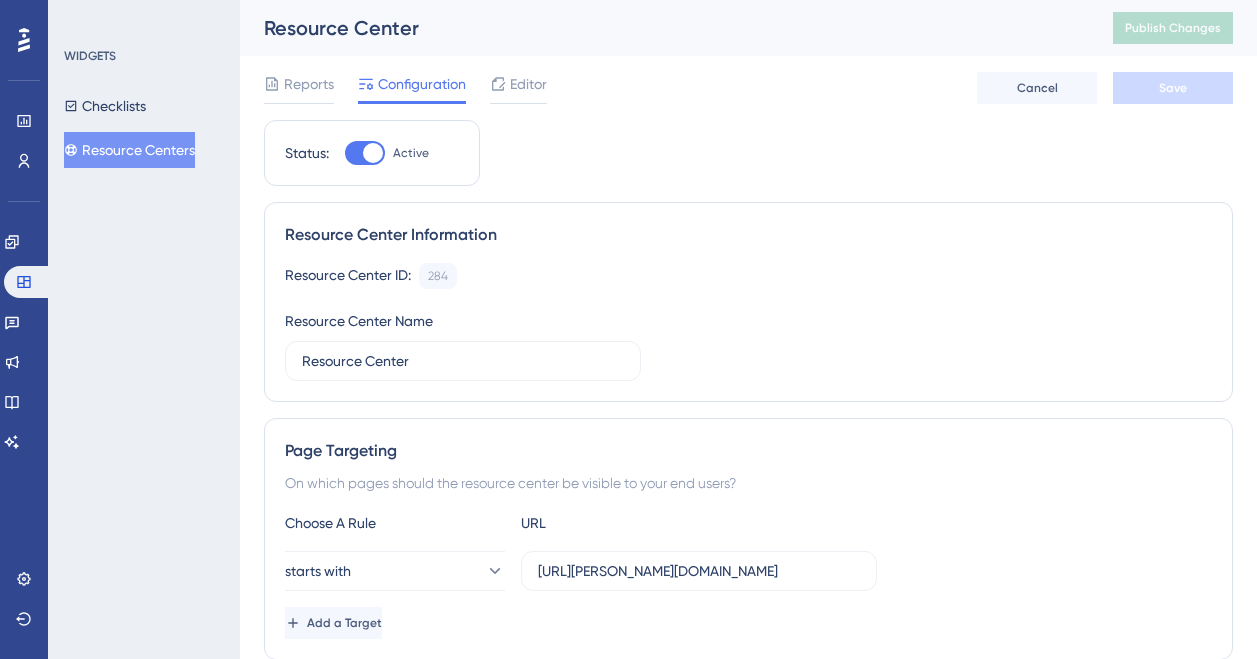 scroll, scrollTop: 0, scrollLeft: 0, axis: both 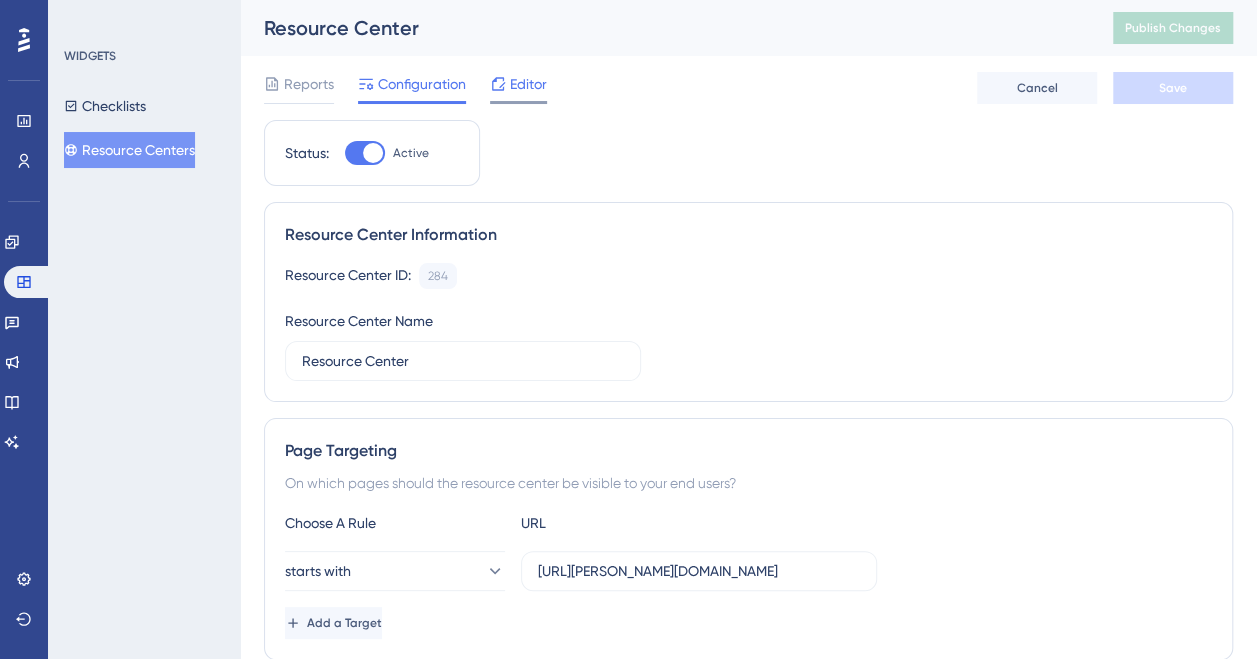 click on "Editor" at bounding box center (528, 84) 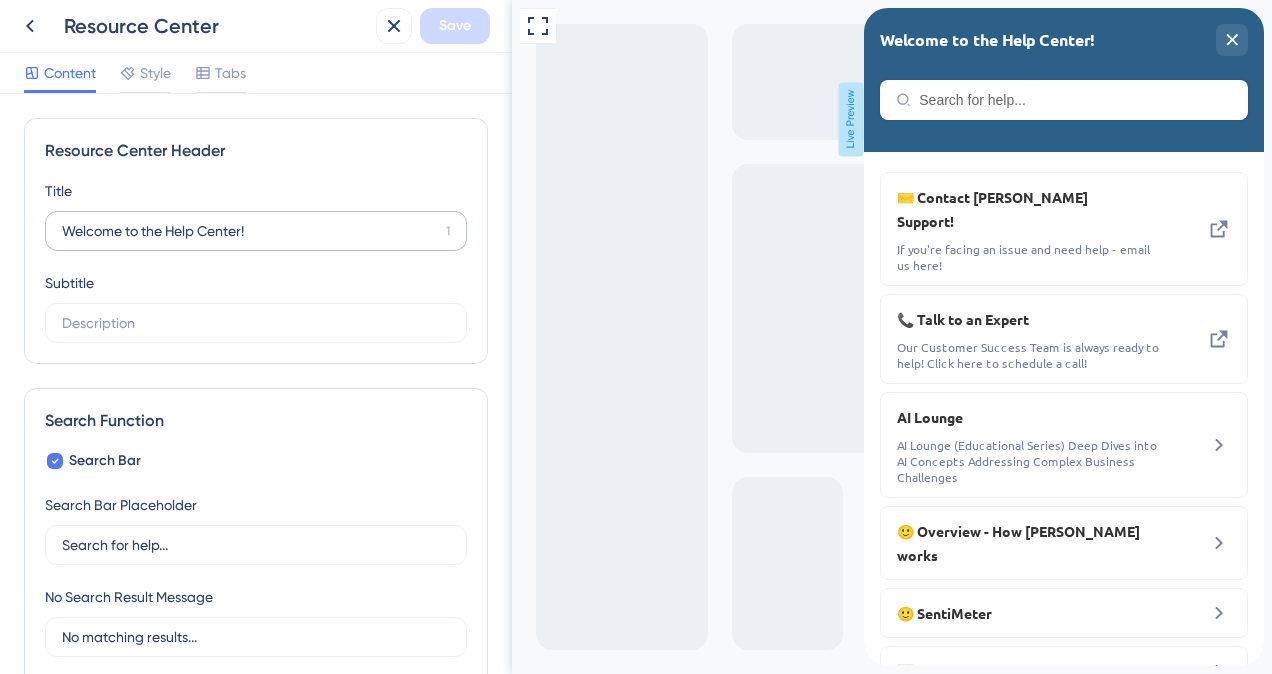 scroll, scrollTop: 0, scrollLeft: 0, axis: both 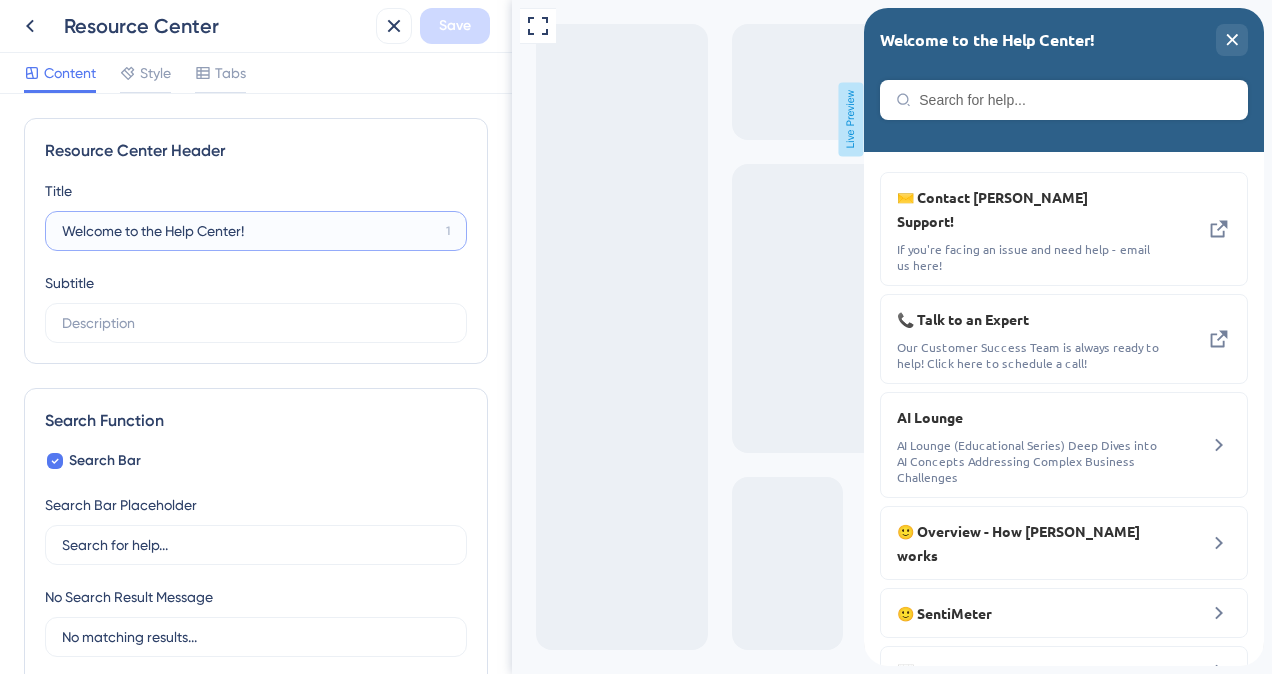 click on "Welcome to the Help Center!" at bounding box center [250, 231] 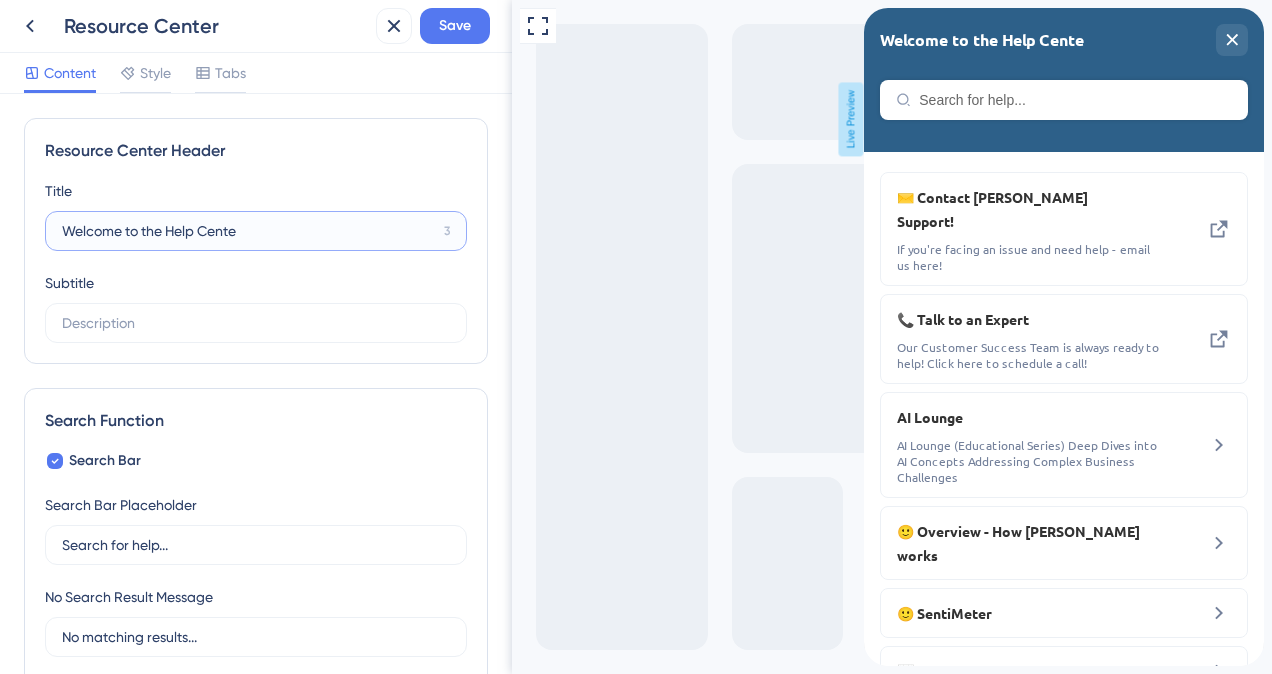 type on "Welcome to the Help Center!" 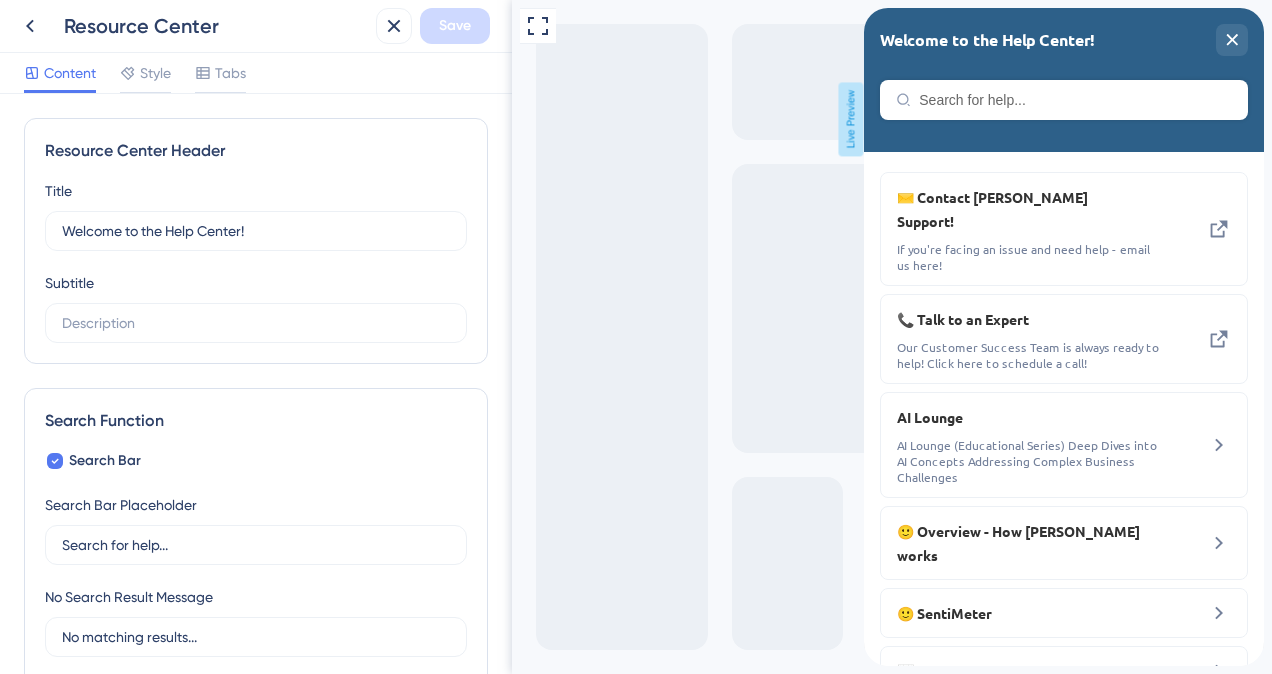 click on "Resource Center Header Title Welcome to the Help Center! 1 Welcome to the Help Center! Subtitle" at bounding box center (256, 241) 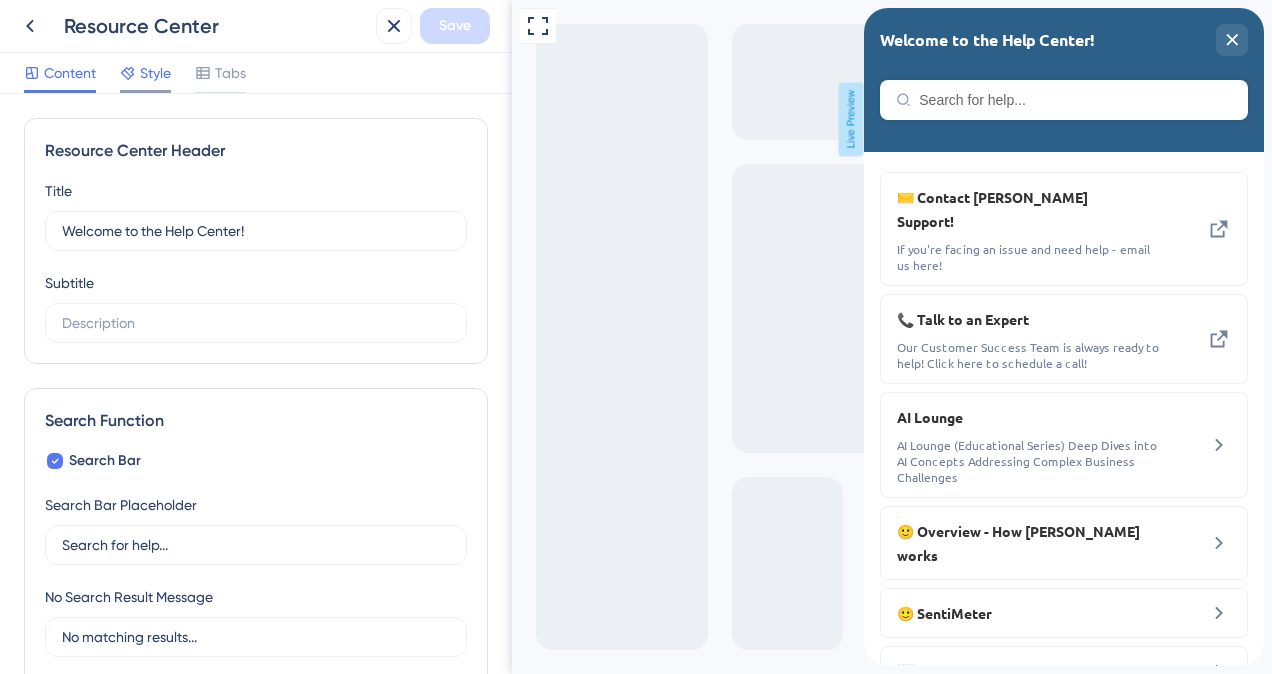 click on "Style" at bounding box center (155, 73) 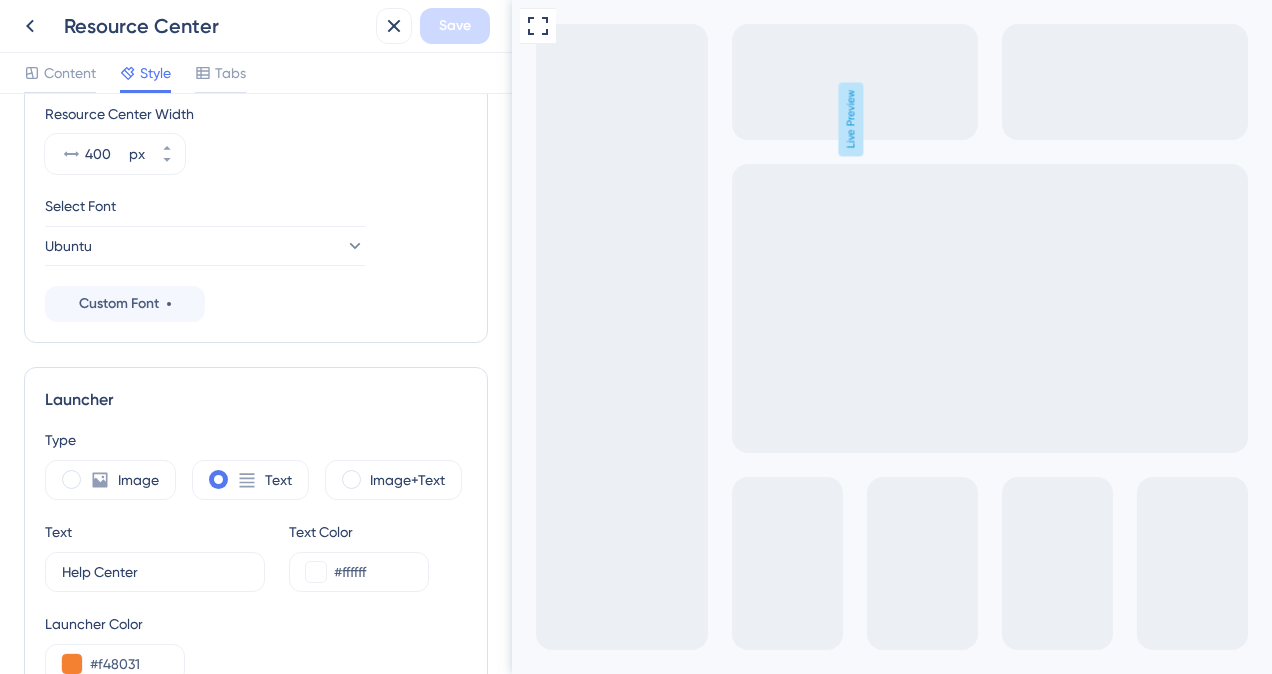scroll, scrollTop: 0, scrollLeft: 0, axis: both 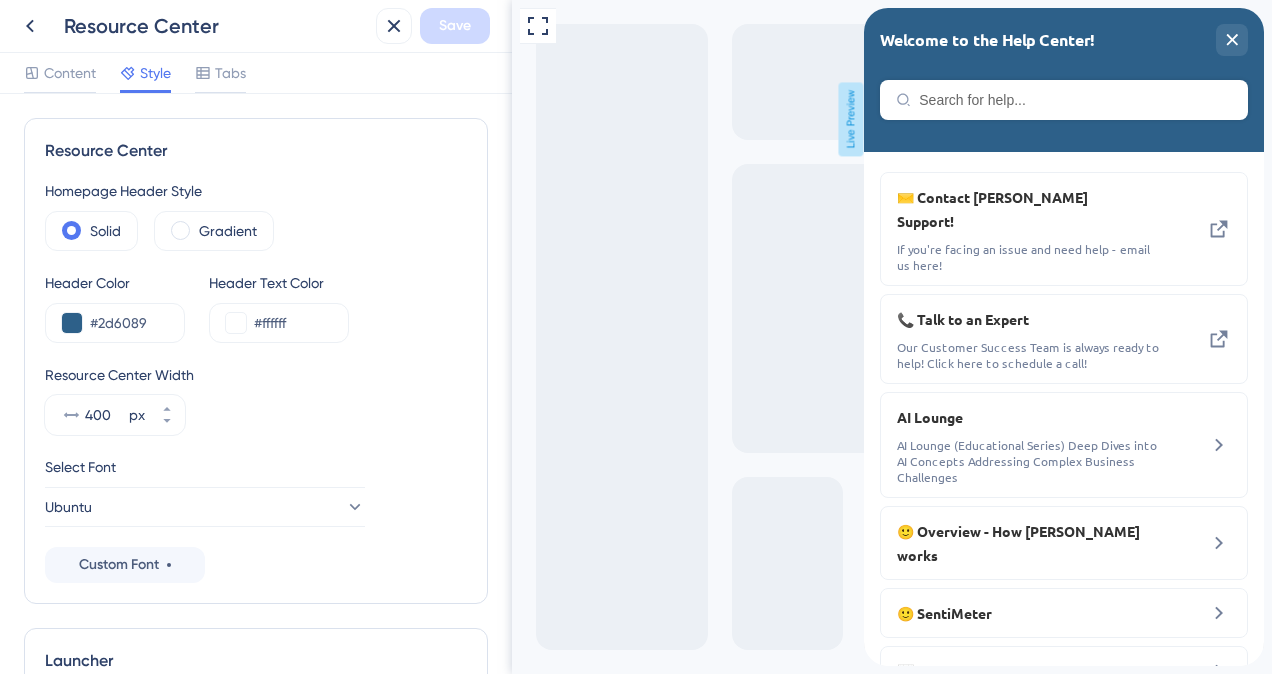 click on "Content Style Tabs" at bounding box center [256, 73] 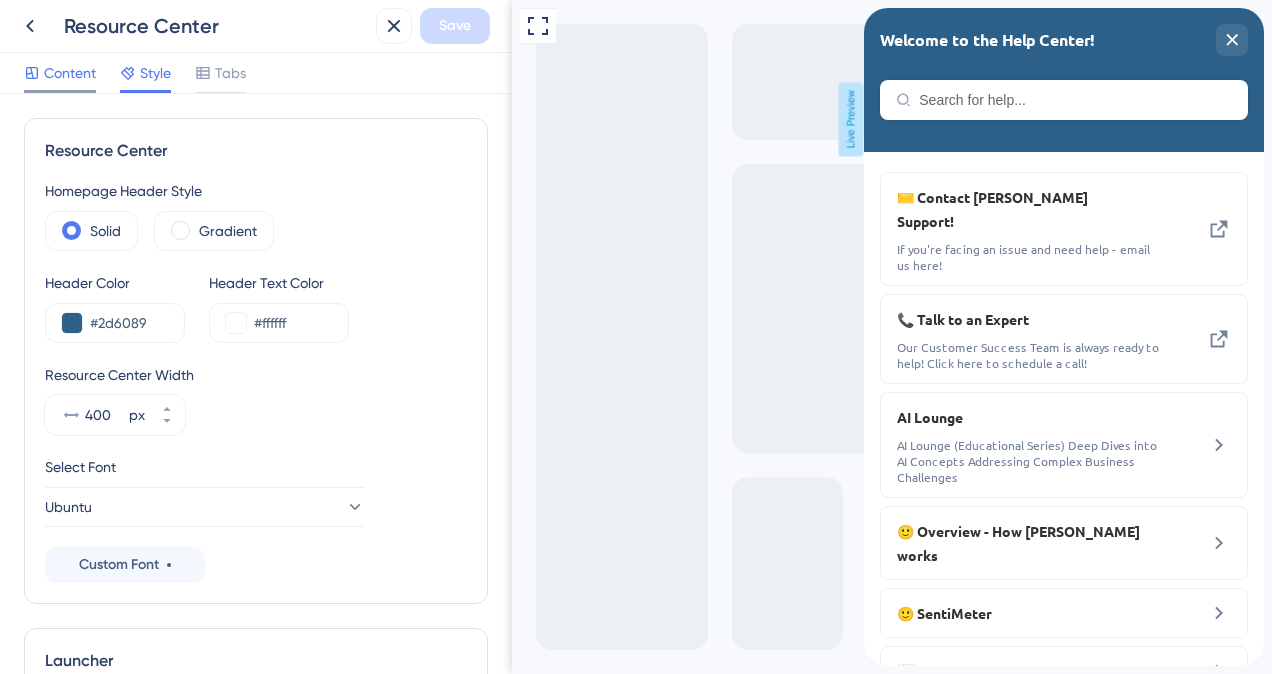 click on "Content" at bounding box center [70, 73] 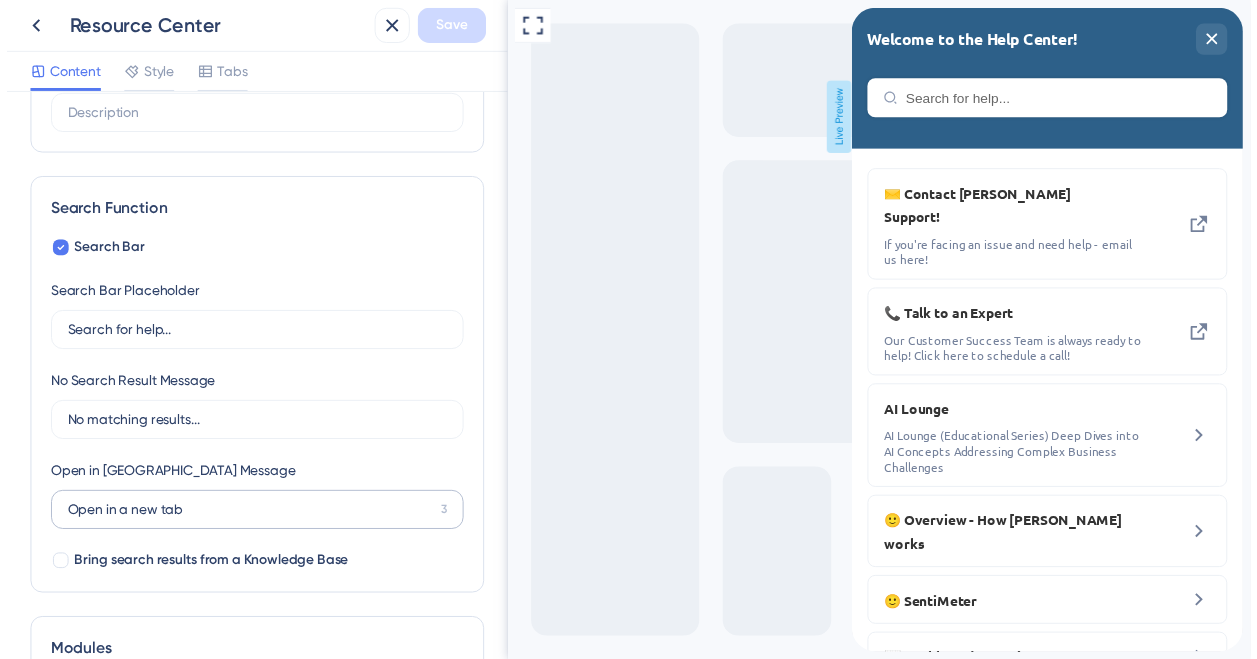 scroll, scrollTop: 0, scrollLeft: 0, axis: both 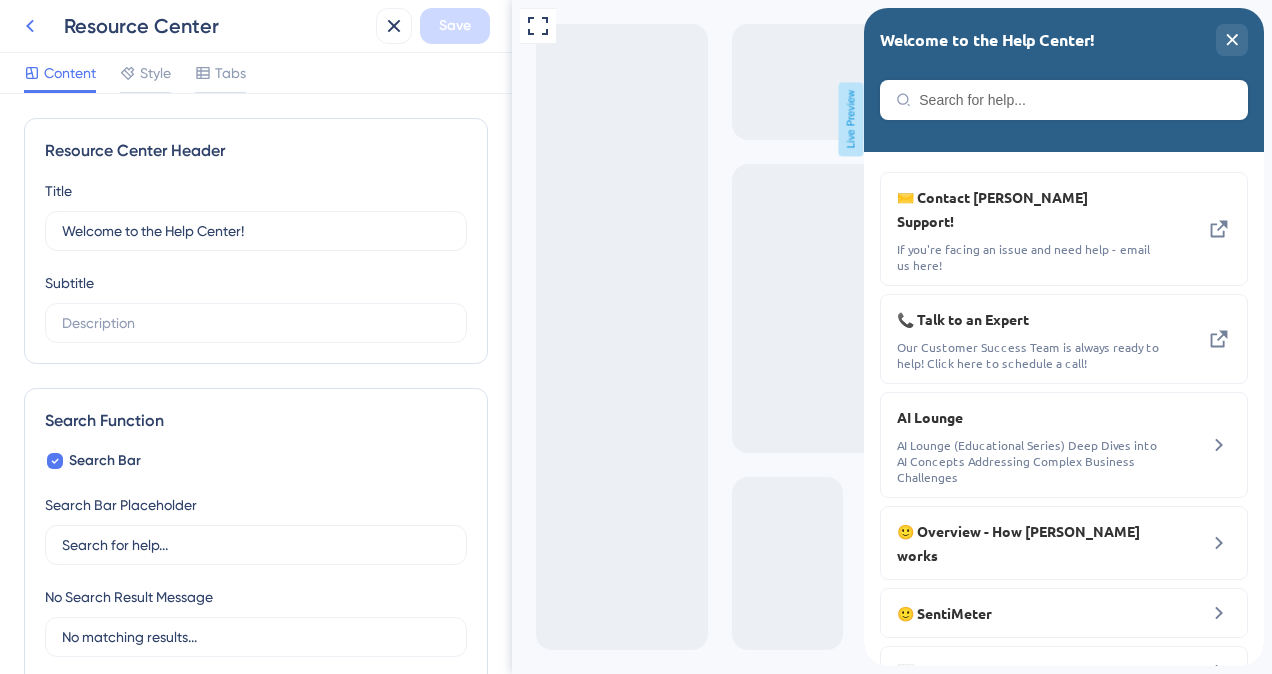 click 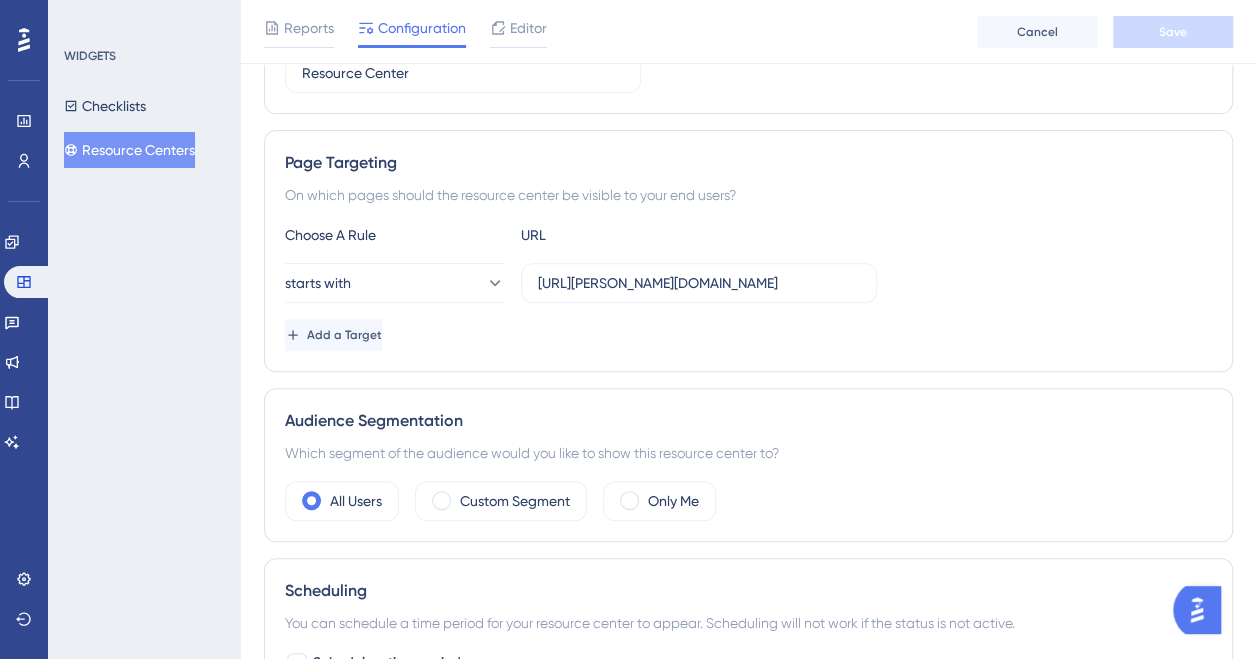 scroll, scrollTop: 300, scrollLeft: 0, axis: vertical 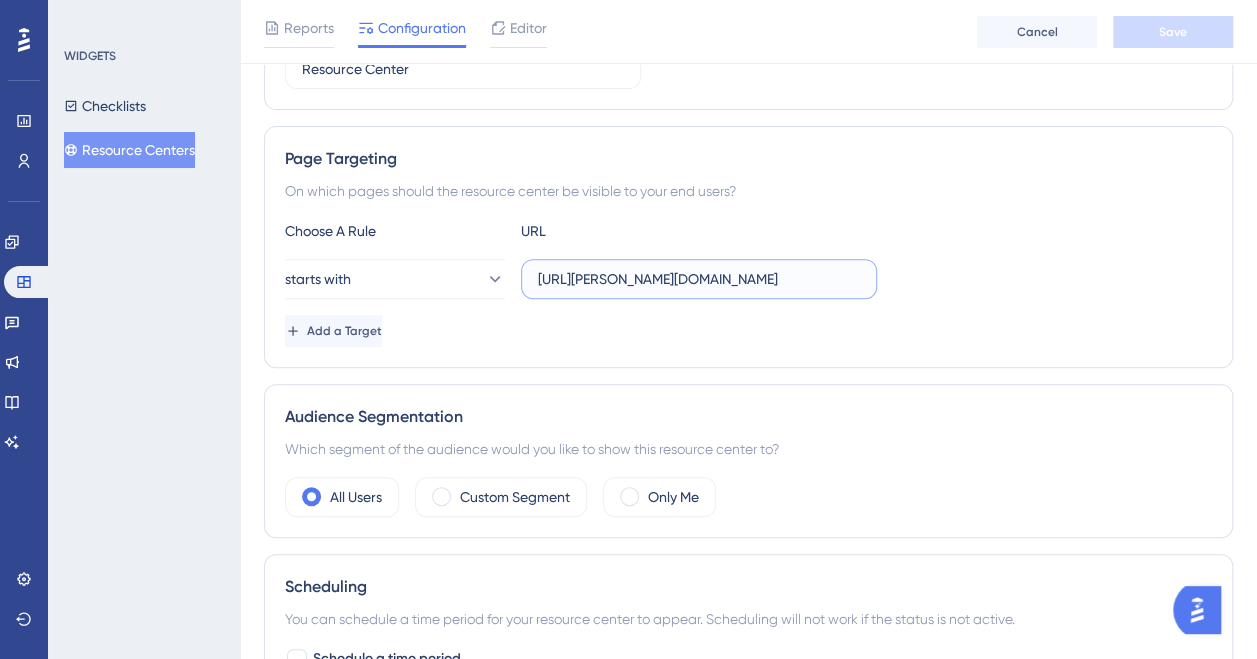 click on "[URL][PERSON_NAME][DOMAIN_NAME]" at bounding box center [699, 279] 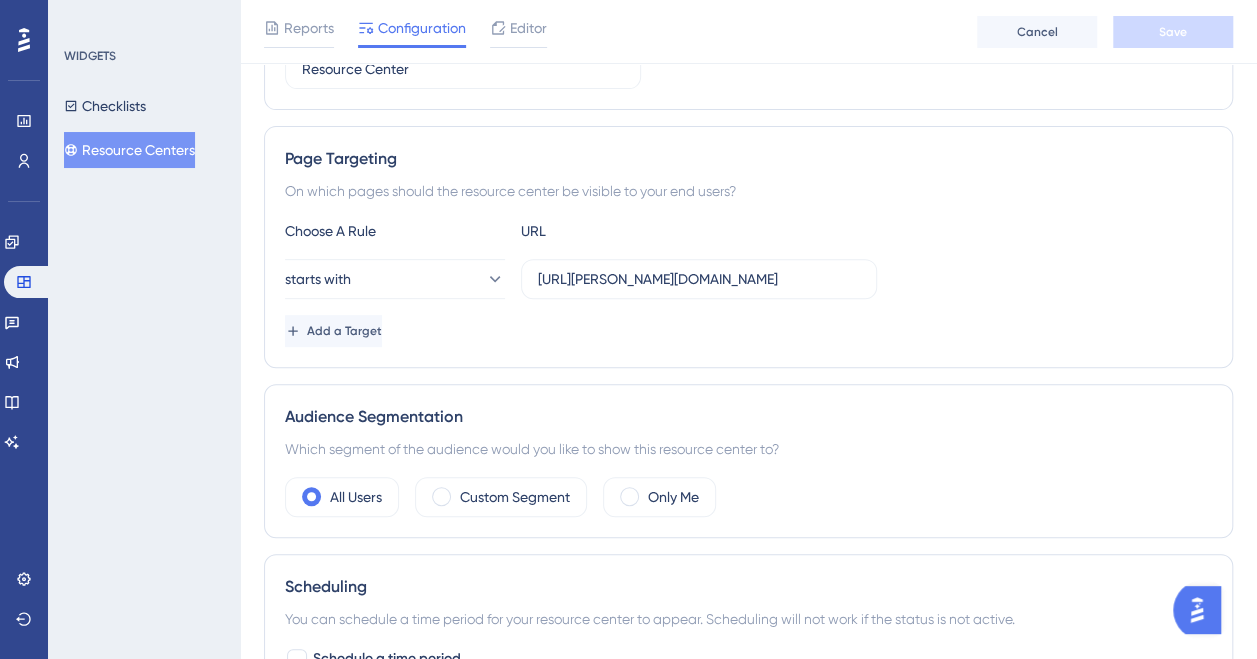 click on "Choose A Rule URL starts with [URL][PERSON_NAME][DOMAIN_NAME] Add a Target" at bounding box center (748, 283) 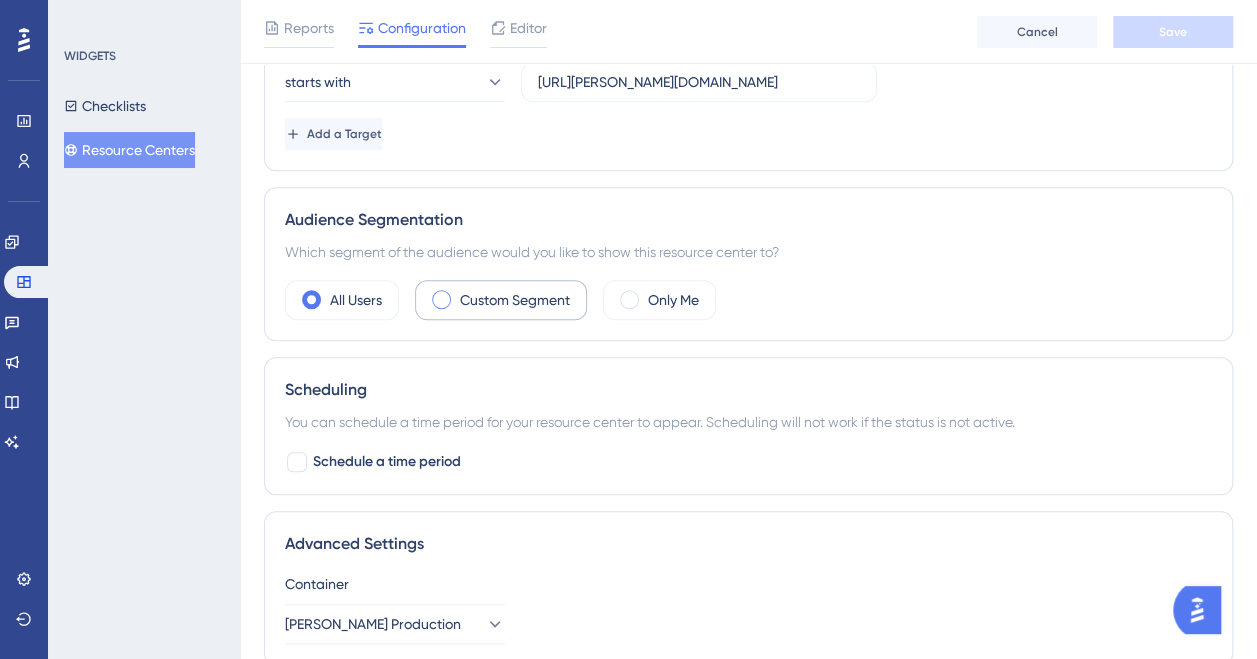 scroll, scrollTop: 618, scrollLeft: 0, axis: vertical 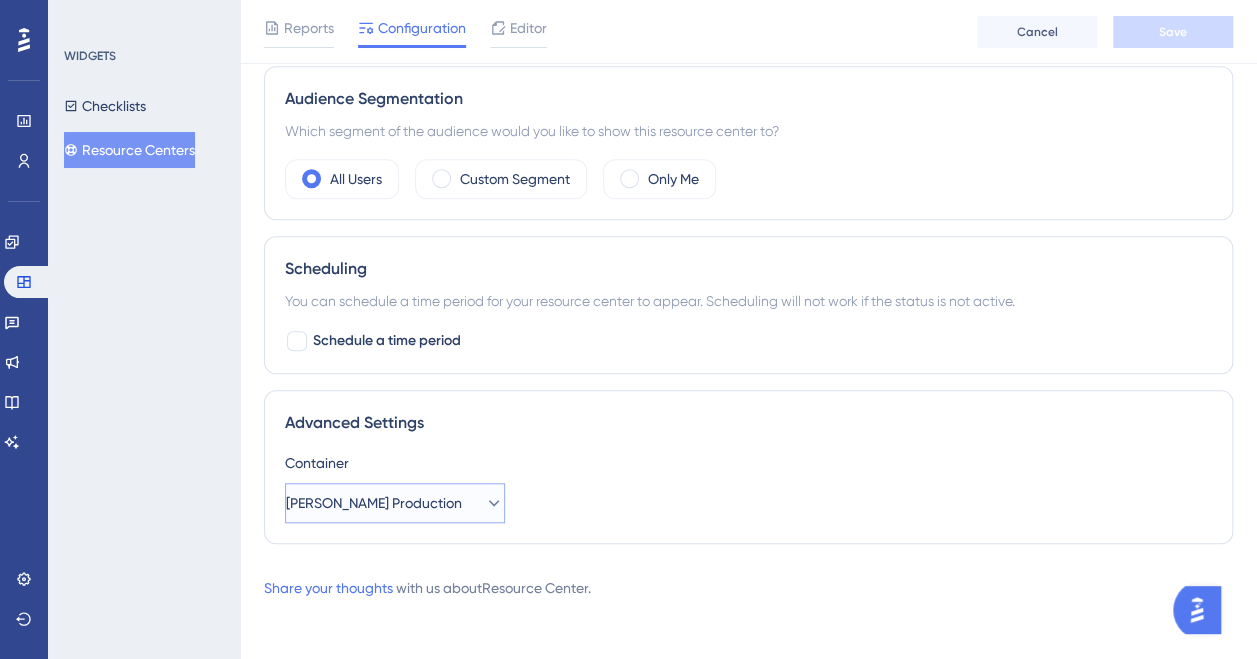 click on "[PERSON_NAME] Production" at bounding box center [395, 503] 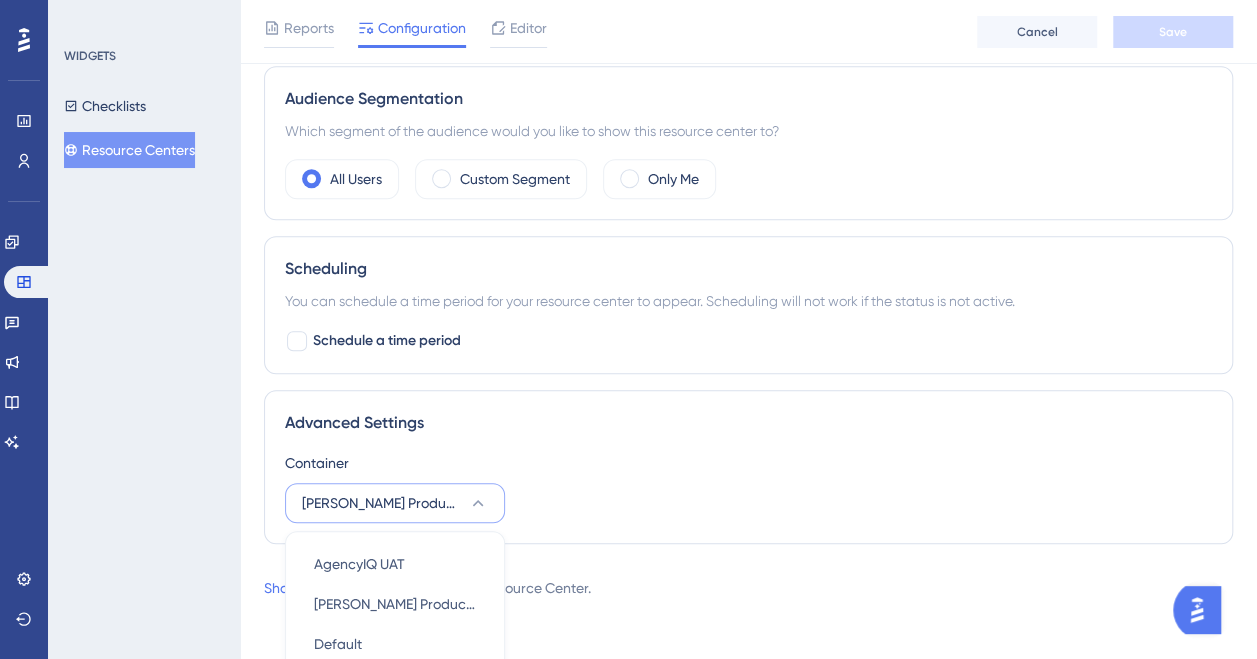 scroll, scrollTop: 630, scrollLeft: 0, axis: vertical 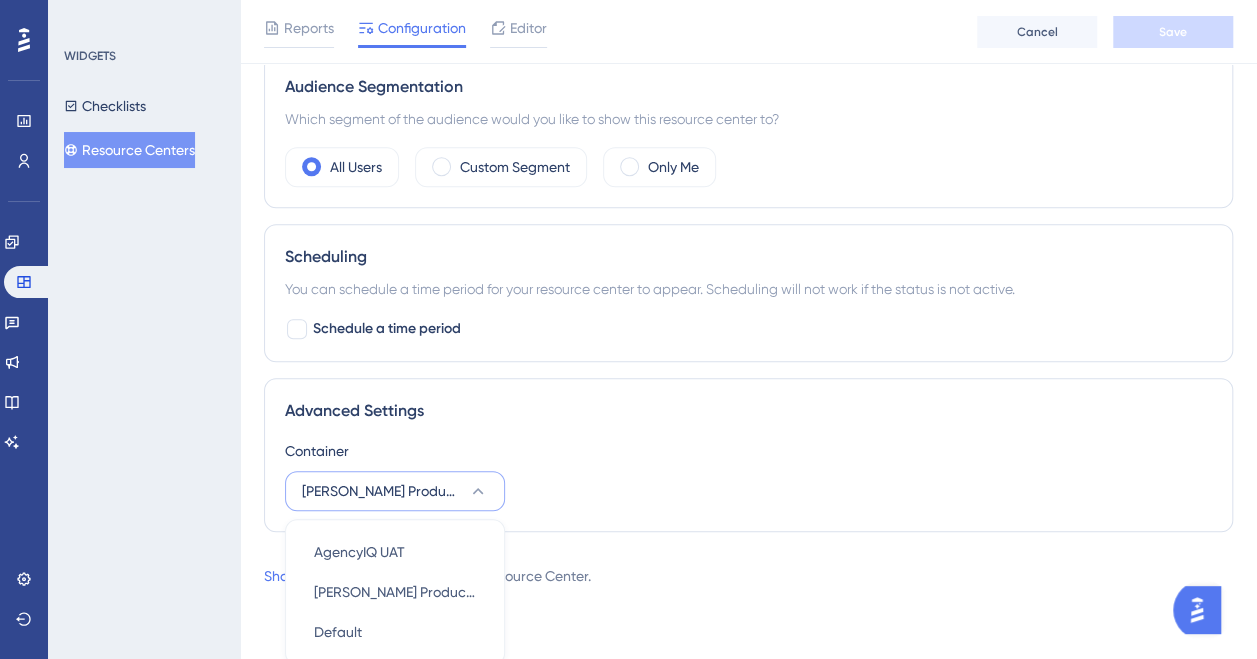 click on "Scheduling You can schedule a time period for your resource center to appear.
Scheduling will not work if the status is not active. Schedule a time period" at bounding box center (748, 293) 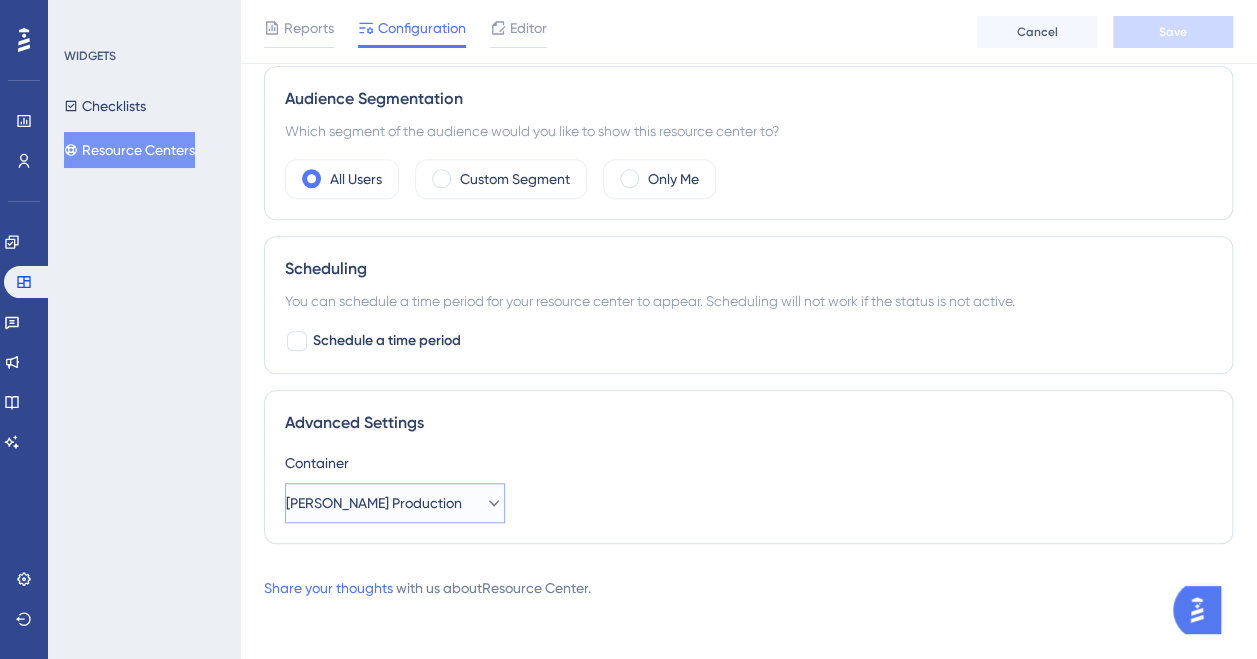 click on "[PERSON_NAME] Production" at bounding box center (374, 503) 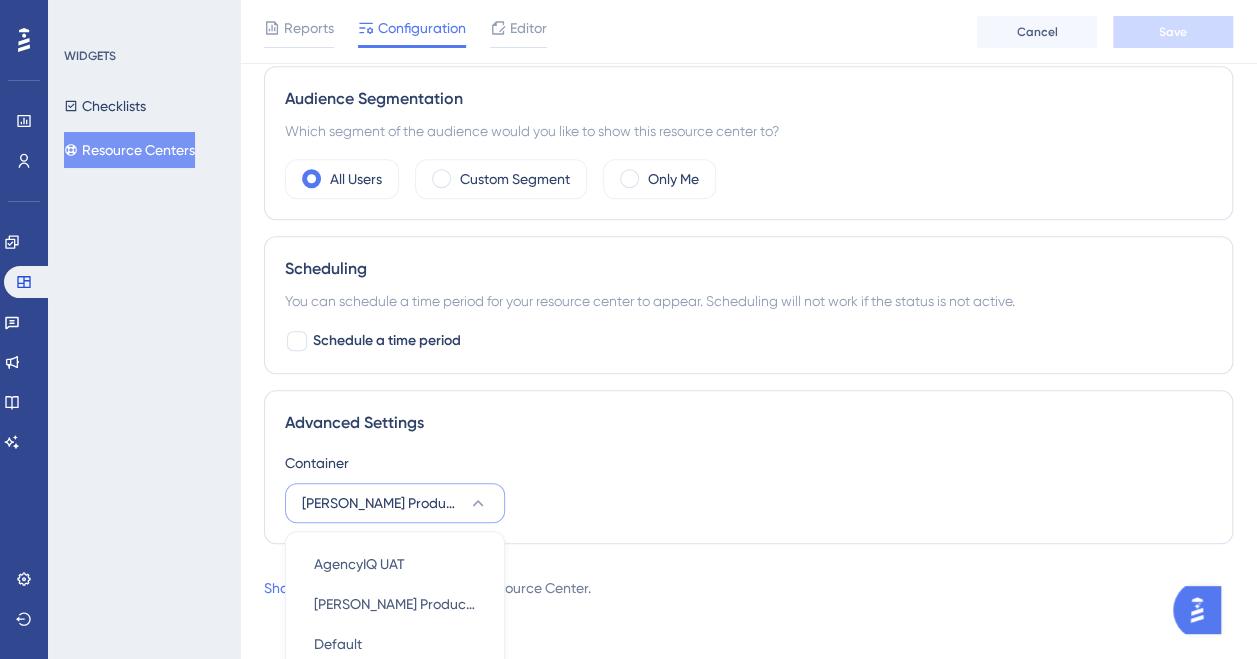 scroll, scrollTop: 630, scrollLeft: 0, axis: vertical 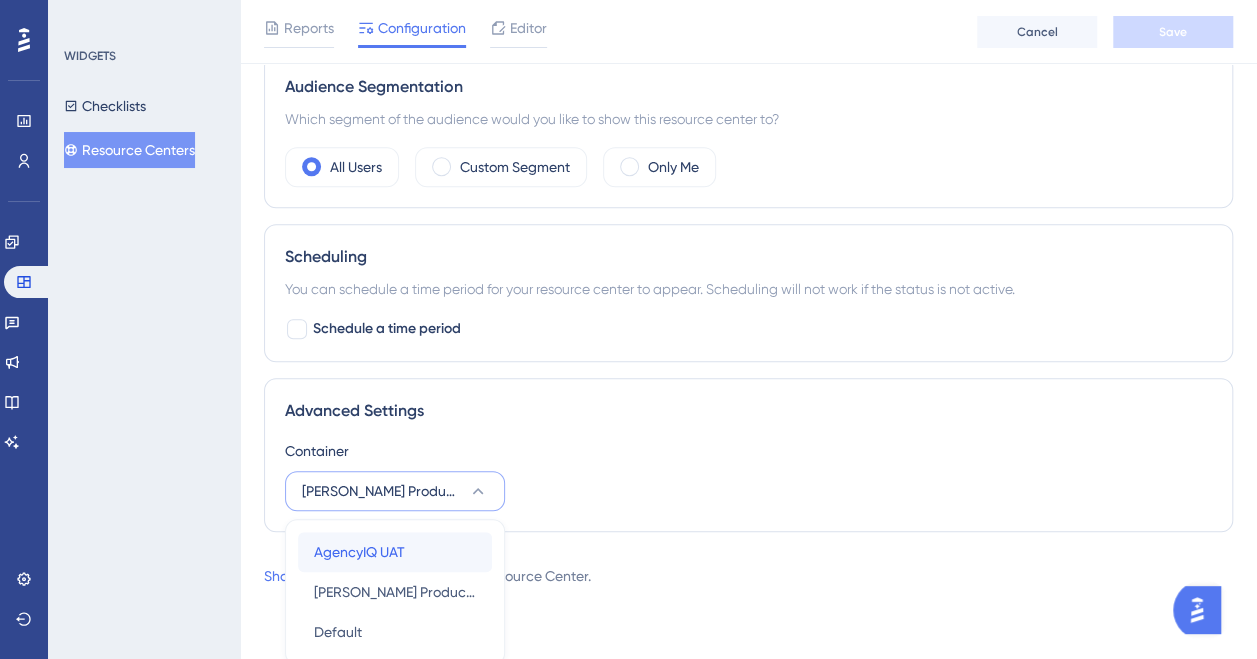 click on "AgencyIQ UAT" at bounding box center [359, 552] 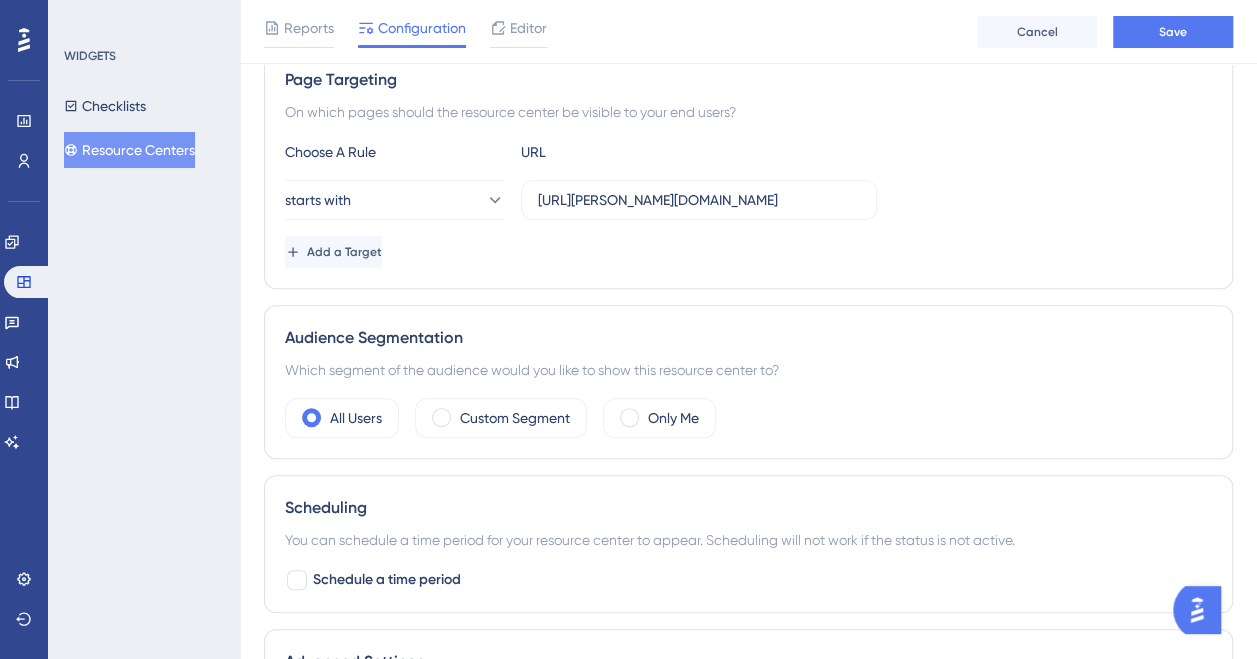 scroll, scrollTop: 618, scrollLeft: 0, axis: vertical 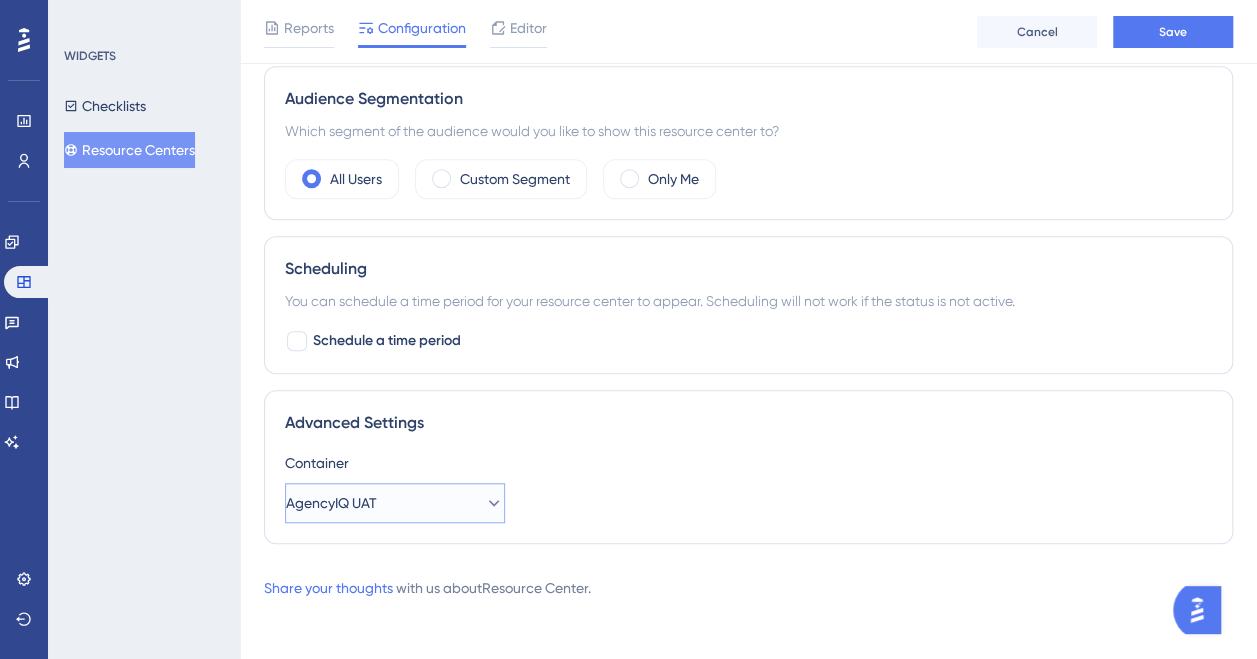 click on "AgencyIQ UAT" at bounding box center [395, 503] 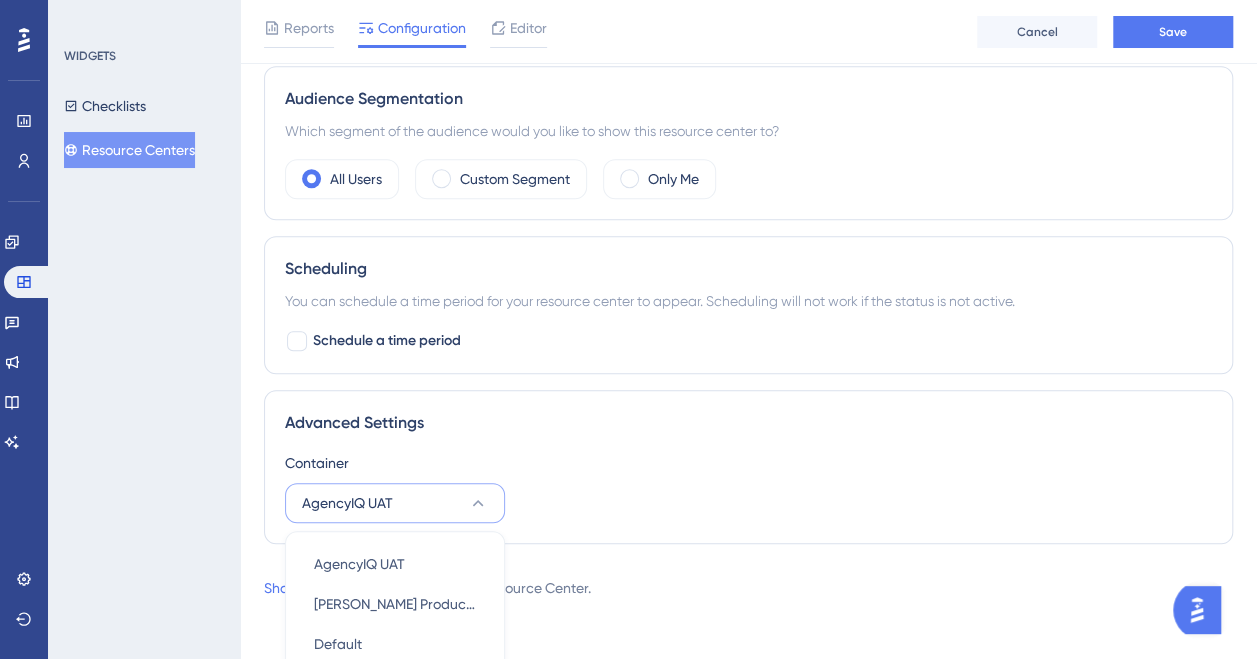 scroll, scrollTop: 630, scrollLeft: 0, axis: vertical 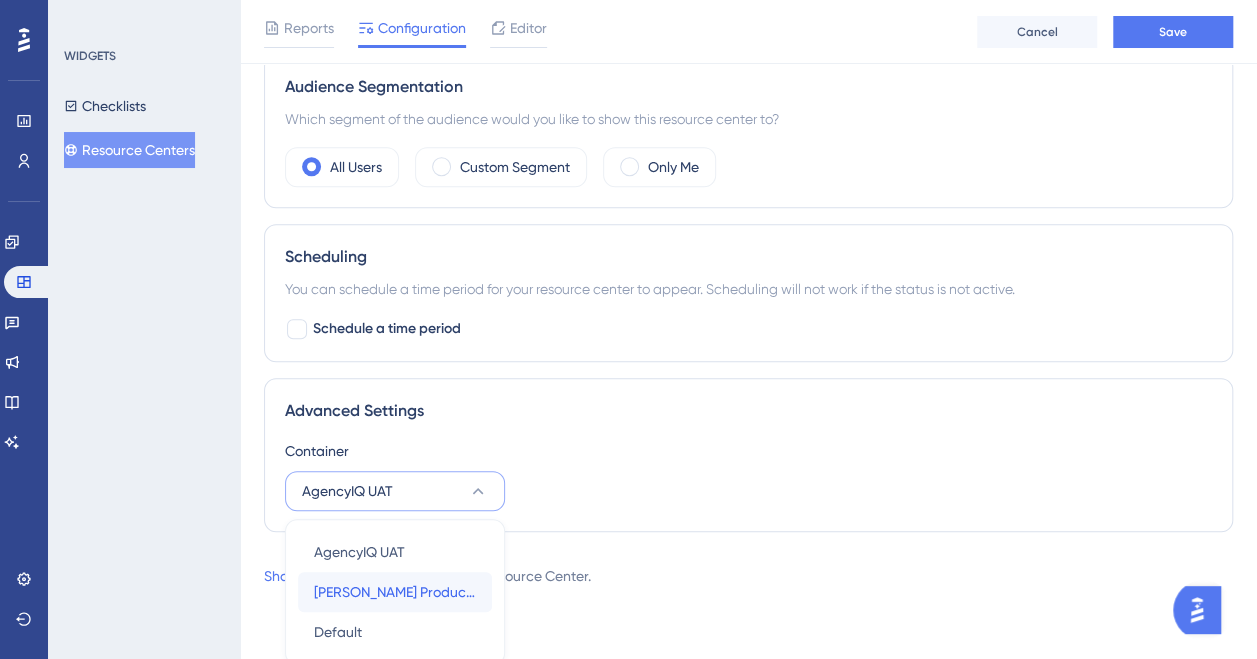 click on "[PERSON_NAME] Production" at bounding box center (395, 592) 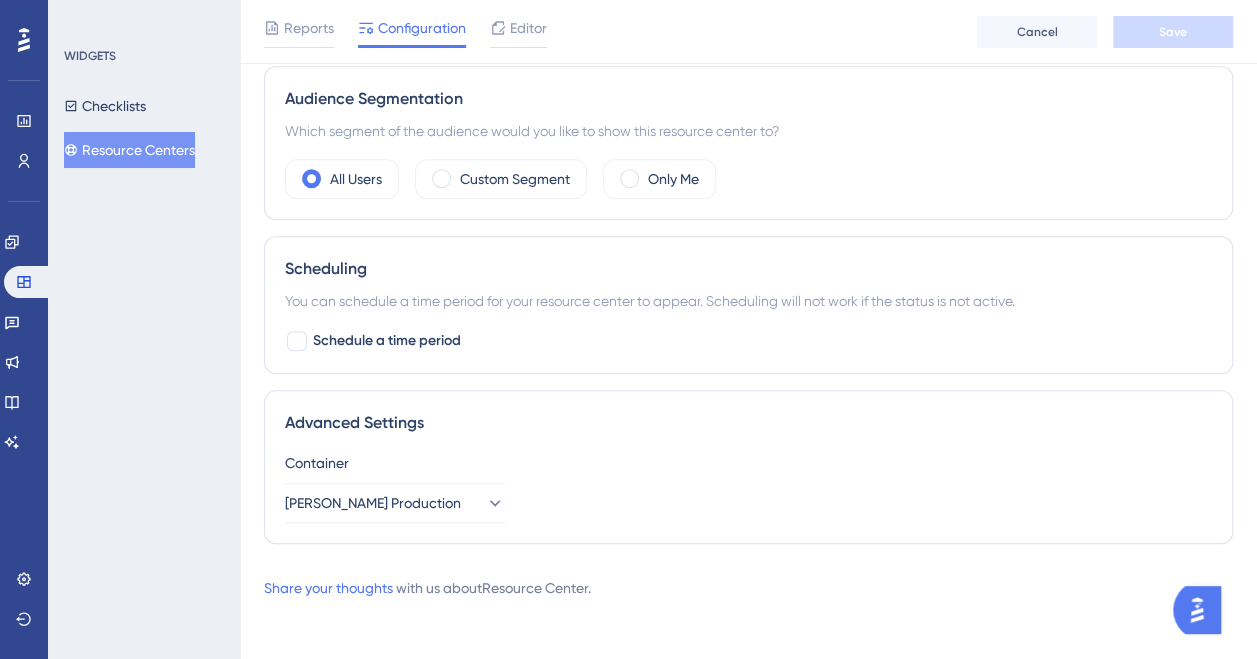 click on "Advanced Settings Container [PERSON_NAME] Production" at bounding box center [748, 467] 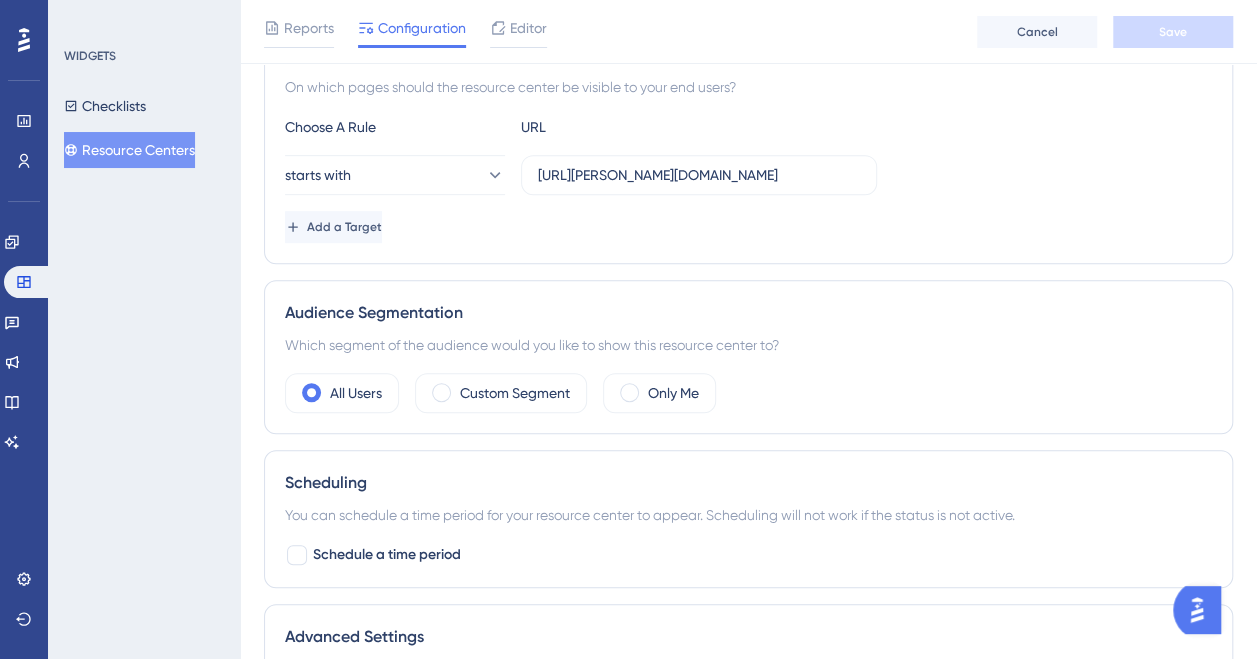 scroll, scrollTop: 318, scrollLeft: 0, axis: vertical 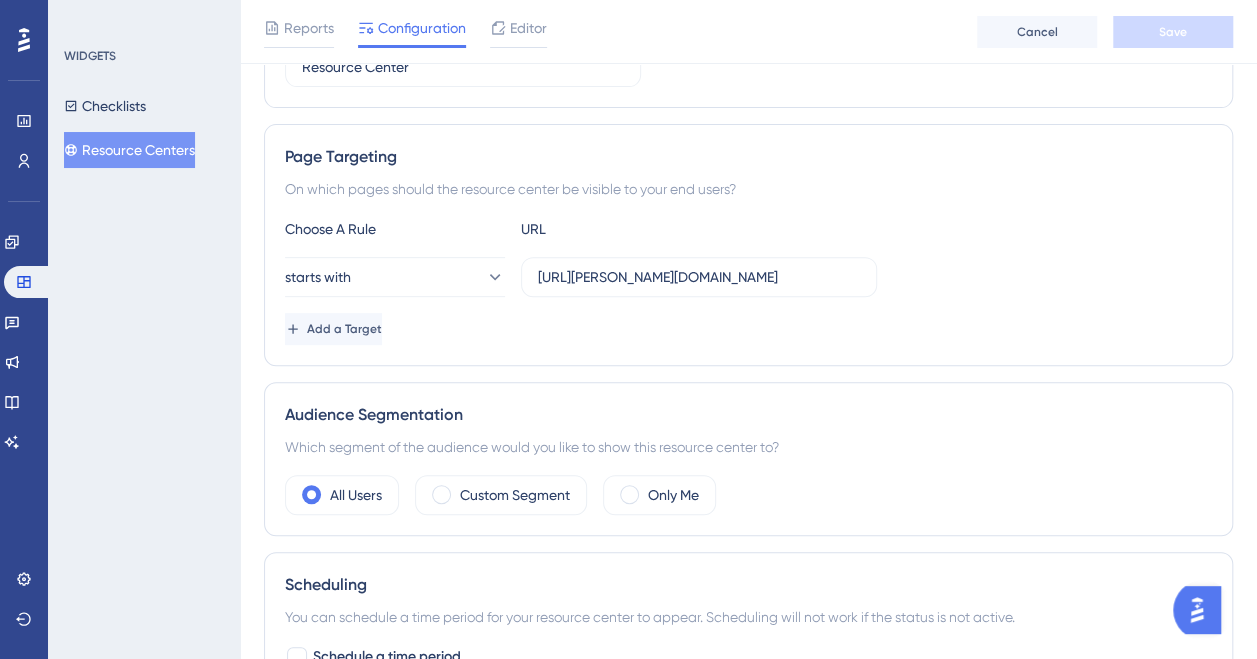 click on "Choose A Rule URL starts with [URL][PERSON_NAME][DOMAIN_NAME] Add a Target" at bounding box center [748, 281] 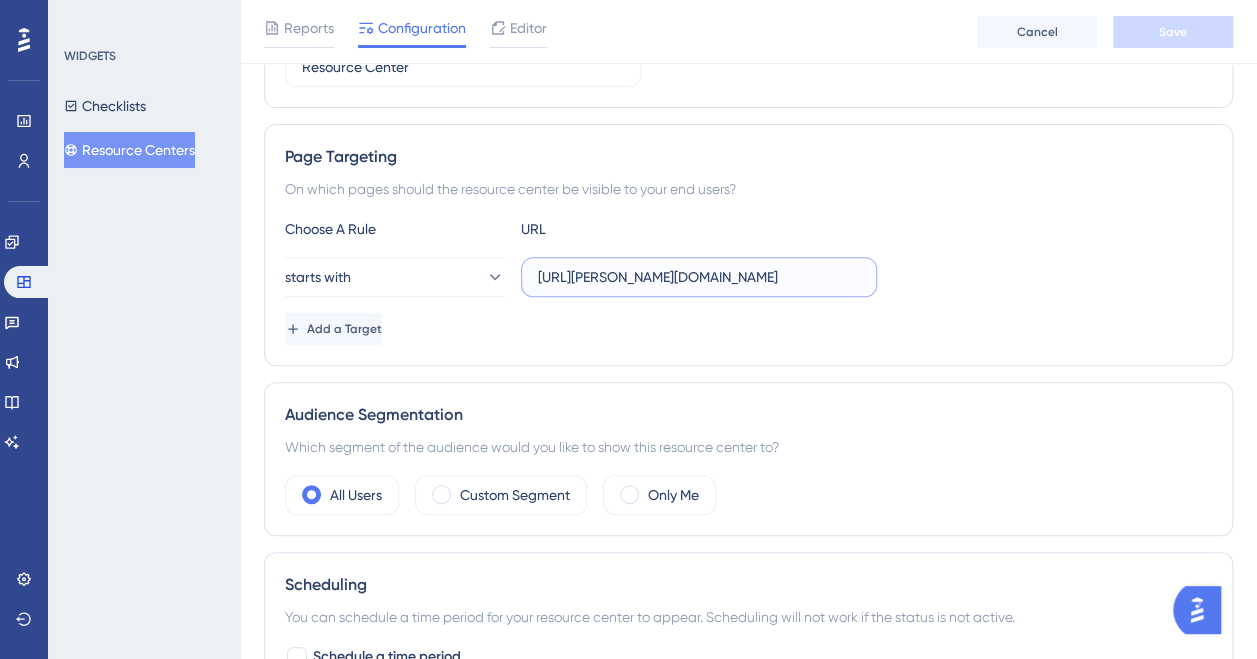 click on "[URL][PERSON_NAME][DOMAIN_NAME]" at bounding box center (699, 277) 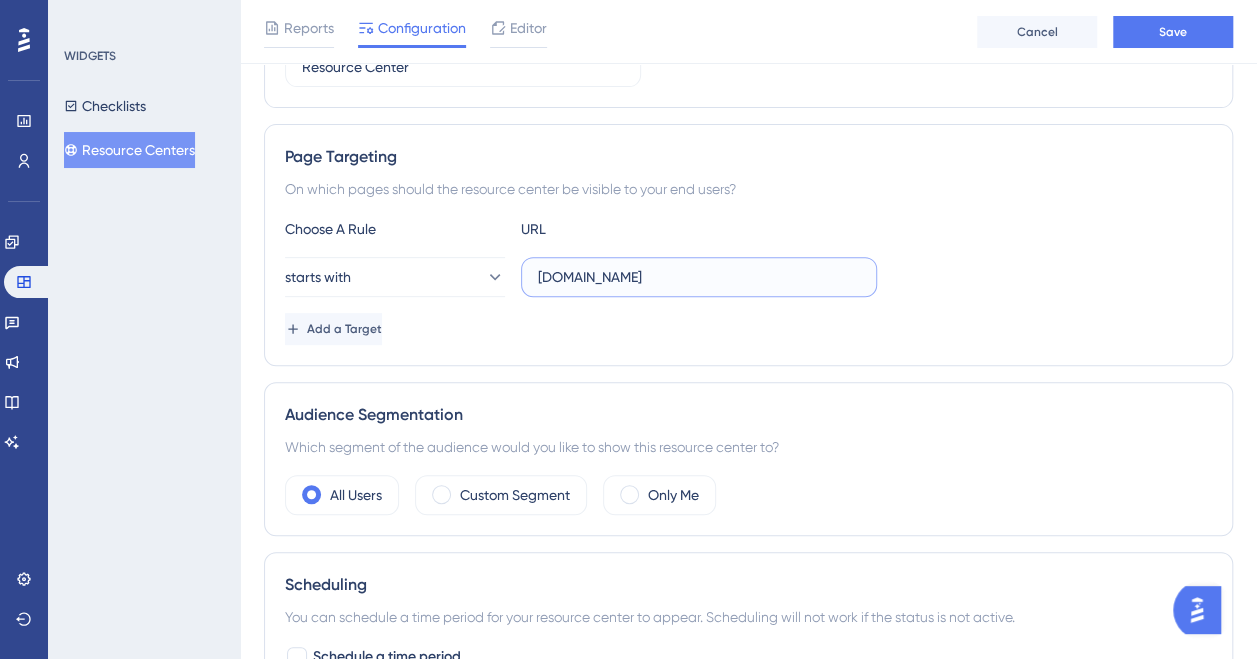 type on "[DOMAIN_NAME]" 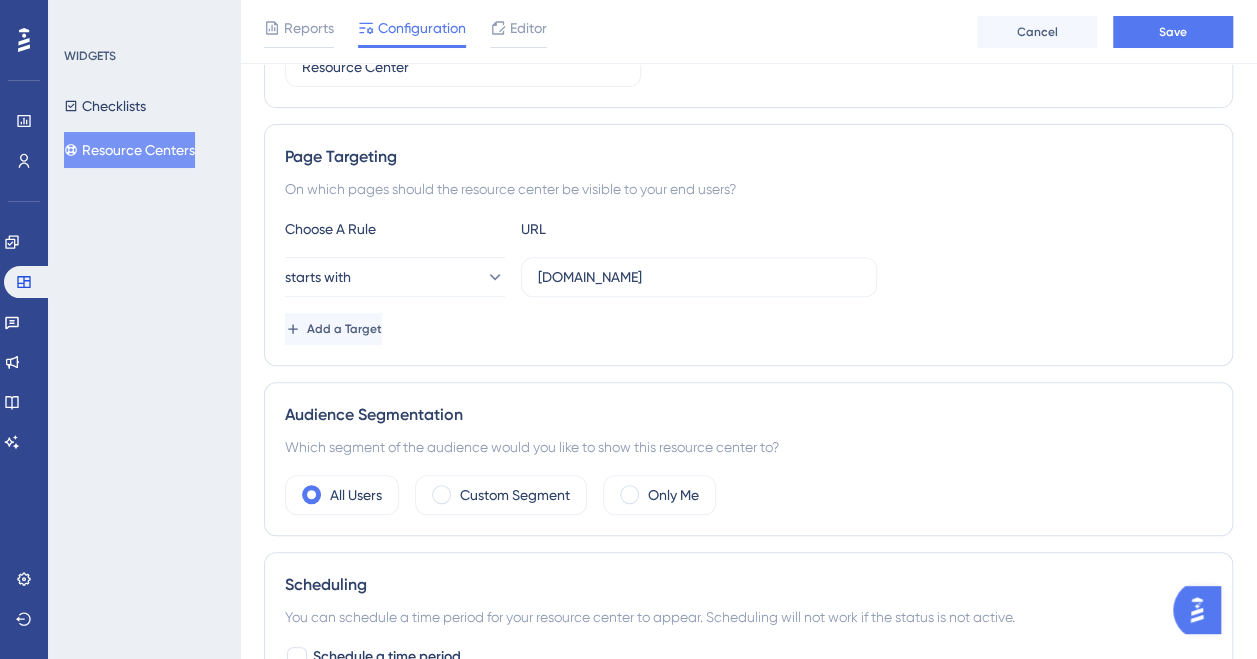 click on "starts with [DOMAIN_NAME]" at bounding box center (748, 277) 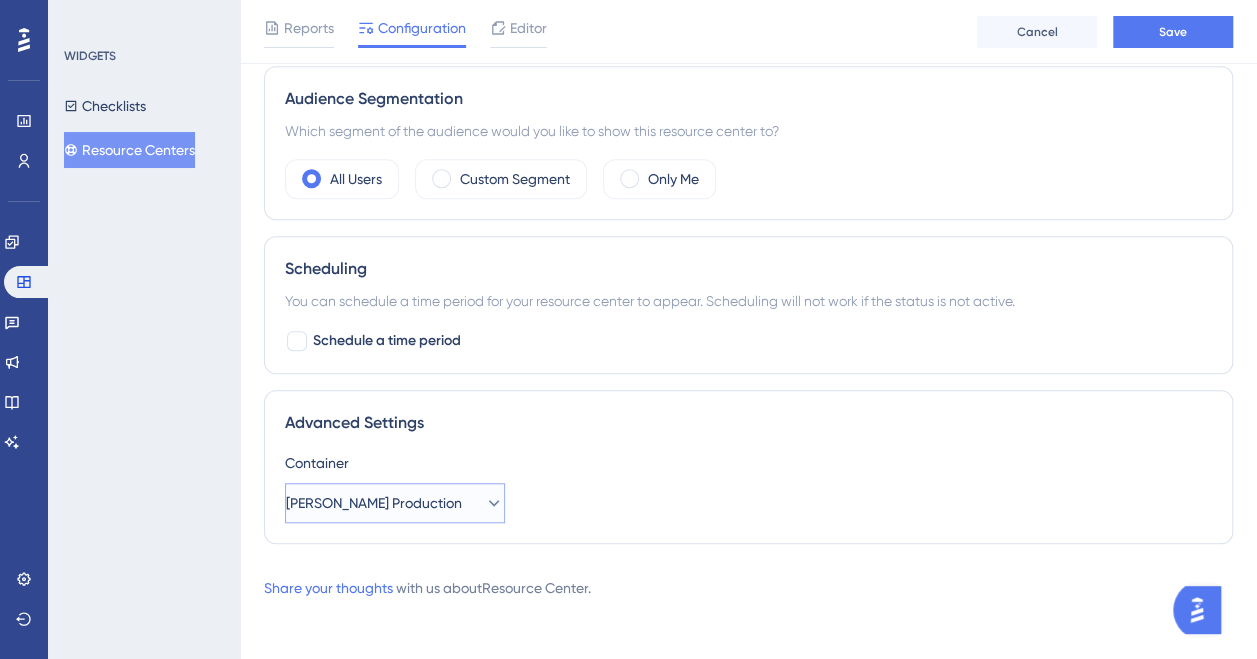 click on "[PERSON_NAME] Production" at bounding box center [395, 503] 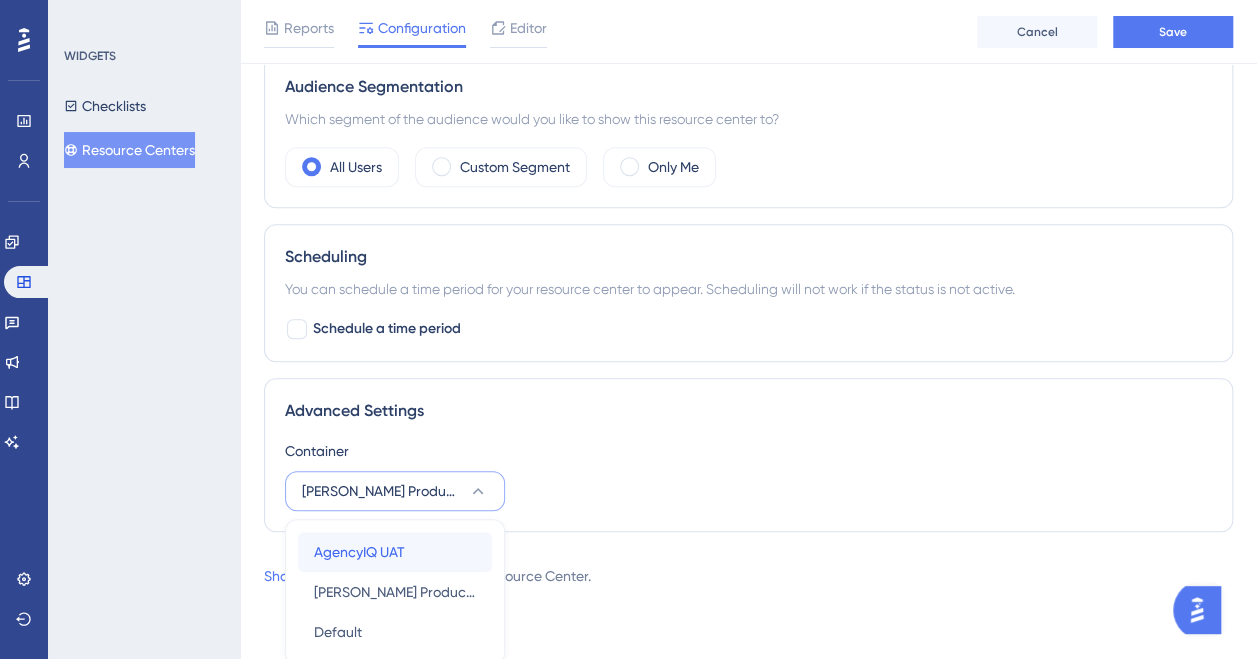 click on "AgencyIQ UAT" at bounding box center [359, 552] 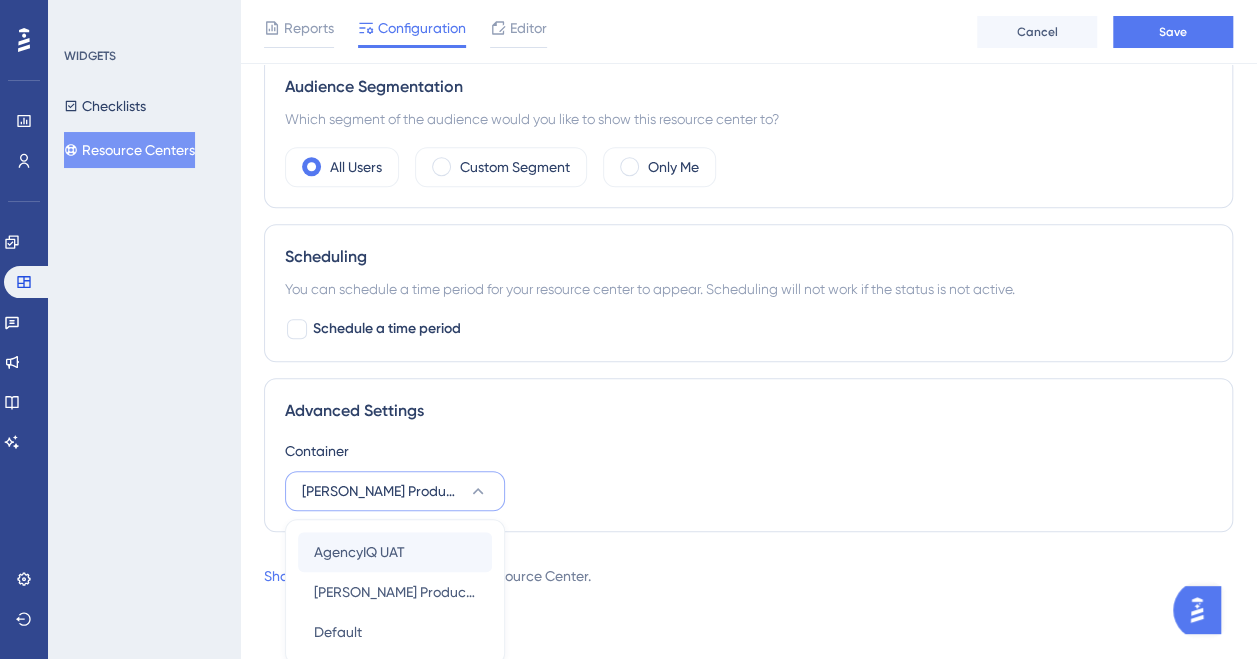 scroll, scrollTop: 618, scrollLeft: 0, axis: vertical 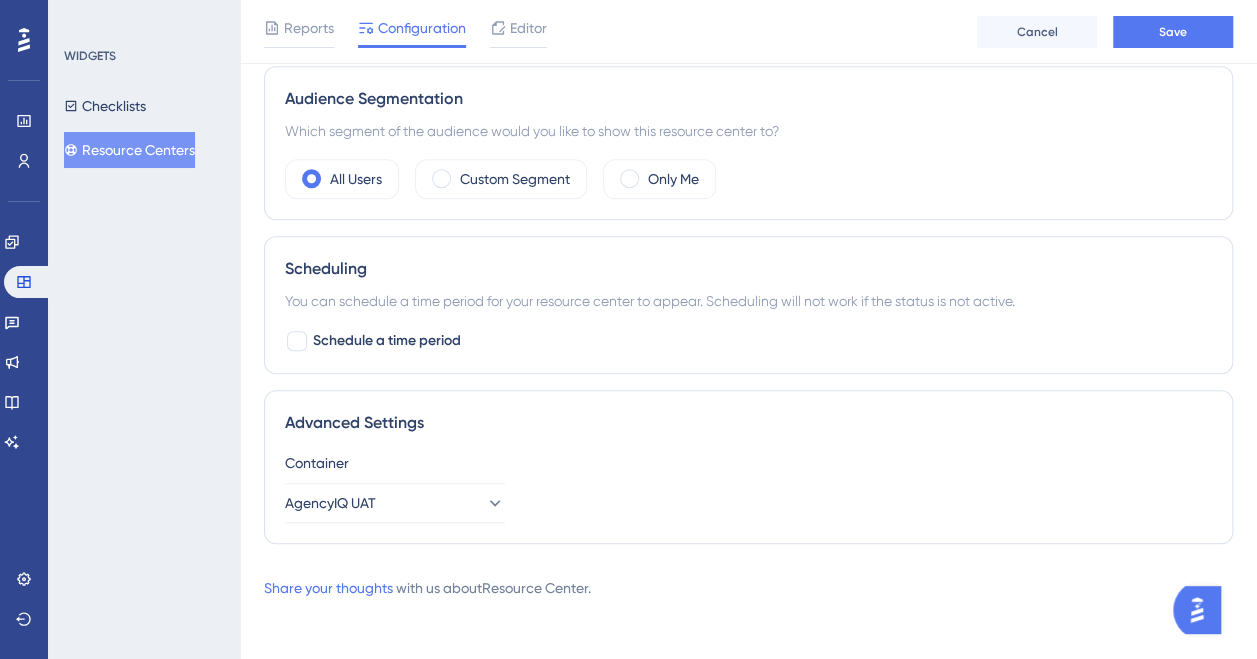 click on "Advanced Settings Container AgencyIQ UAT" at bounding box center (748, 467) 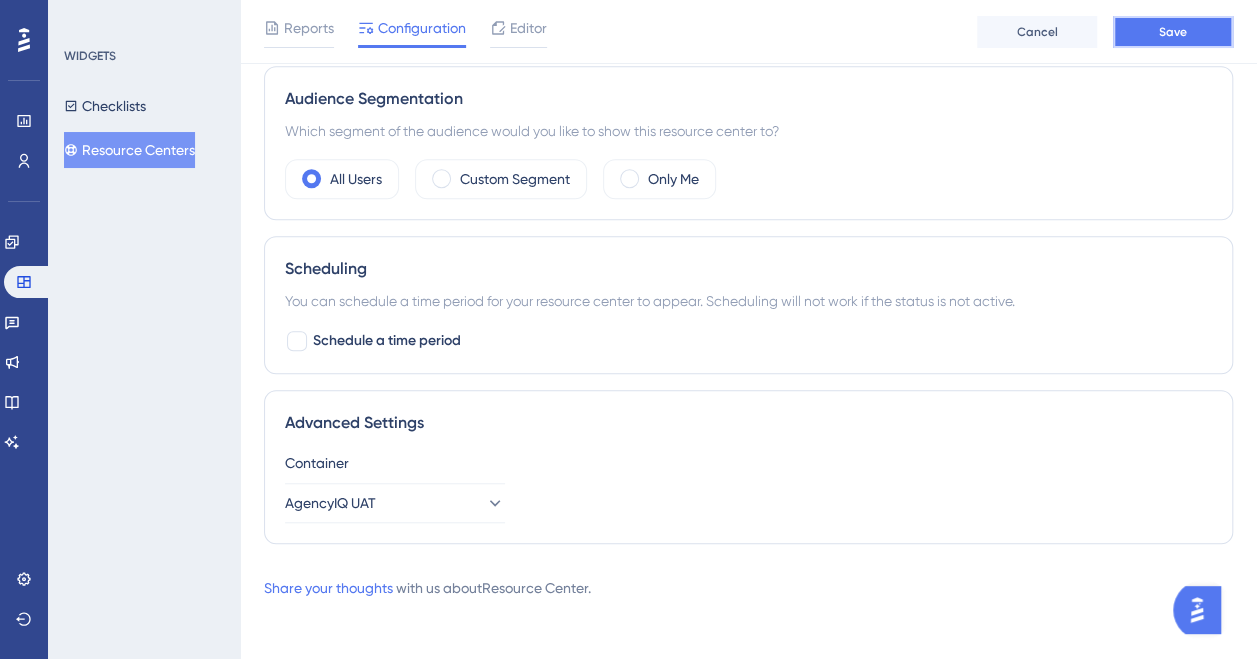 click on "Save" at bounding box center (1173, 32) 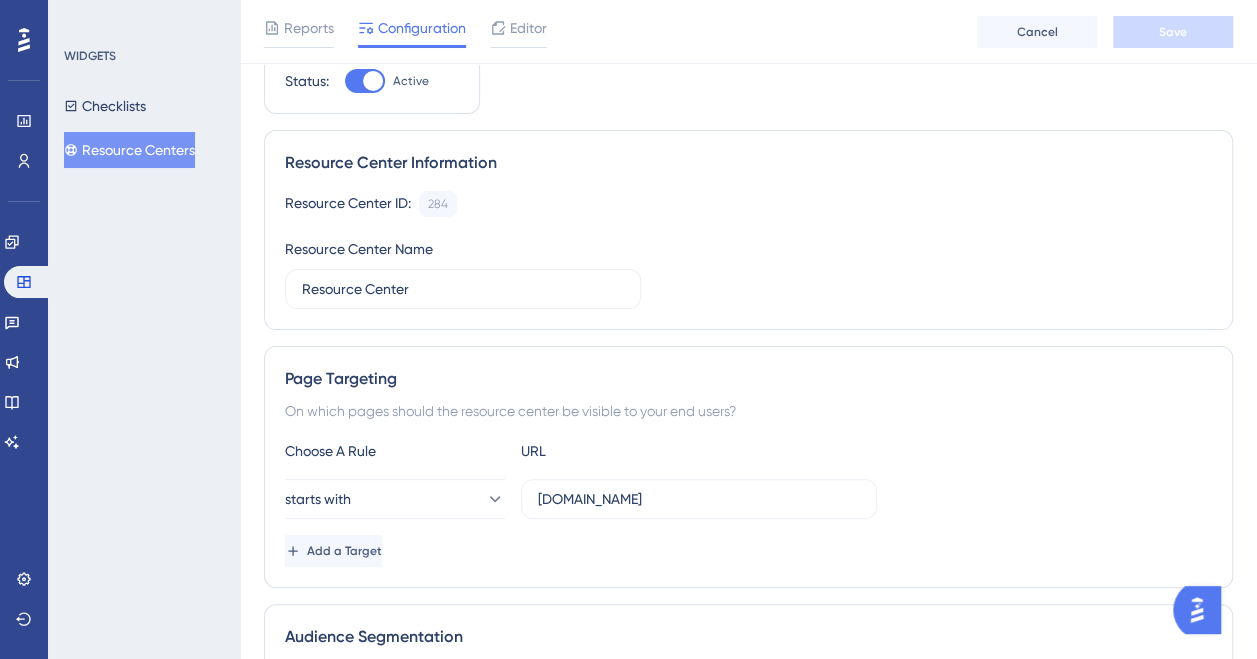 scroll, scrollTop: 0, scrollLeft: 0, axis: both 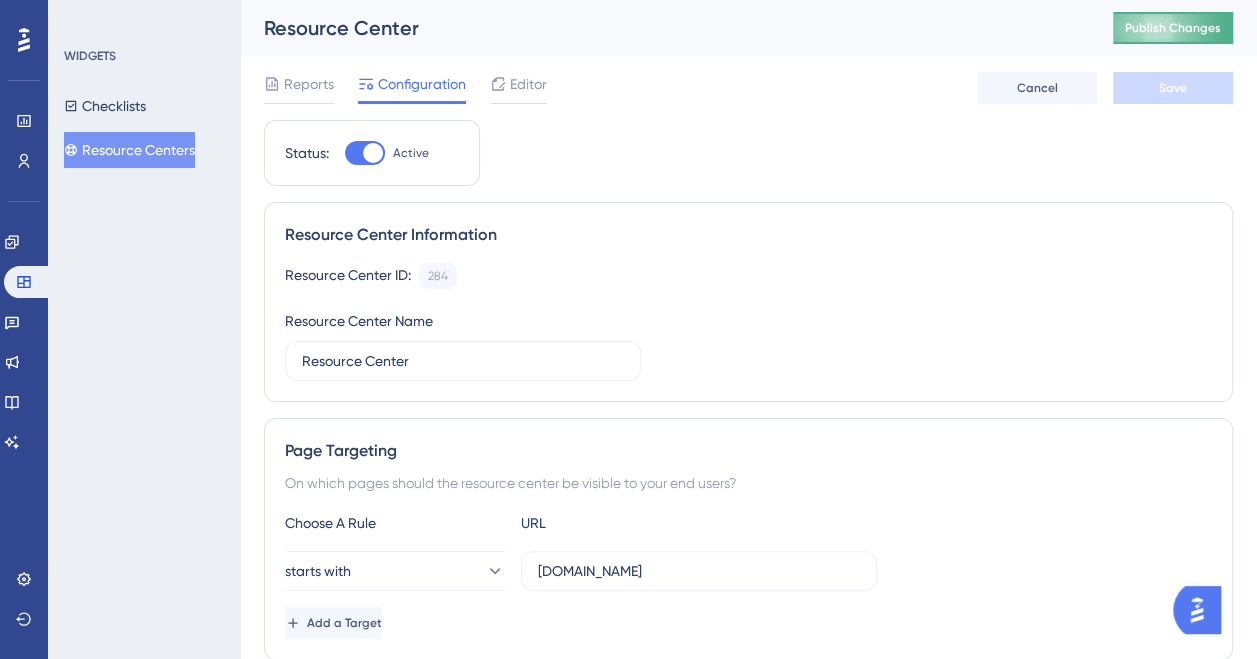 click on "Publish Changes" at bounding box center (1173, 28) 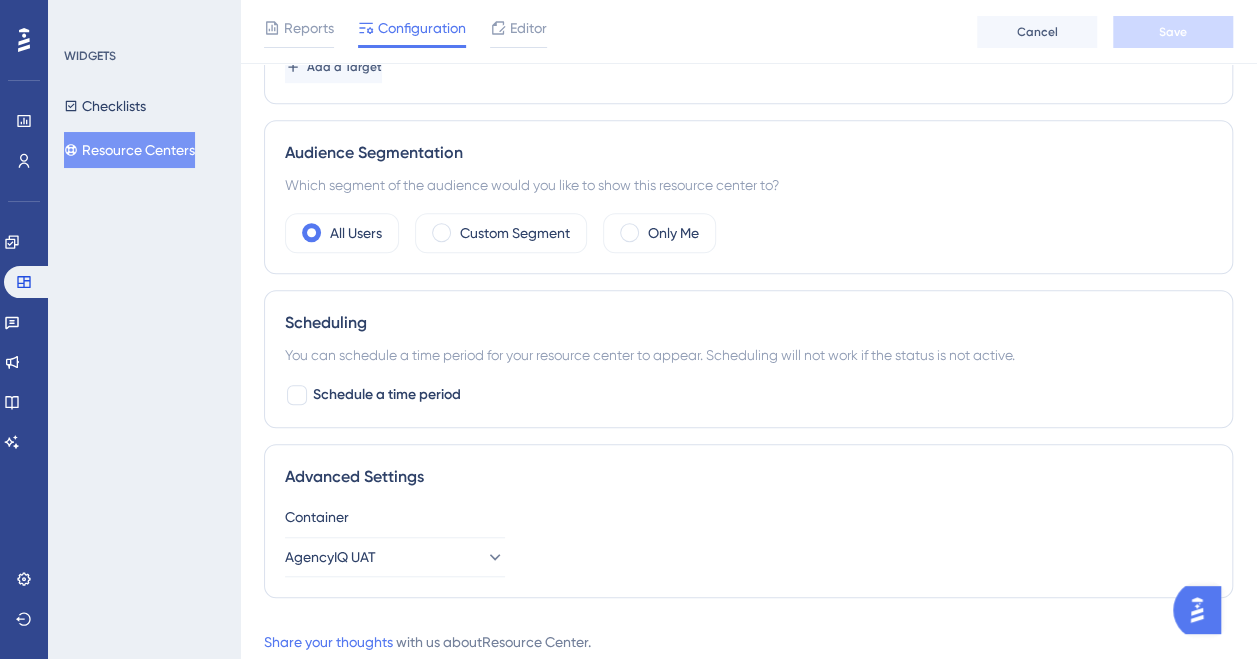scroll, scrollTop: 618, scrollLeft: 0, axis: vertical 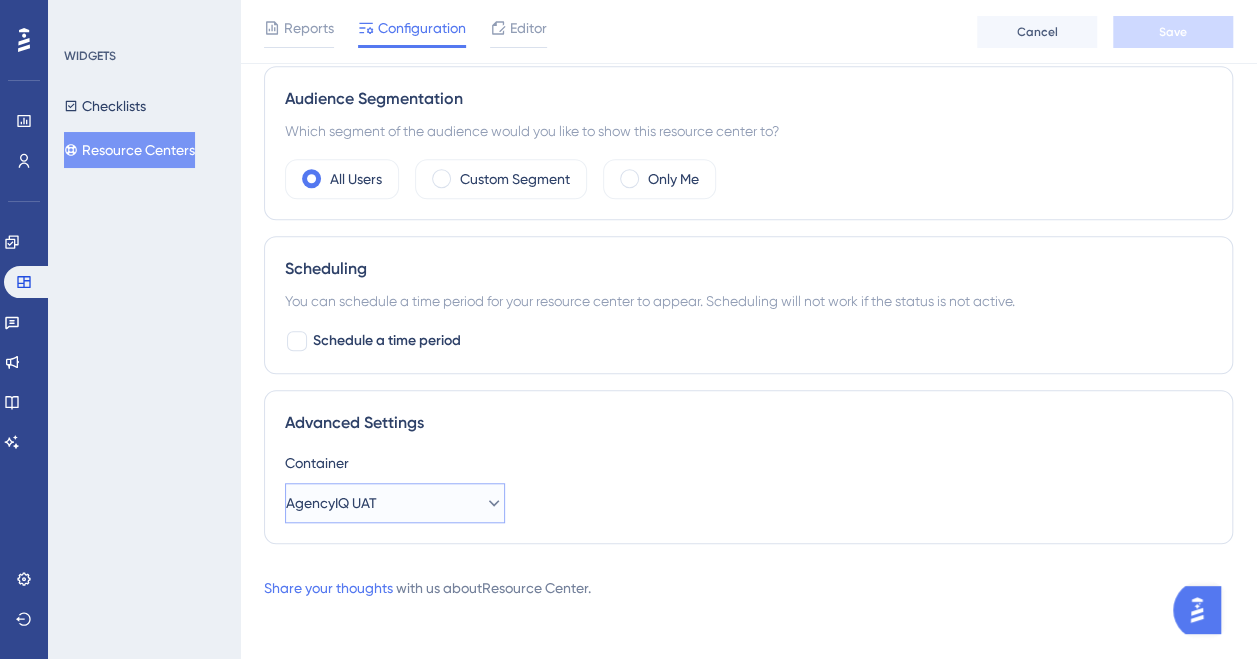 click on "AgencyIQ UAT" at bounding box center (395, 503) 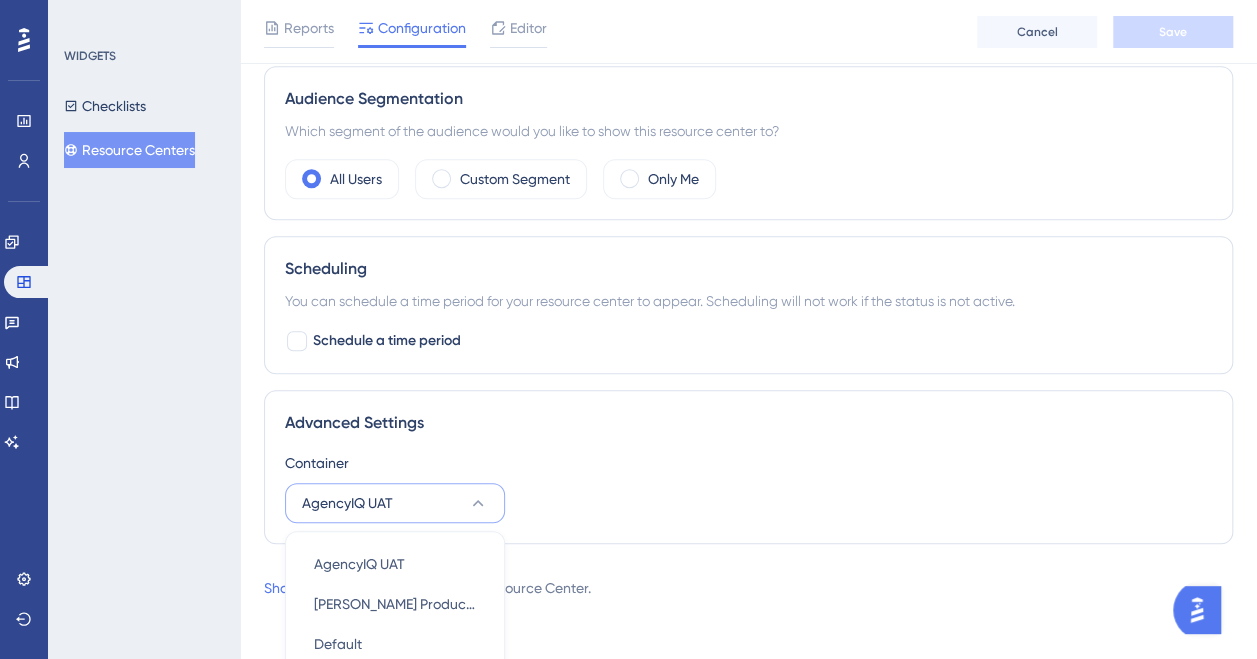 scroll, scrollTop: 630, scrollLeft: 0, axis: vertical 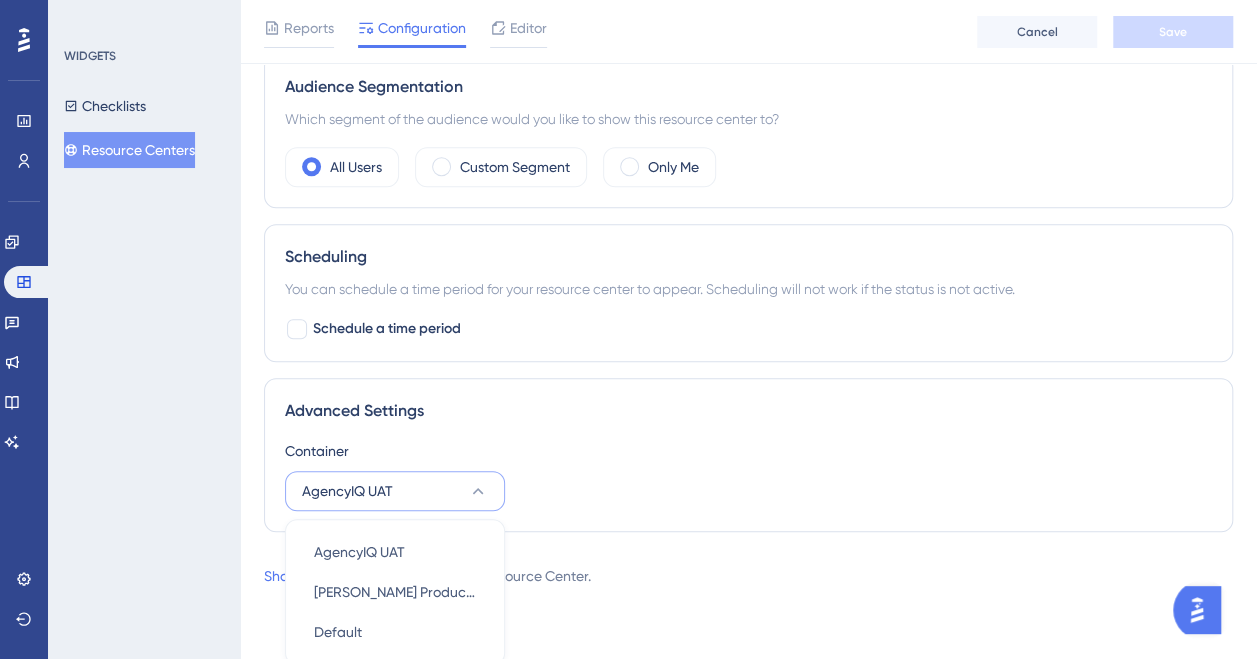 type 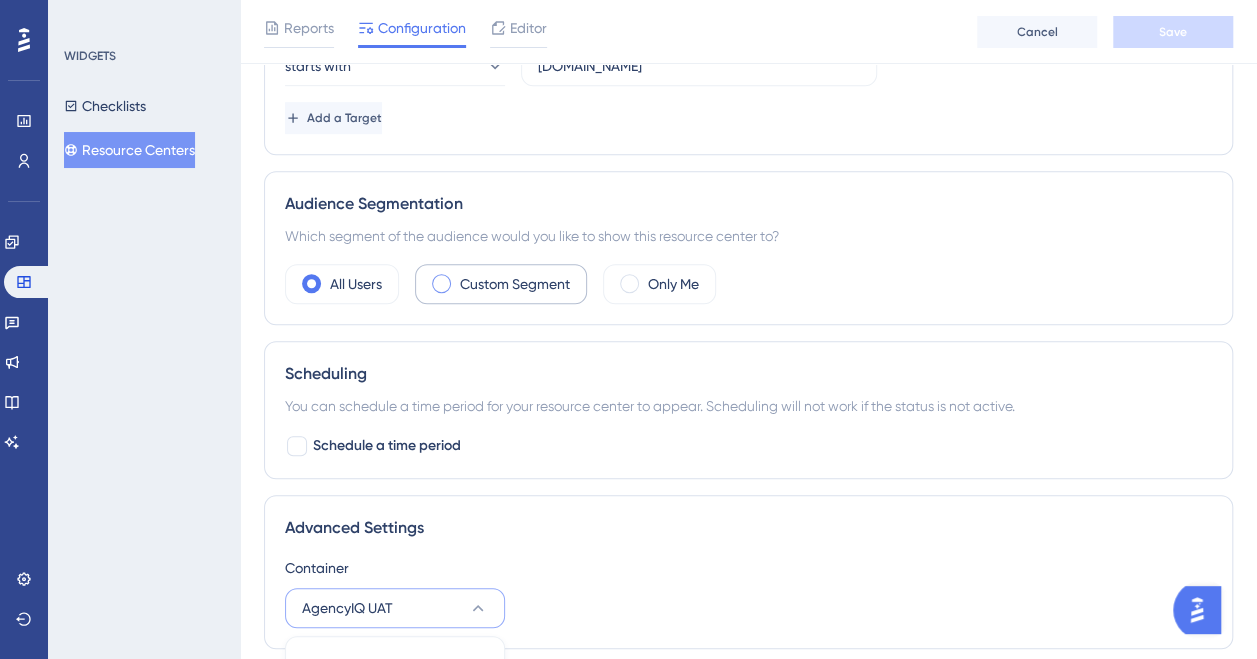scroll, scrollTop: 430, scrollLeft: 0, axis: vertical 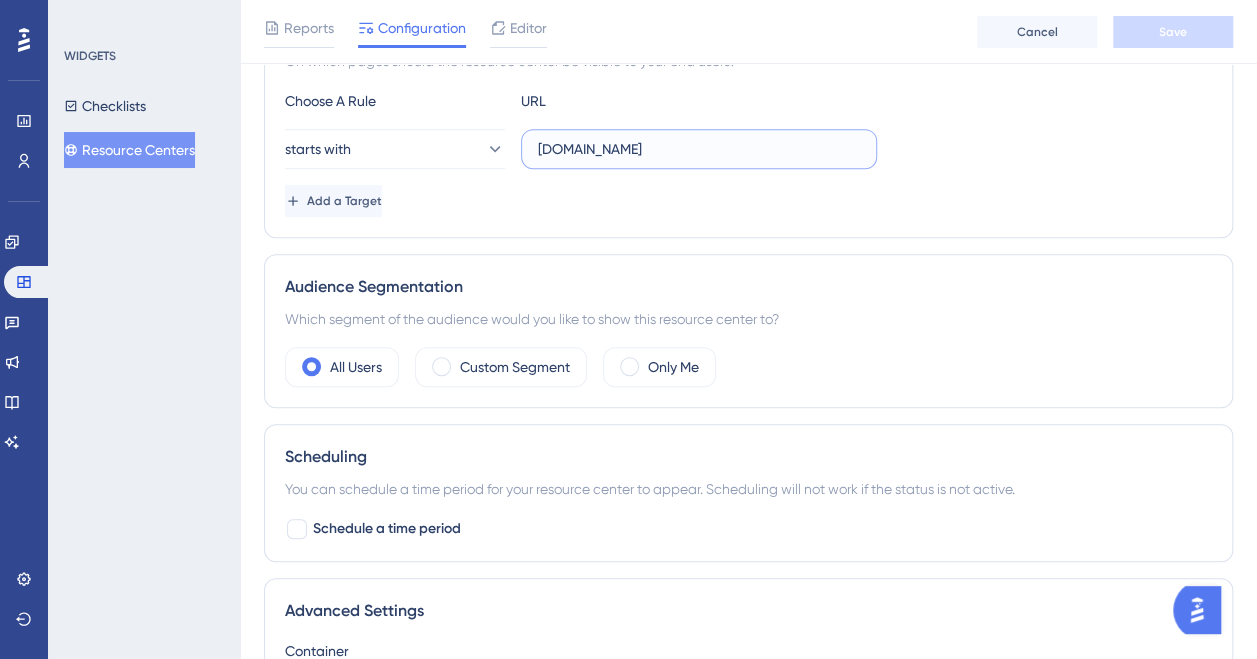 click on "[DOMAIN_NAME]" at bounding box center [699, 149] 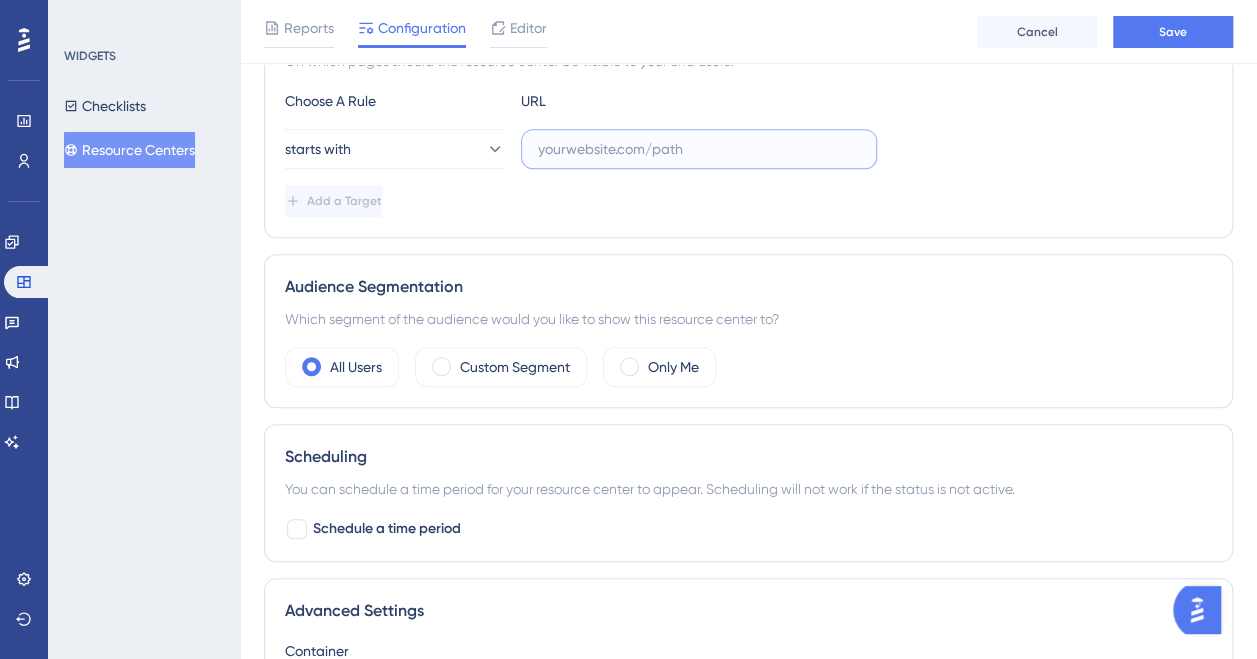 click at bounding box center (699, 149) 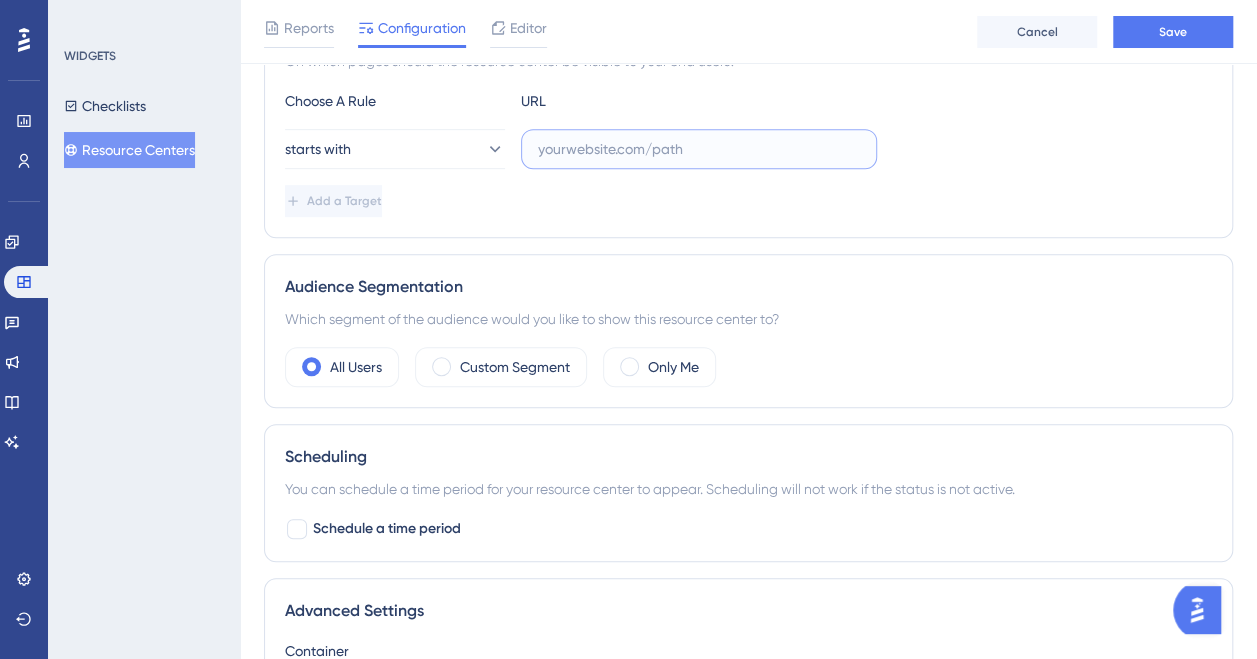 click at bounding box center [699, 149] 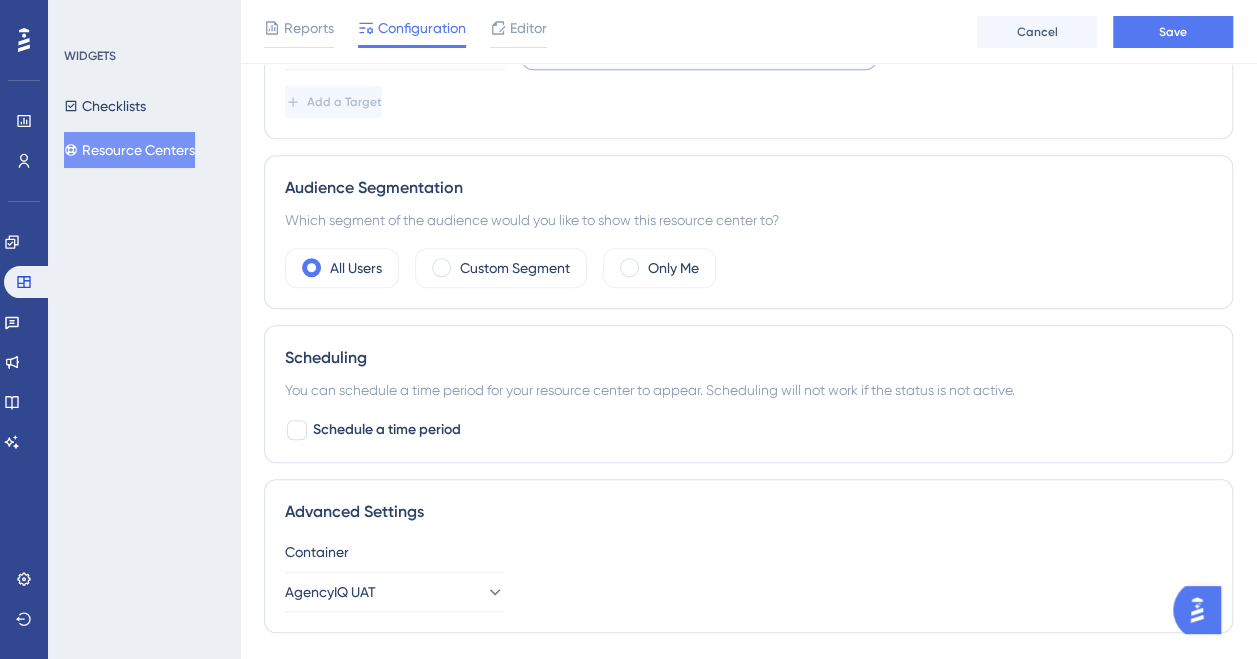 scroll, scrollTop: 618, scrollLeft: 0, axis: vertical 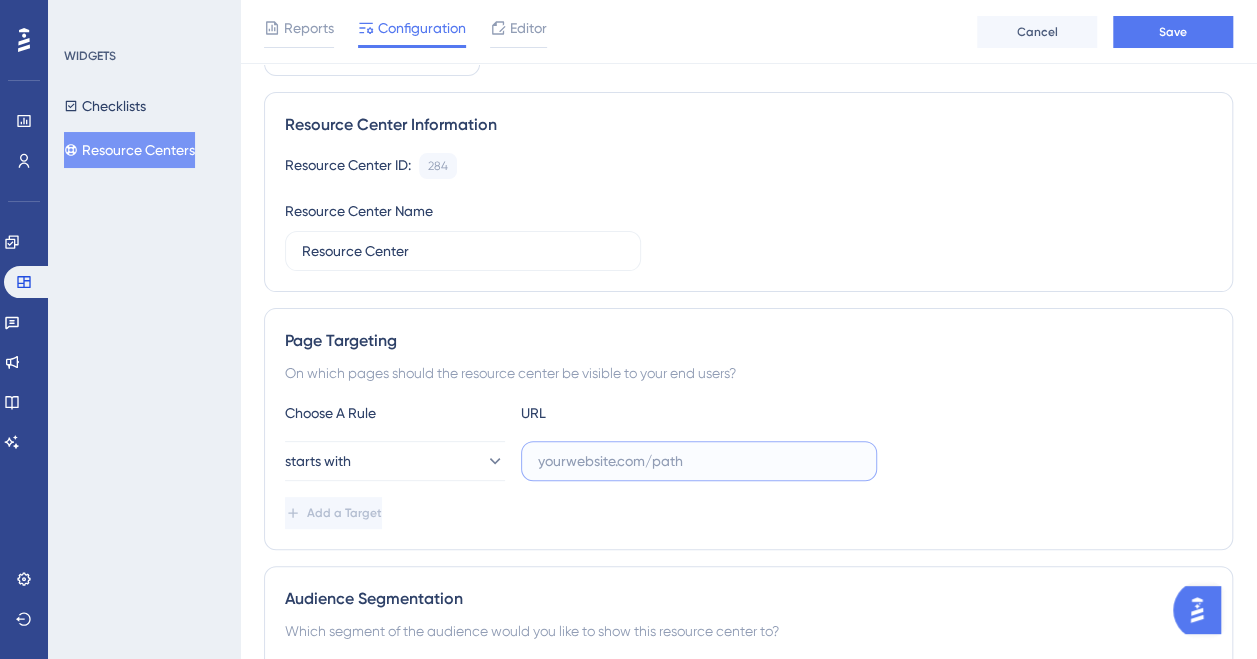 click at bounding box center (699, 461) 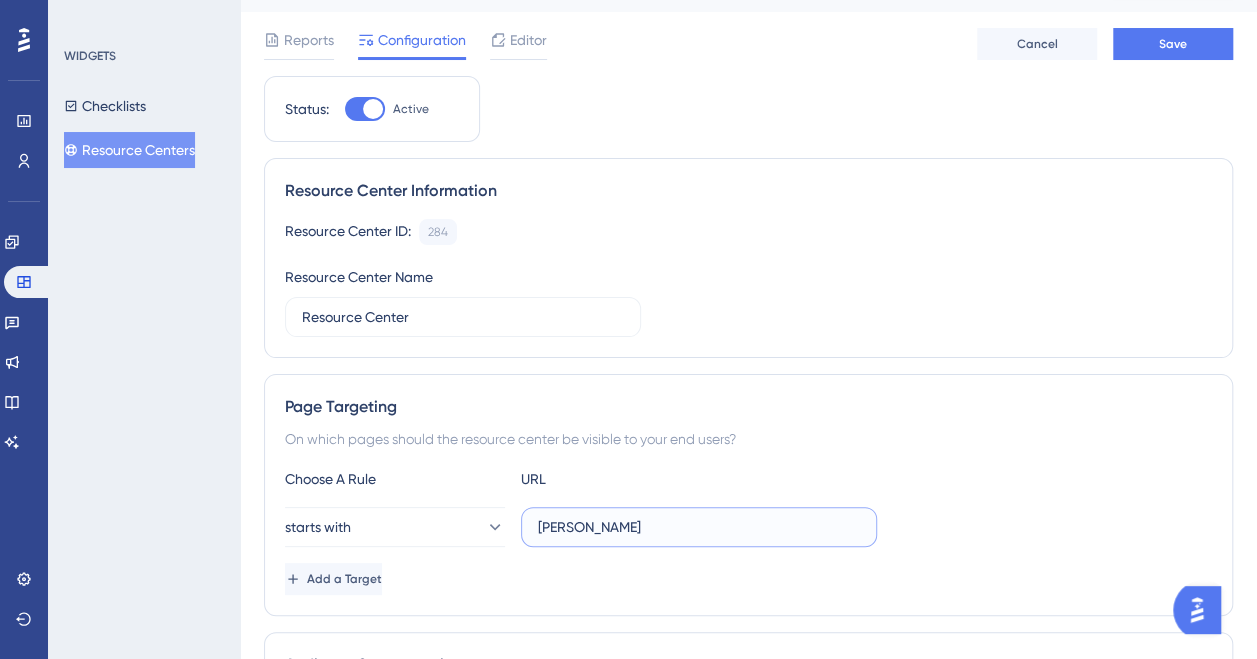 scroll, scrollTop: 0, scrollLeft: 0, axis: both 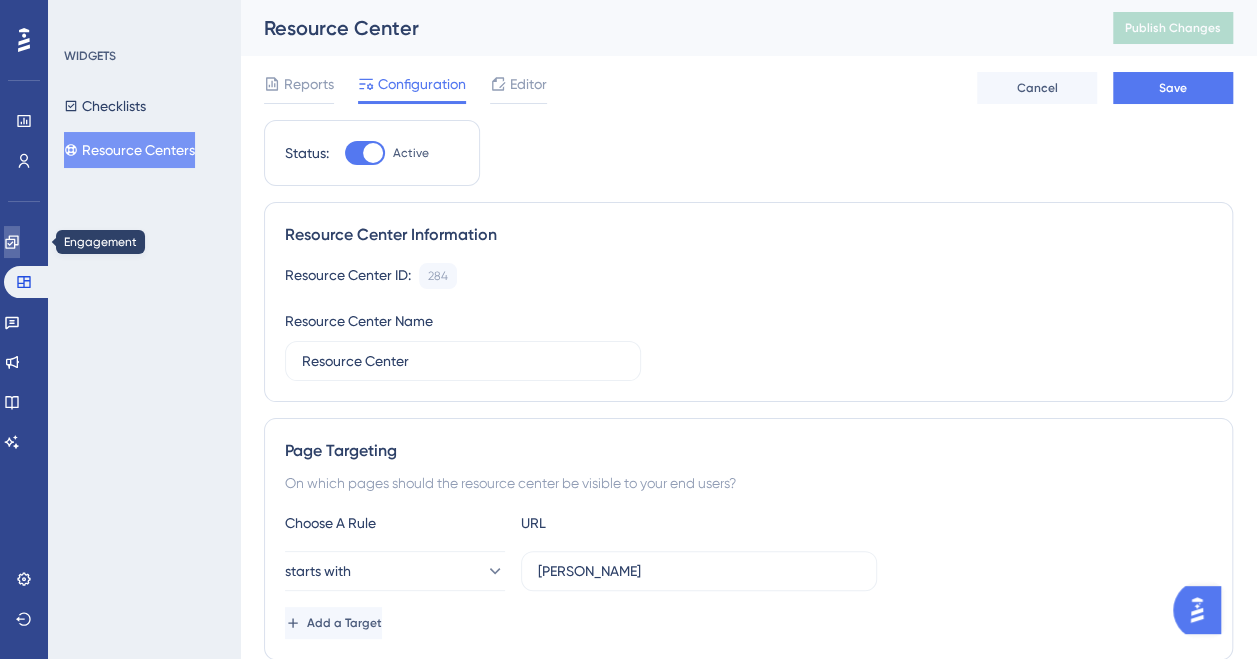 click 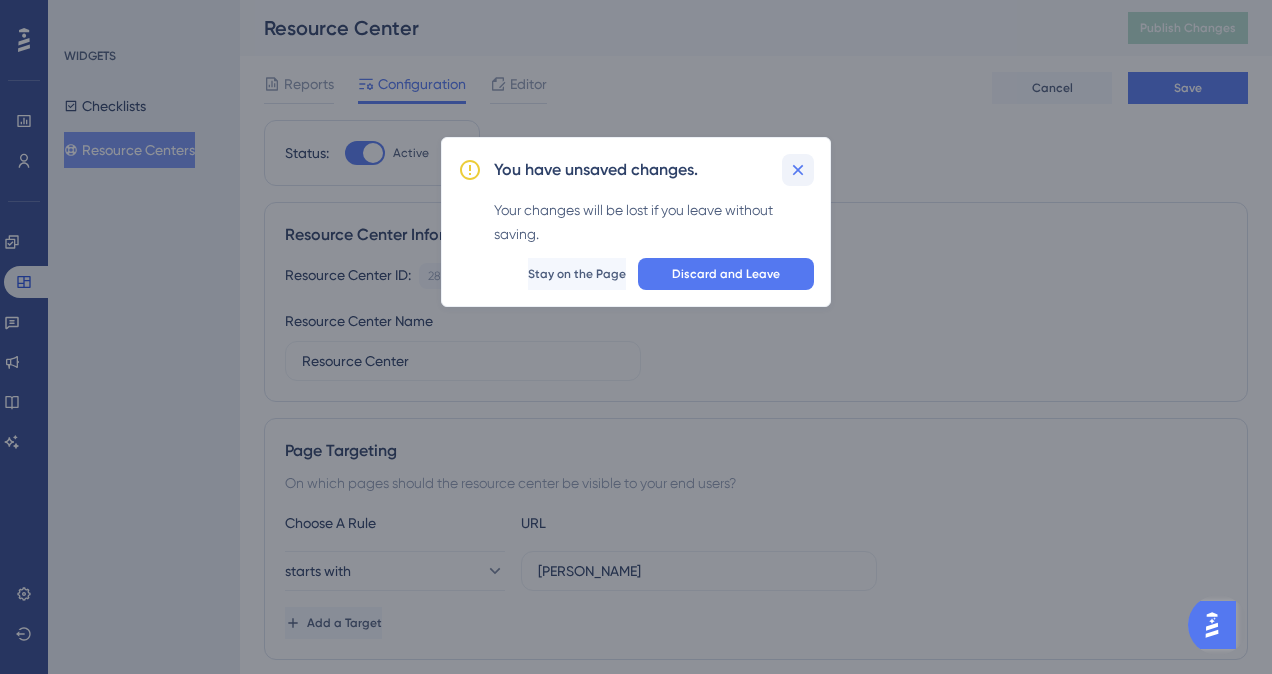 click 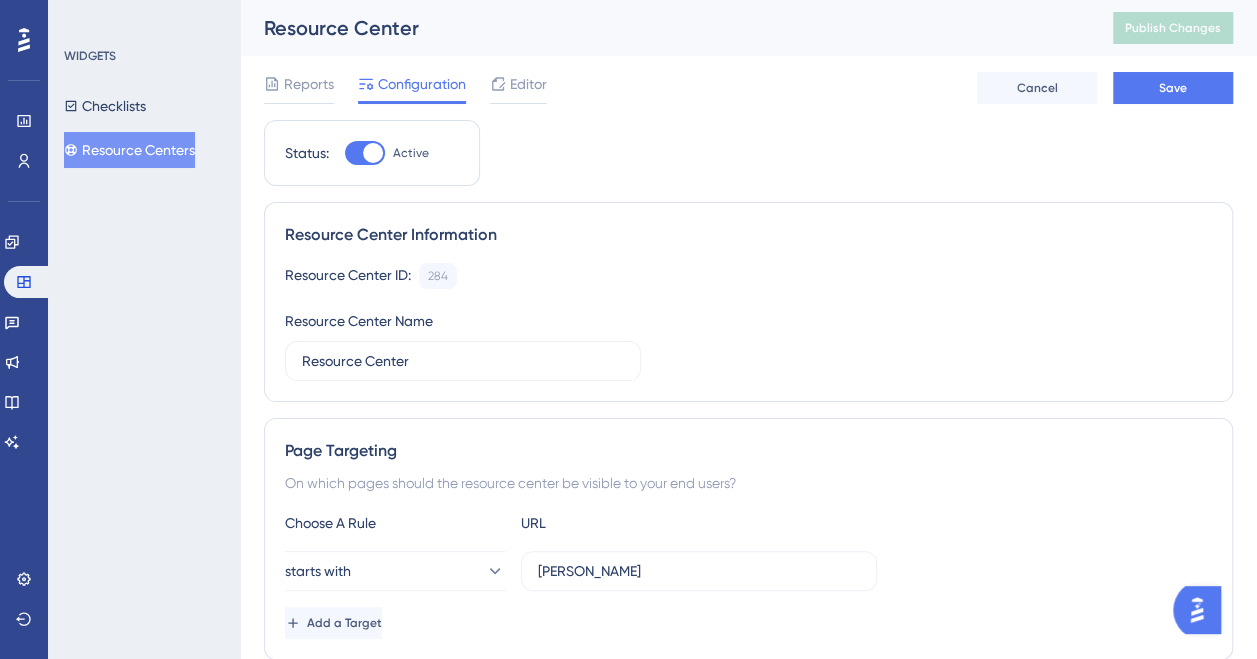 scroll, scrollTop: 100, scrollLeft: 0, axis: vertical 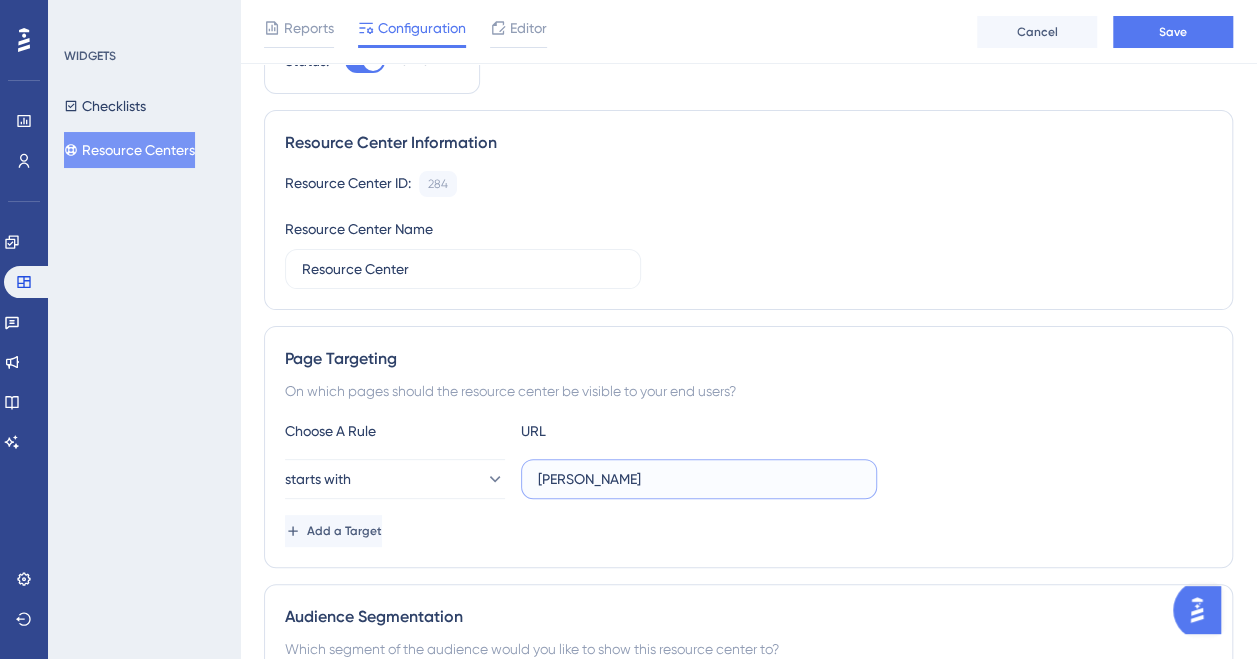 click on "[PERSON_NAME]" at bounding box center [699, 479] 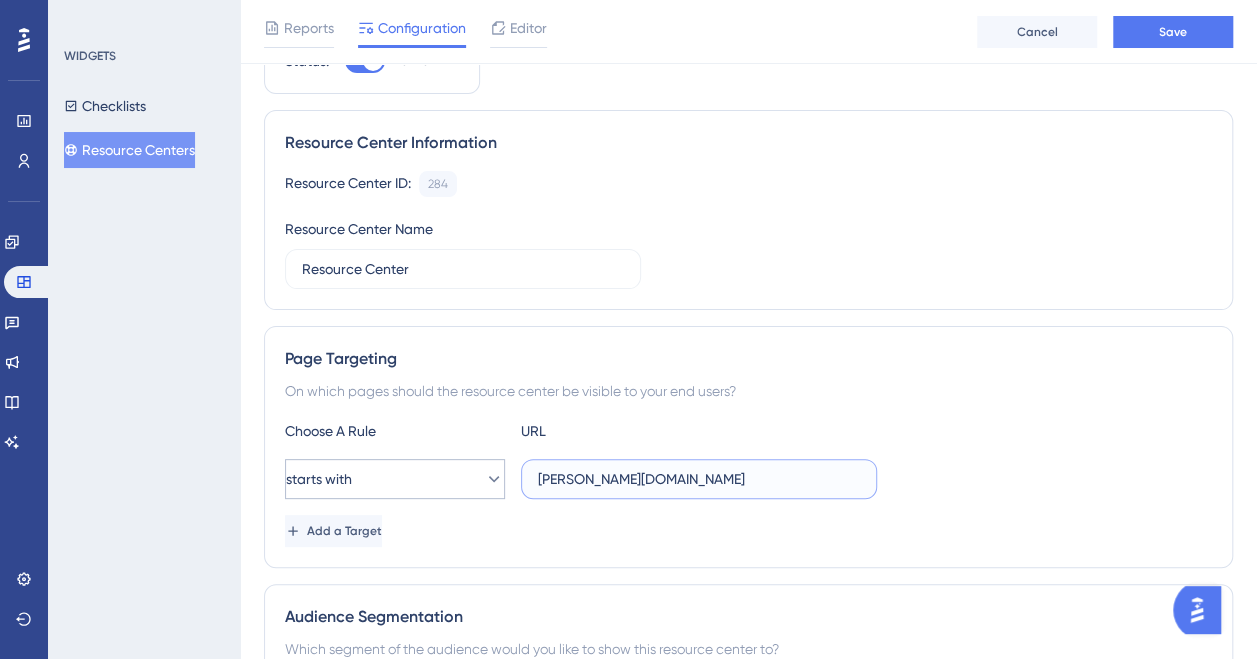 drag, startPoint x: 678, startPoint y: 480, endPoint x: 478, endPoint y: 465, distance: 200.5617 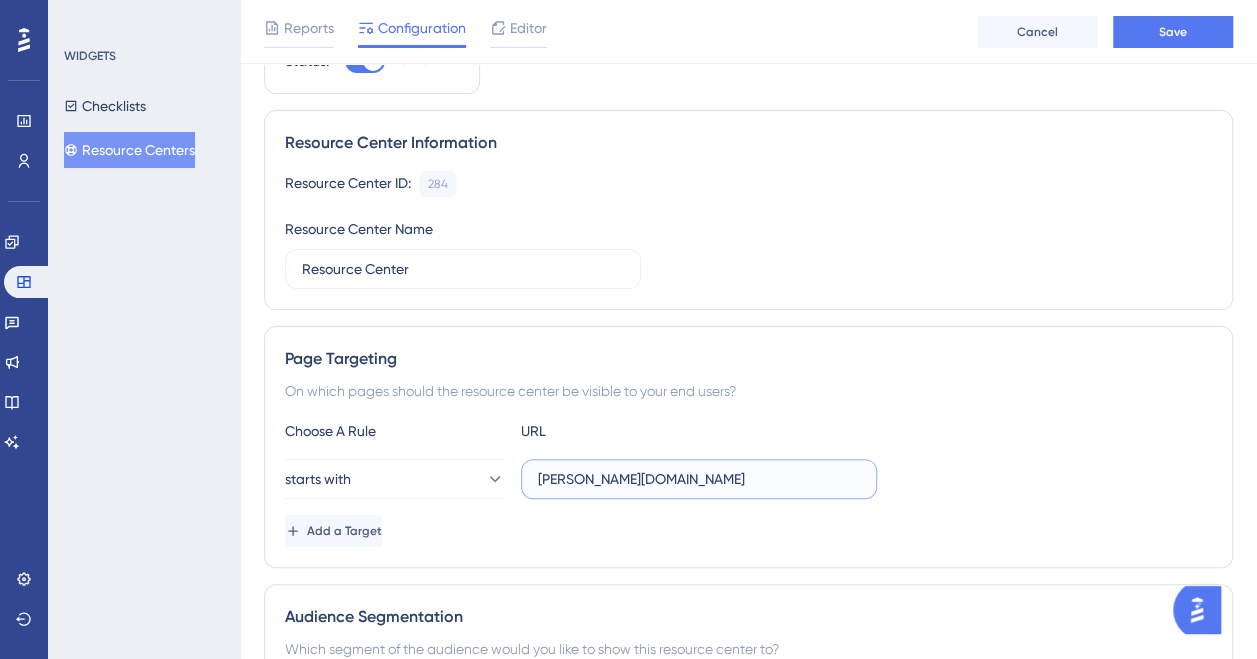type on "[PERSON_NAME][DOMAIN_NAME]" 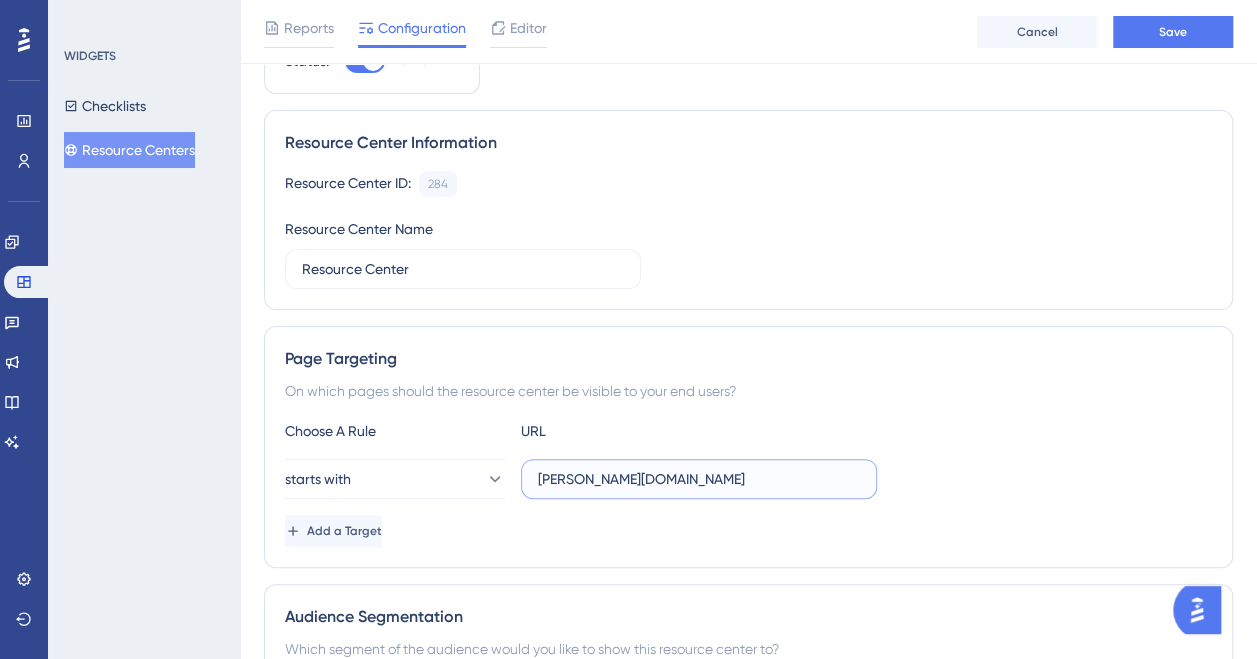 click on "[PERSON_NAME][DOMAIN_NAME]" at bounding box center (699, 479) 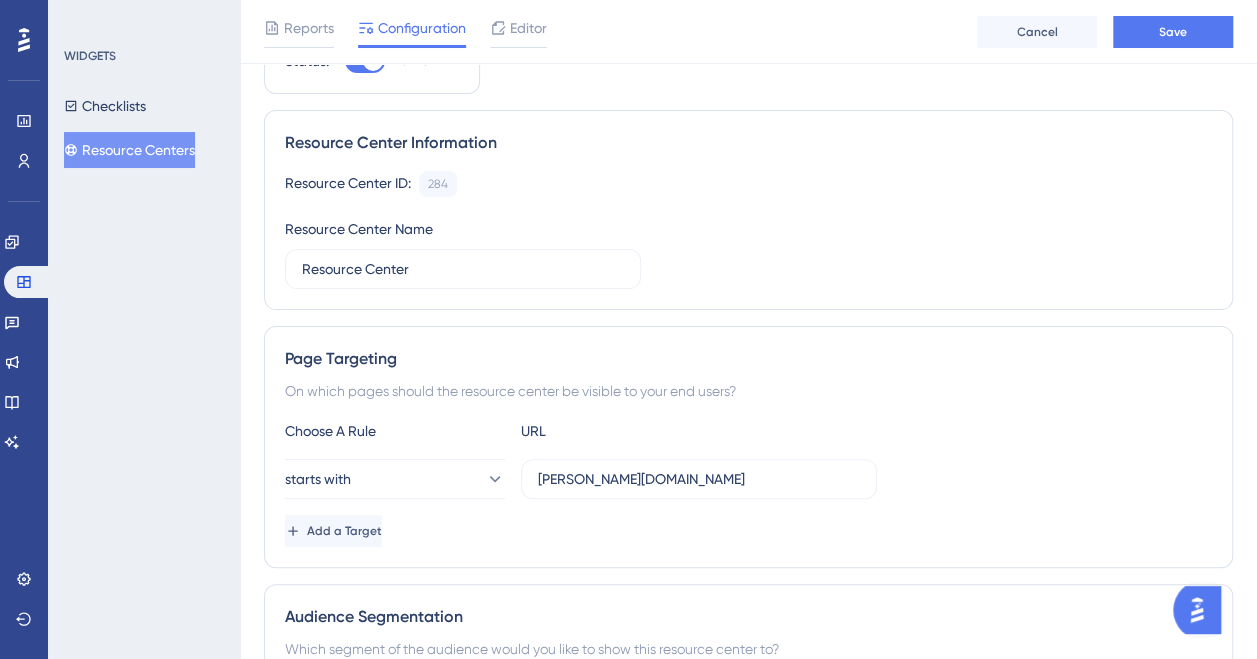 click on "Page Targeting" at bounding box center (748, 359) 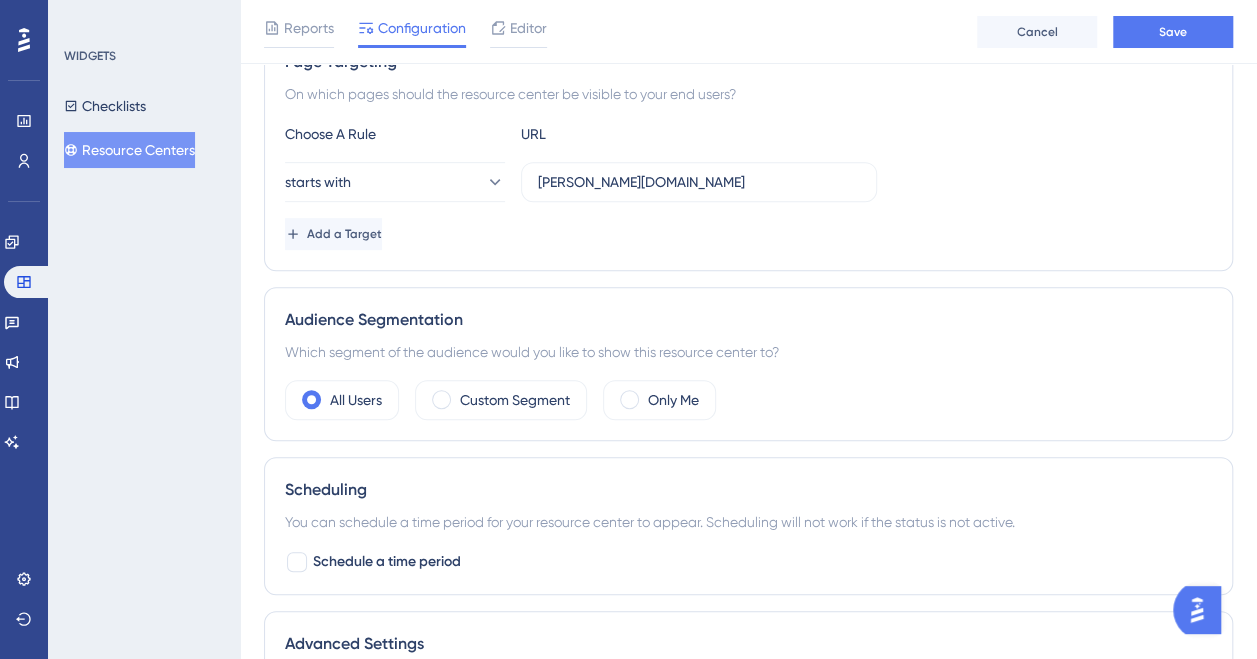 scroll, scrollTop: 400, scrollLeft: 0, axis: vertical 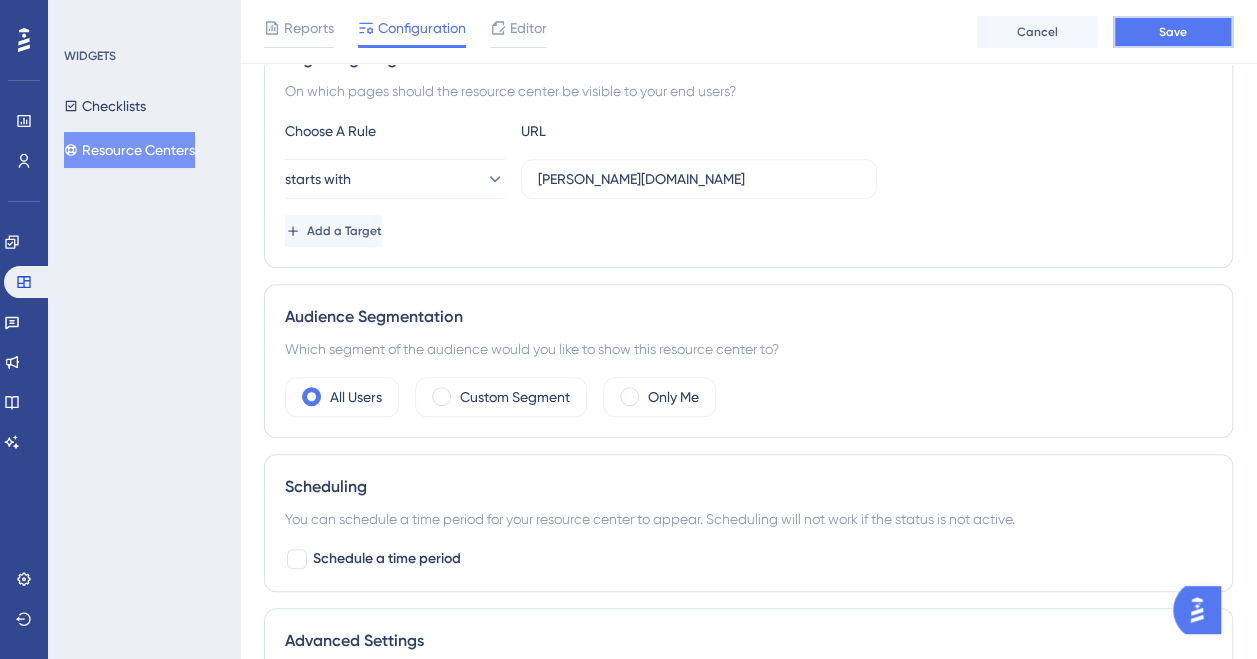 click on "Save" at bounding box center [1173, 32] 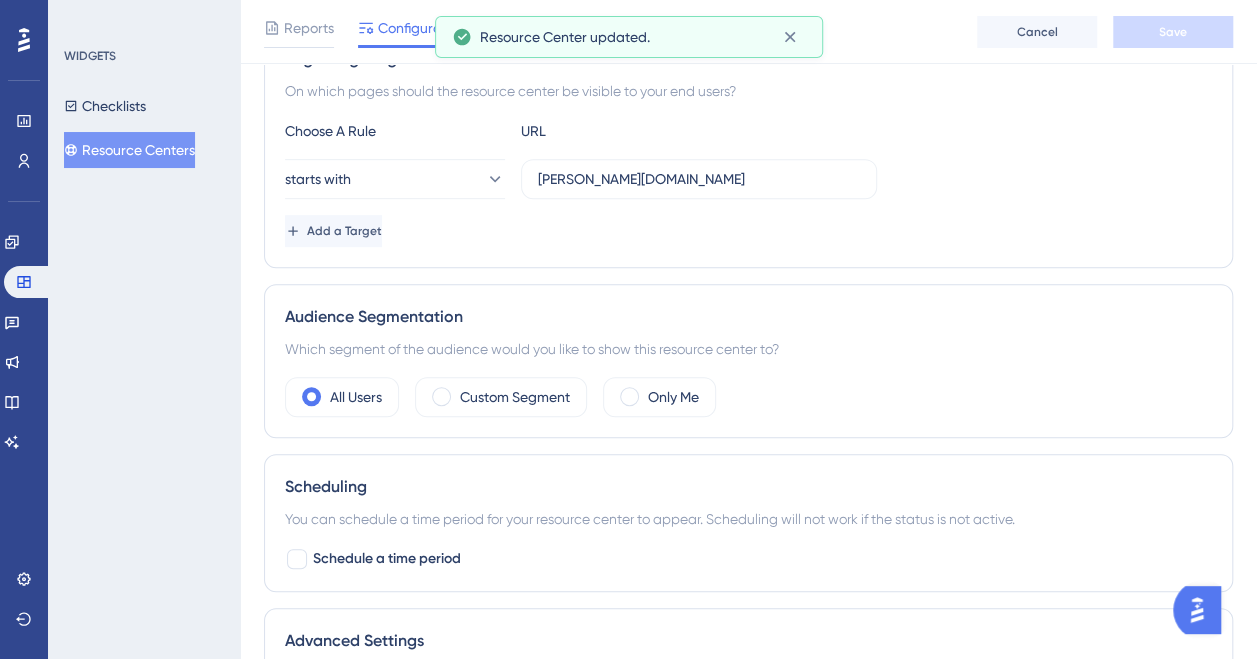 click on "Status: Active Resource Center Information Resource Center ID: 284 Copy Resource Center Name Resource Center Page Targeting
On which pages should the resource center be visible to your end users?
Choose A Rule URL starts with [PERSON_NAME][DOMAIN_NAME] Add a Target Audience Segmentation Which segment of the audience would you like to show this resource center to? All Users Custom Segment Only Me Scheduling You can schedule a time period for your resource center to appear.
Scheduling will not work if the status is not active. Schedule a time period Advanced Settings Container AgencyIQ UAT" at bounding box center (748, 253) 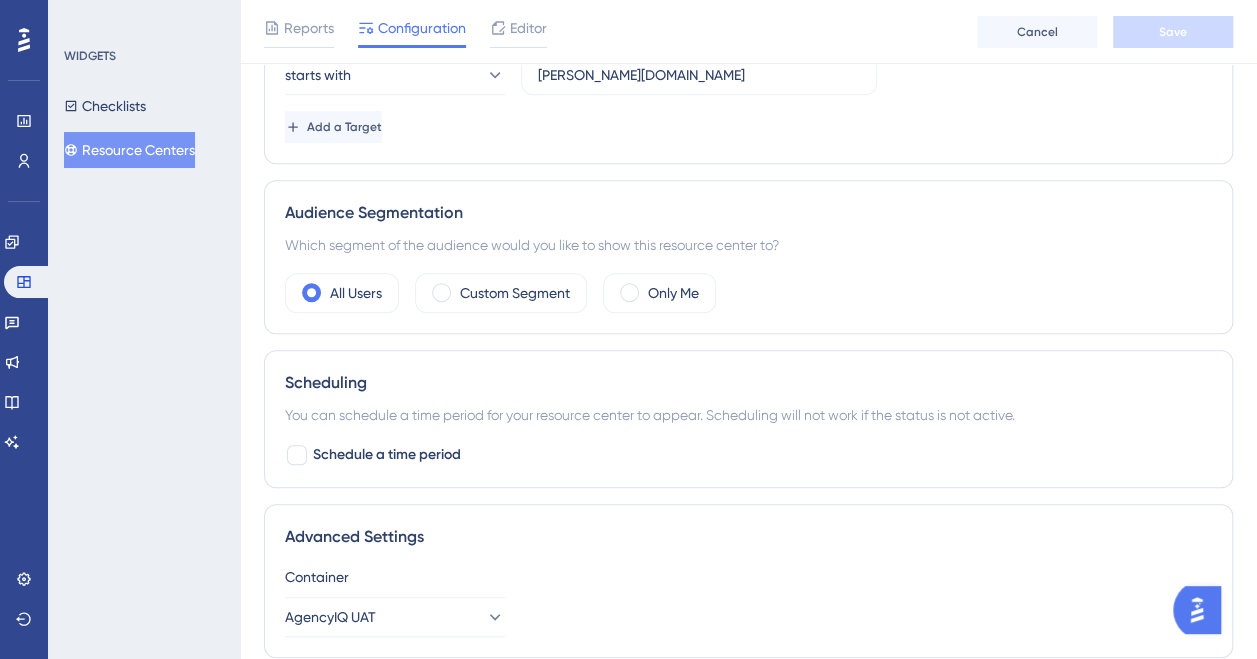 scroll, scrollTop: 618, scrollLeft: 0, axis: vertical 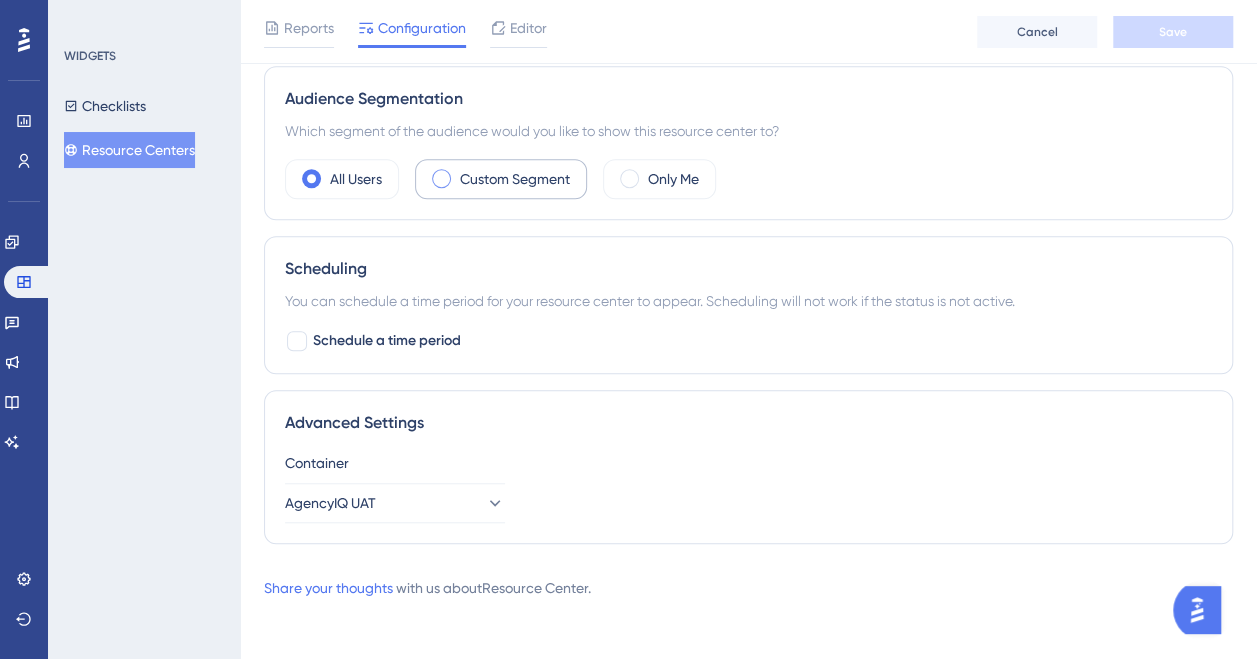 click on "Custom Segment" at bounding box center [515, 179] 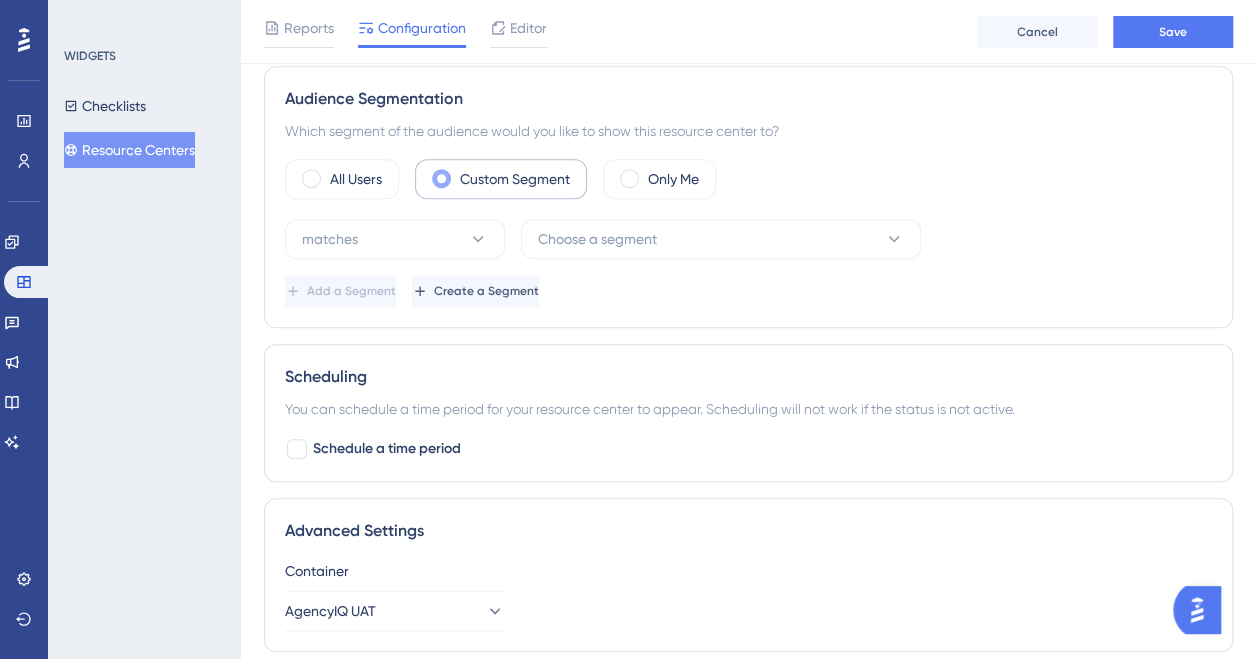 click on "Custom Segment" at bounding box center (501, 179) 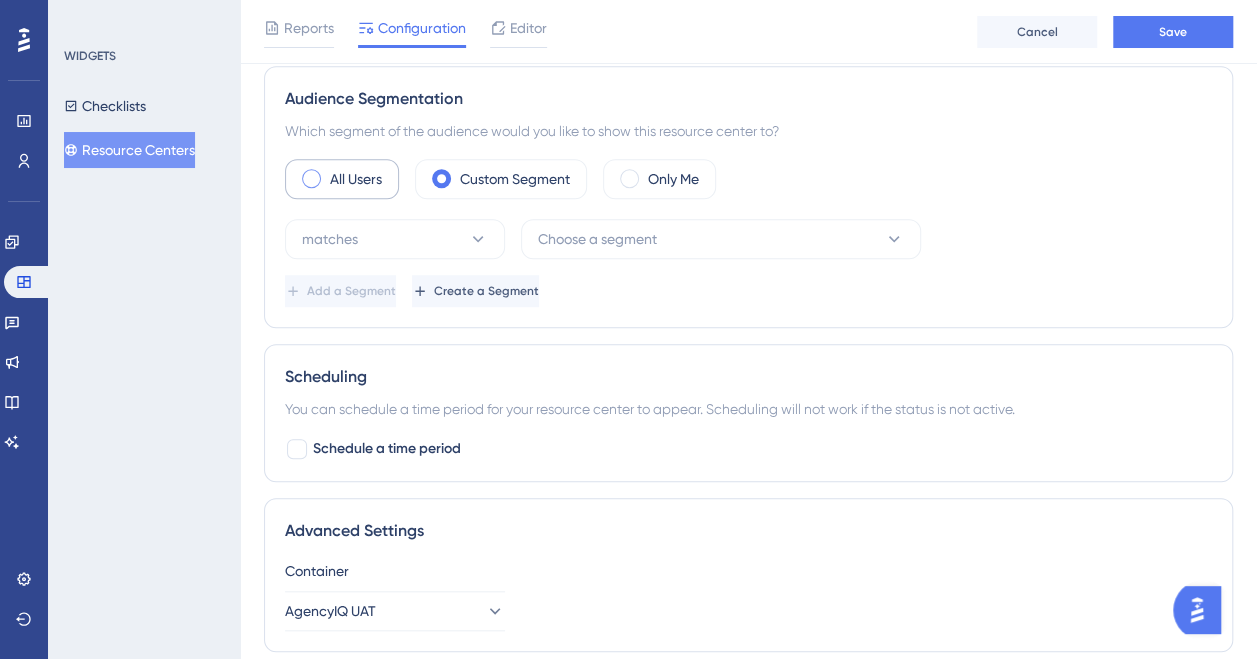 click on "All Users" at bounding box center (356, 179) 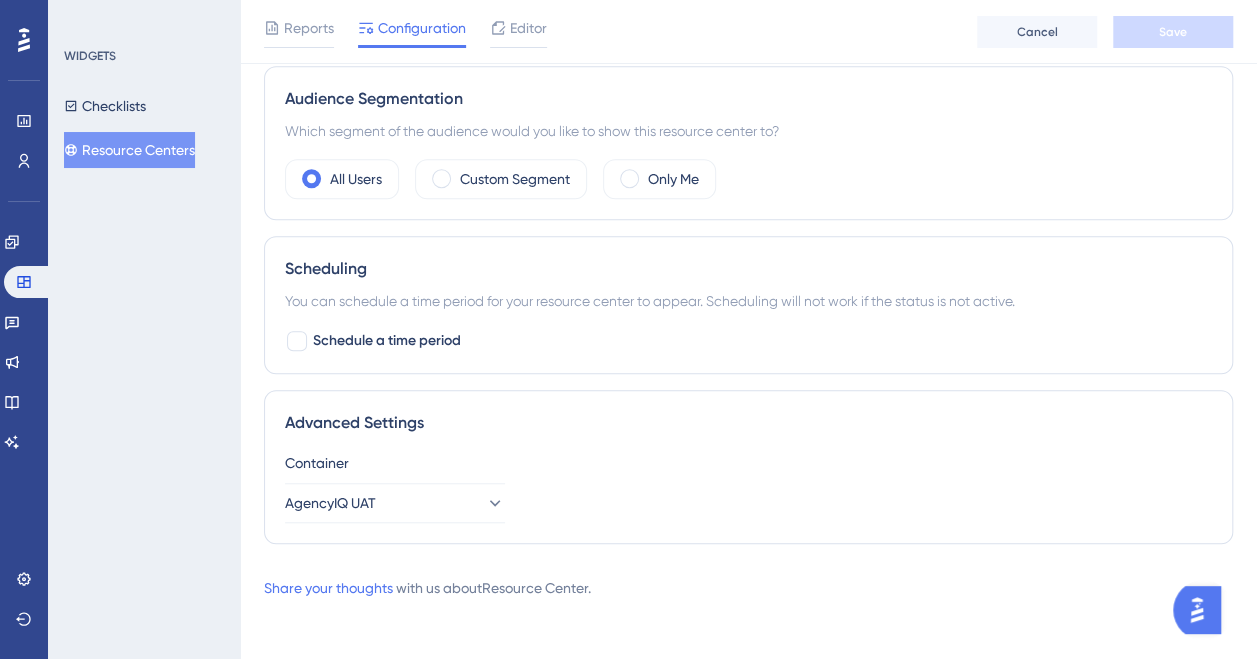 click on "Schedule a time period" at bounding box center [748, 341] 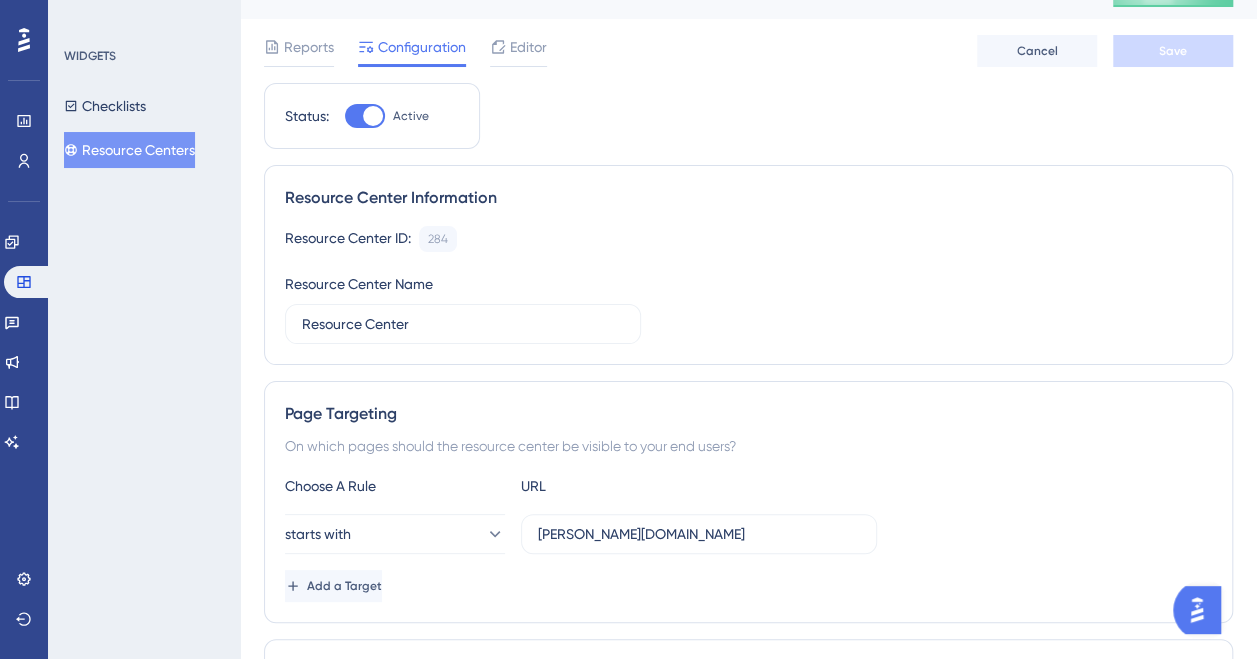 scroll, scrollTop: 0, scrollLeft: 0, axis: both 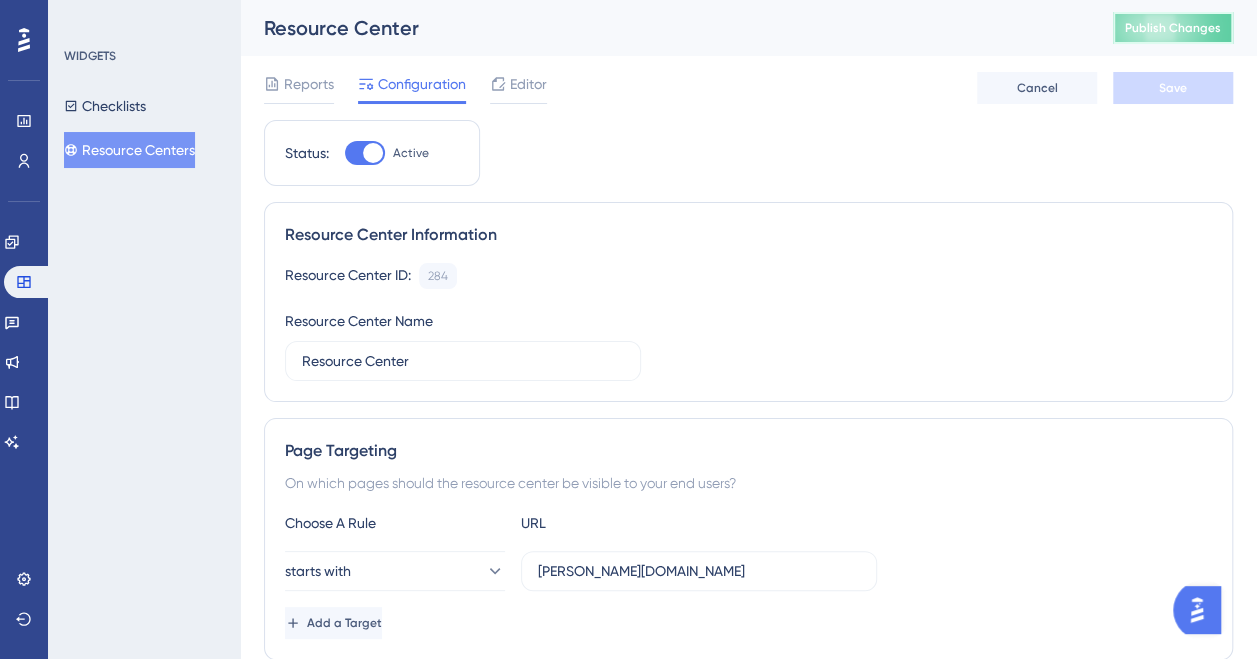 click on "Publish Changes" at bounding box center [1173, 28] 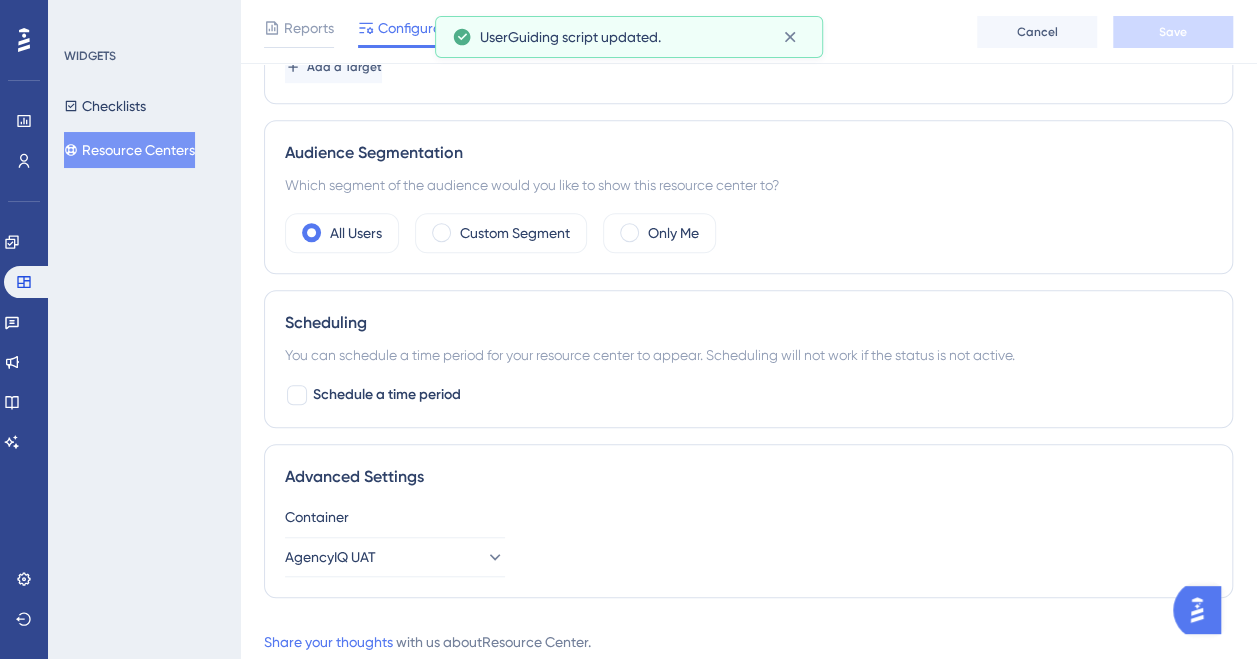 scroll, scrollTop: 618, scrollLeft: 0, axis: vertical 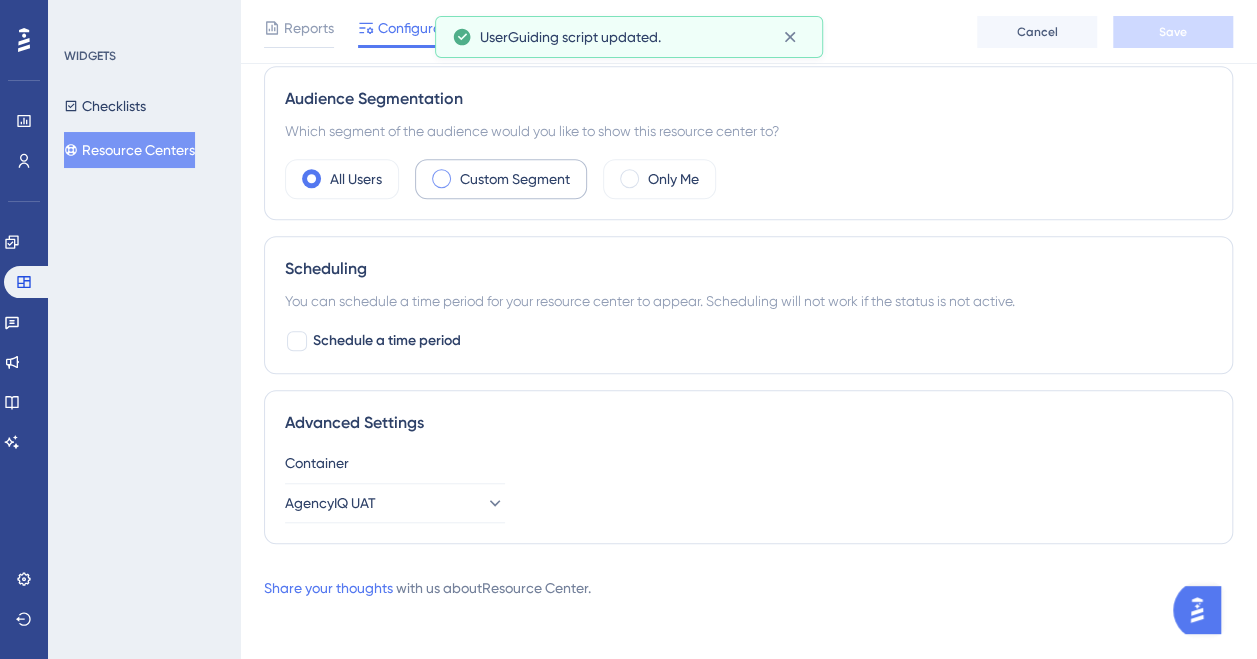 click on "Custom Segment" at bounding box center (515, 179) 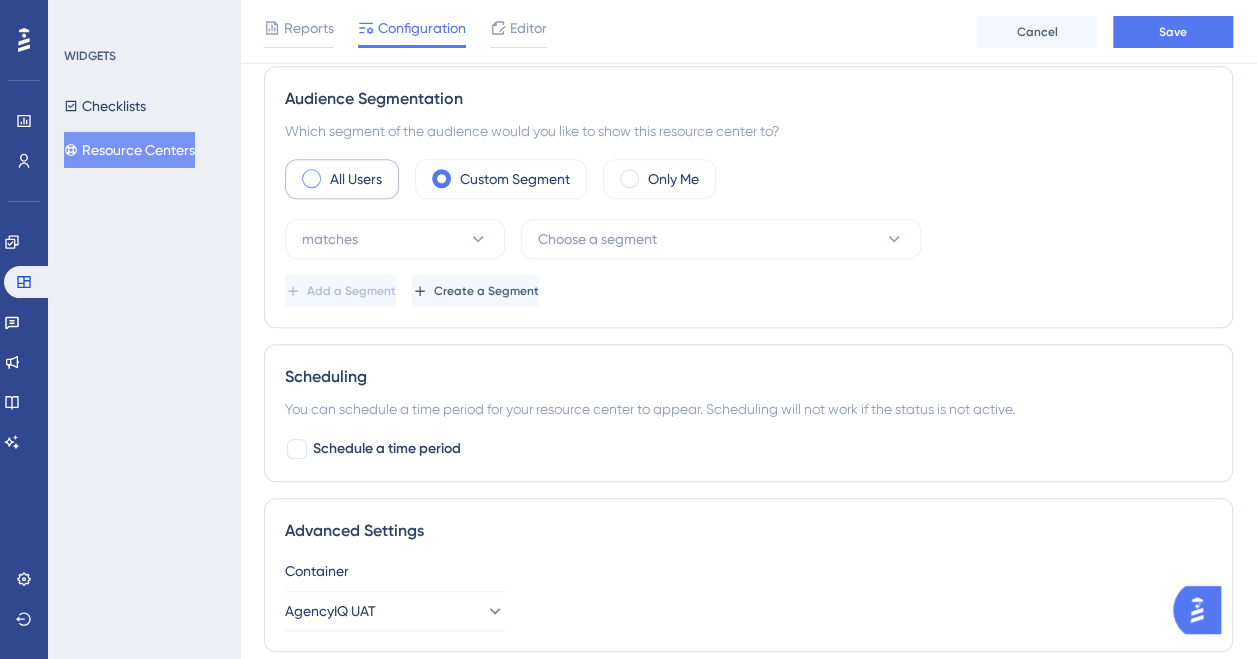 click on "All Users" at bounding box center [356, 179] 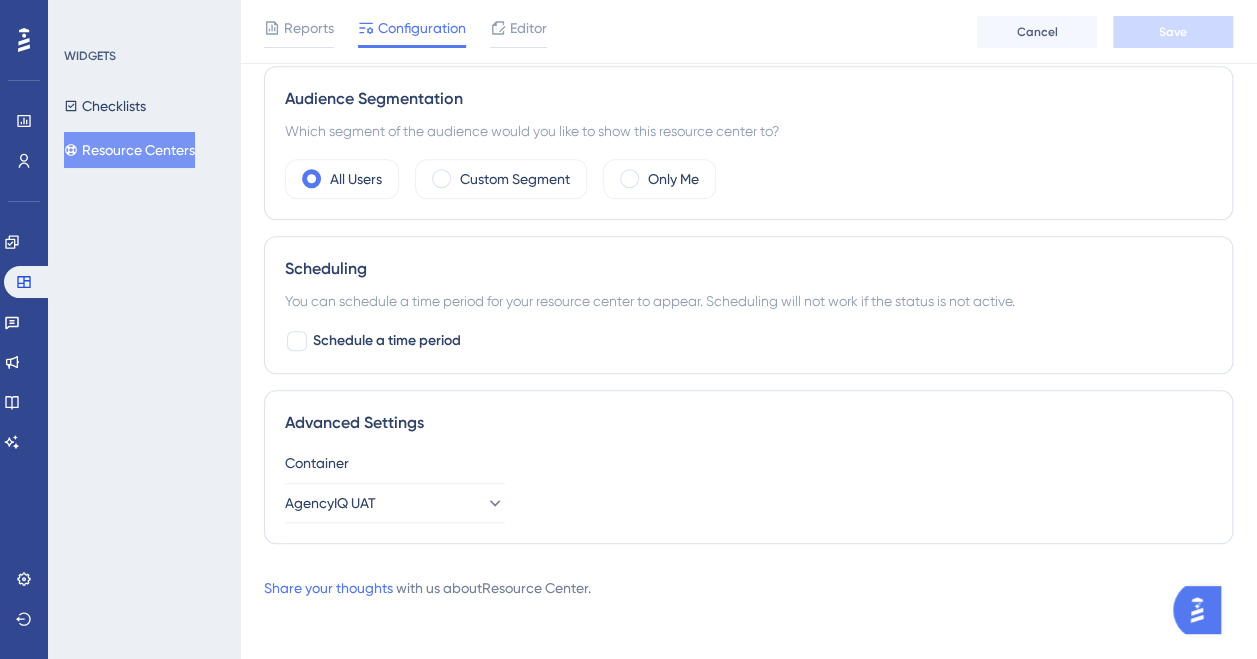 click on "All Users Custom Segment Only Me" at bounding box center [748, 179] 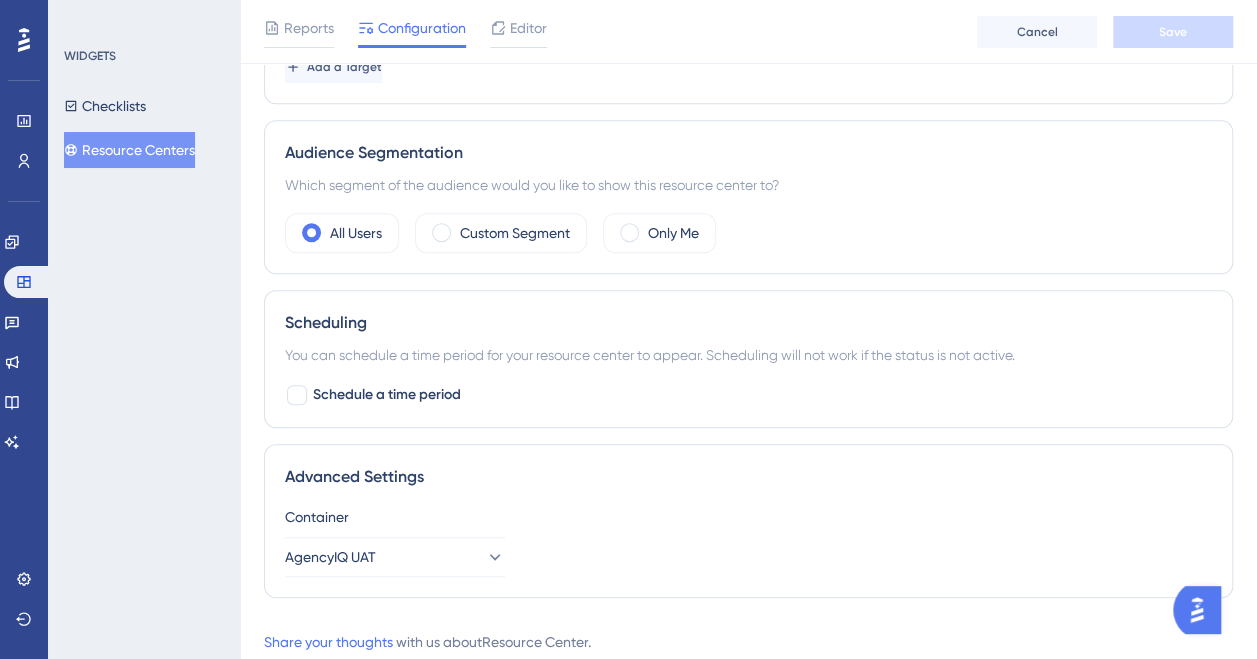 scroll, scrollTop: 618, scrollLeft: 0, axis: vertical 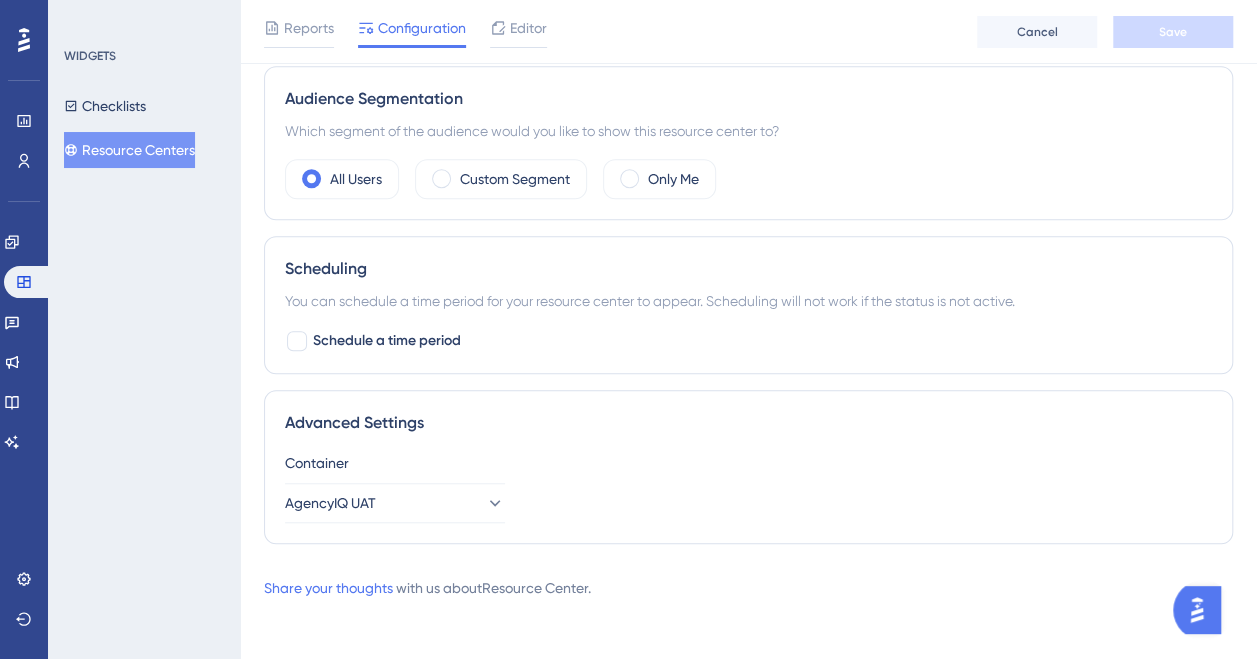 click on "Advanced Settings" at bounding box center (748, 423) 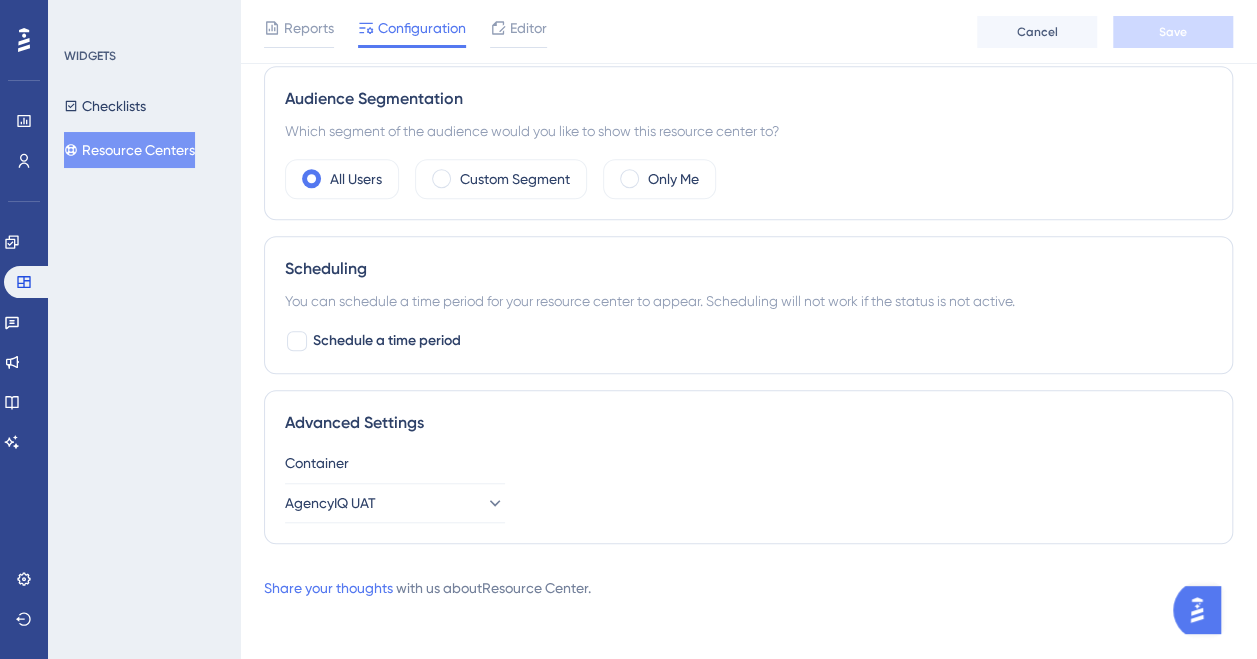 click on "All Users Custom Segment Only Me" at bounding box center [748, 179] 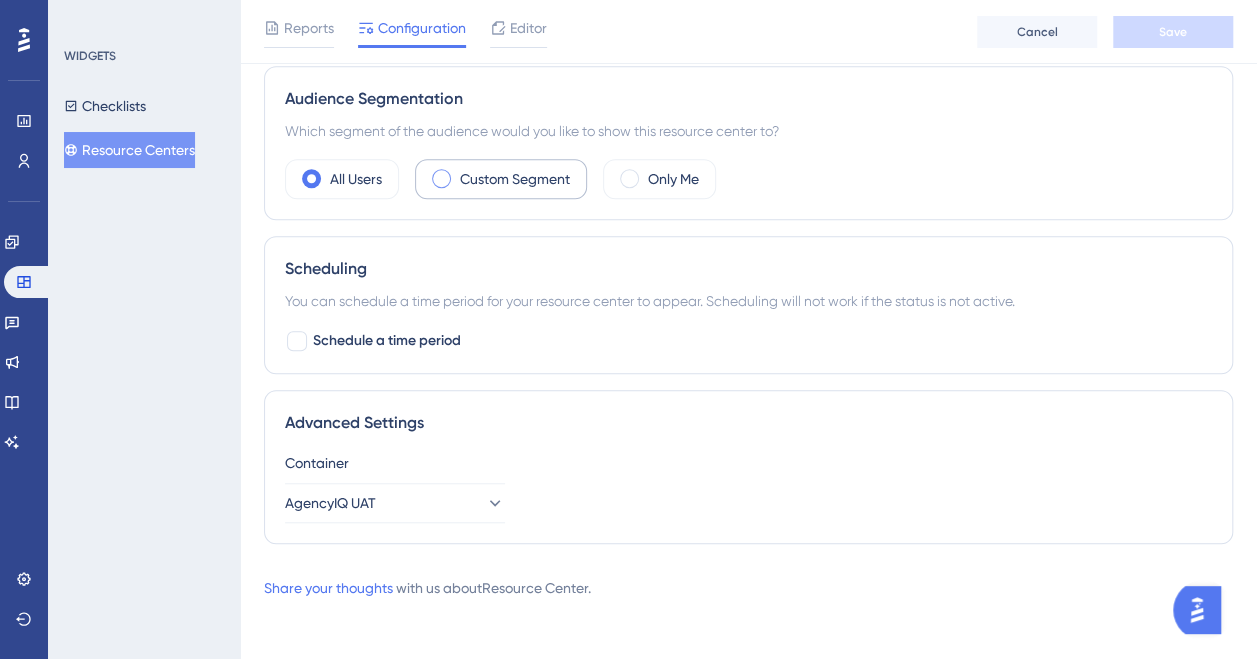 click on "Custom Segment" at bounding box center [515, 179] 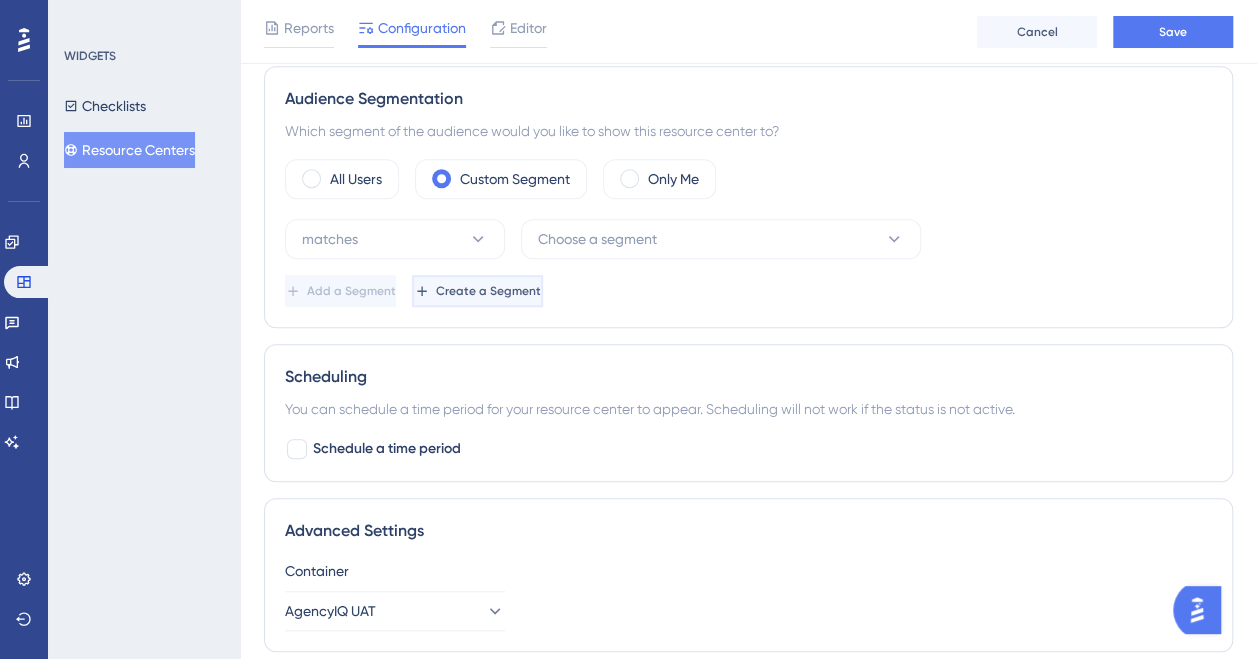 click on "Create a Segment" at bounding box center [488, 291] 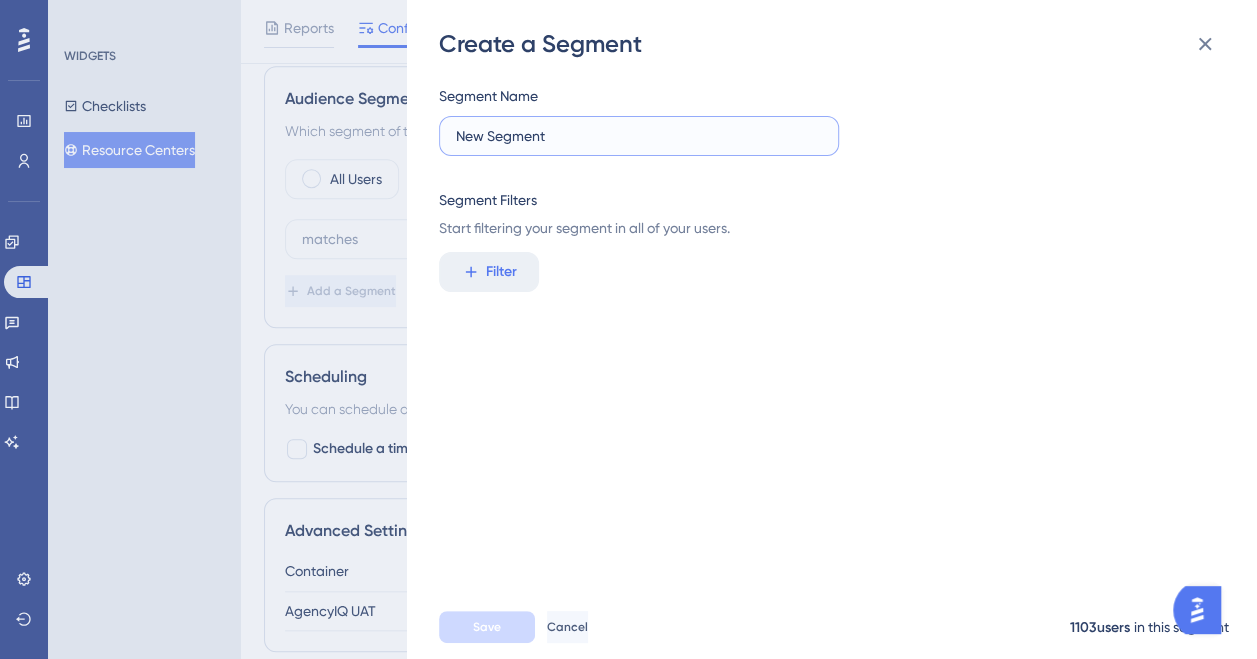 click on "New Segment" at bounding box center (639, 136) 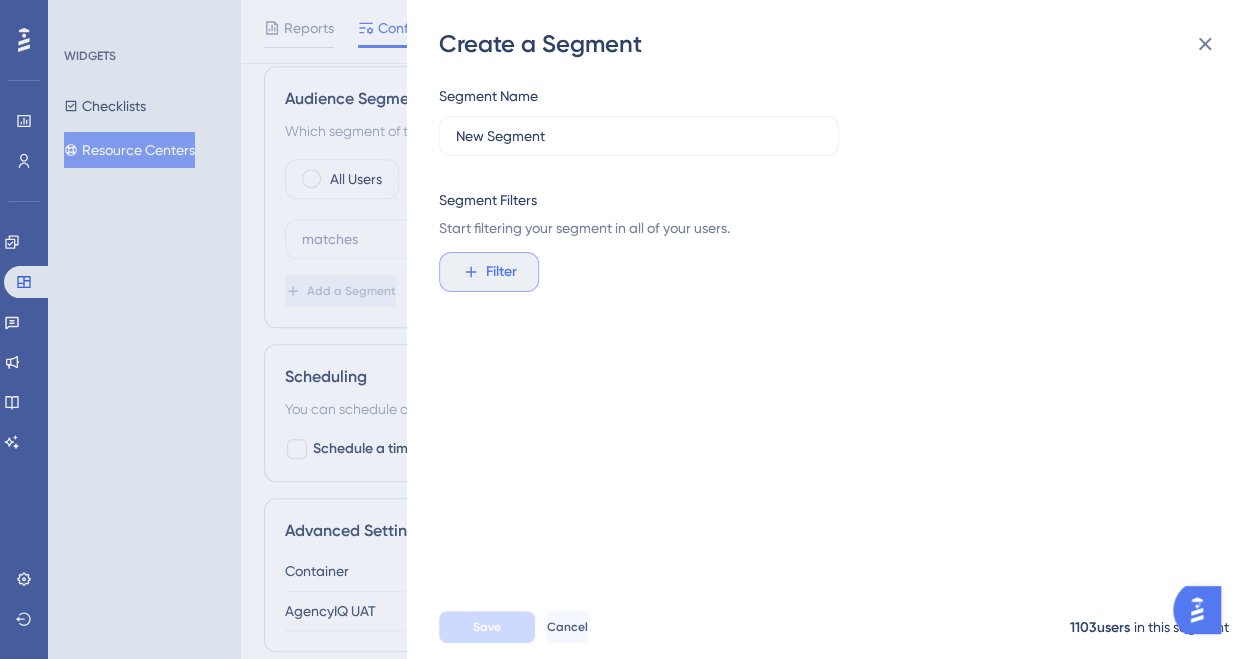 click on "Filter" at bounding box center [501, 272] 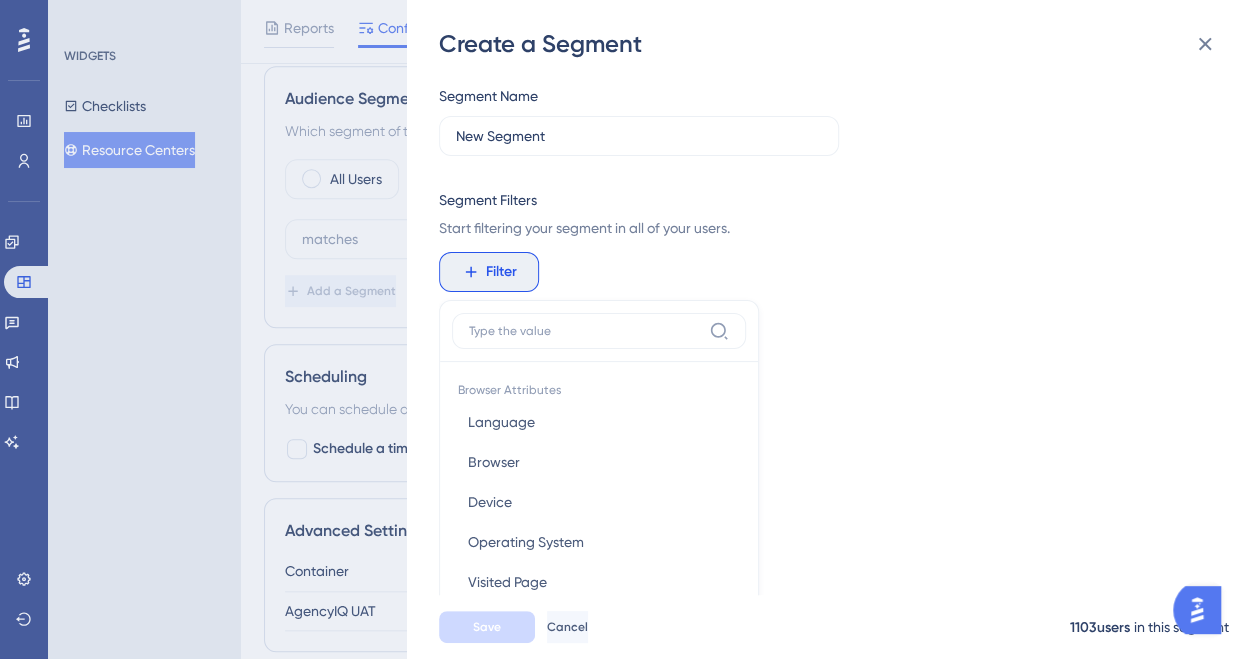 scroll, scrollTop: 126, scrollLeft: 0, axis: vertical 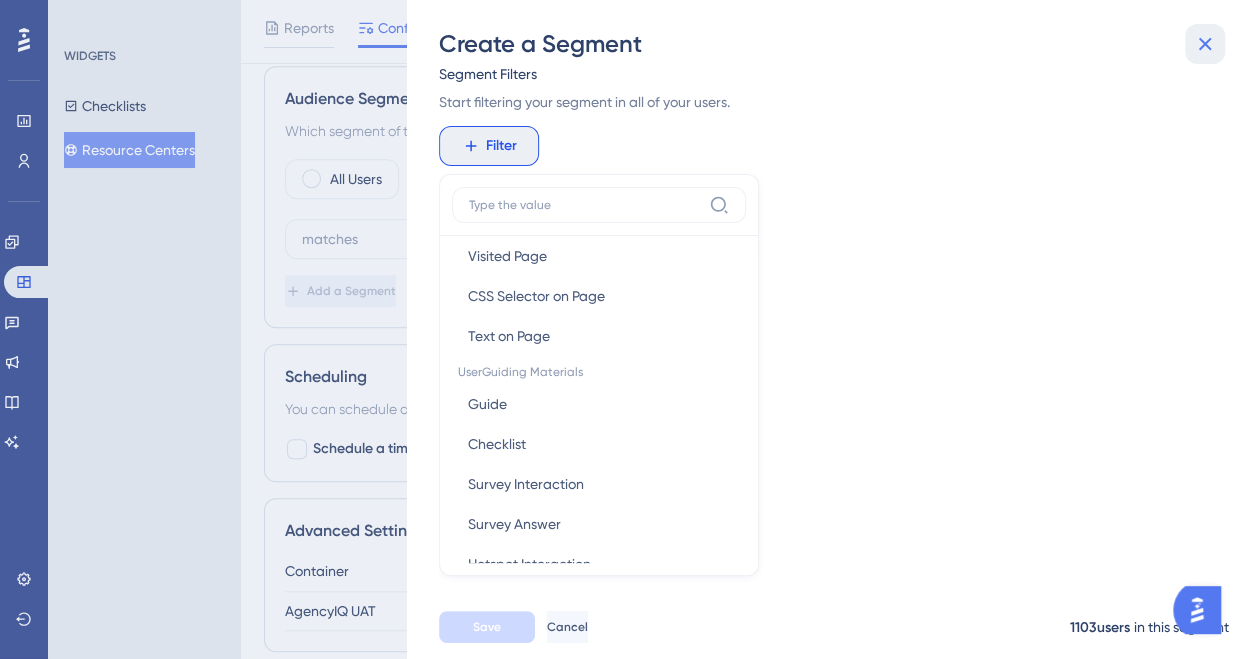 click at bounding box center [1205, 44] 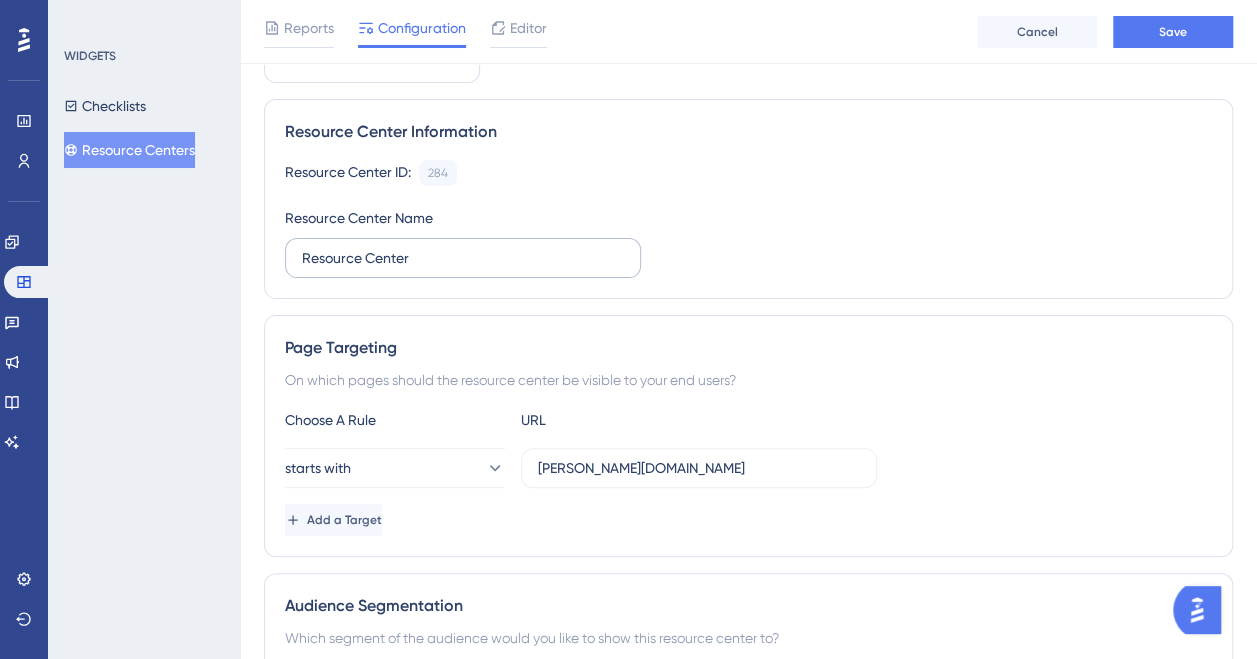 scroll, scrollTop: 0, scrollLeft: 0, axis: both 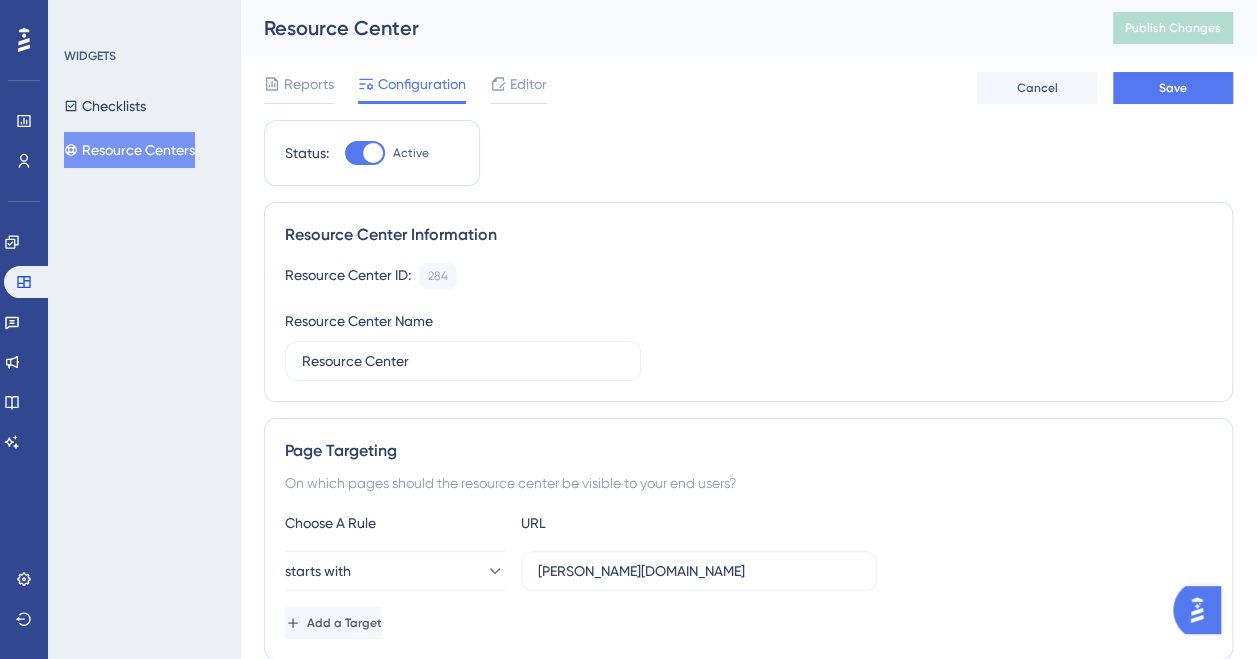 click on "Resource Center Information Resource Center ID: 284 Copy Resource Center Name Resource Center" at bounding box center [748, 302] 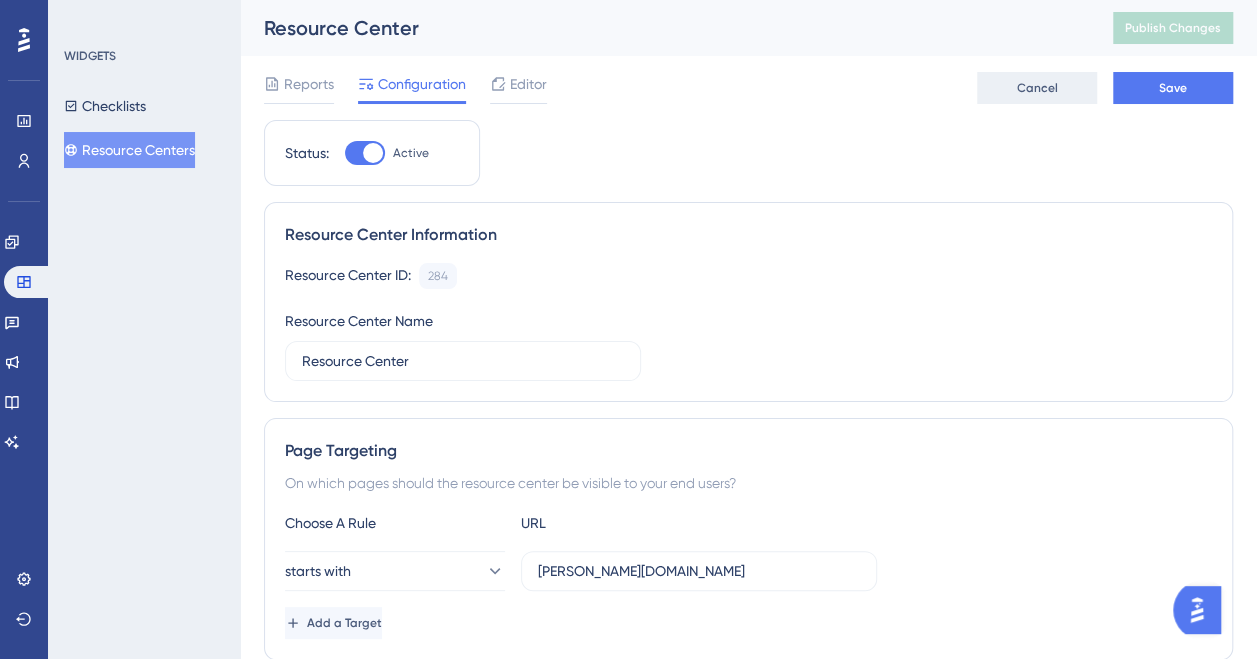 click on "Cancel" at bounding box center [1037, 88] 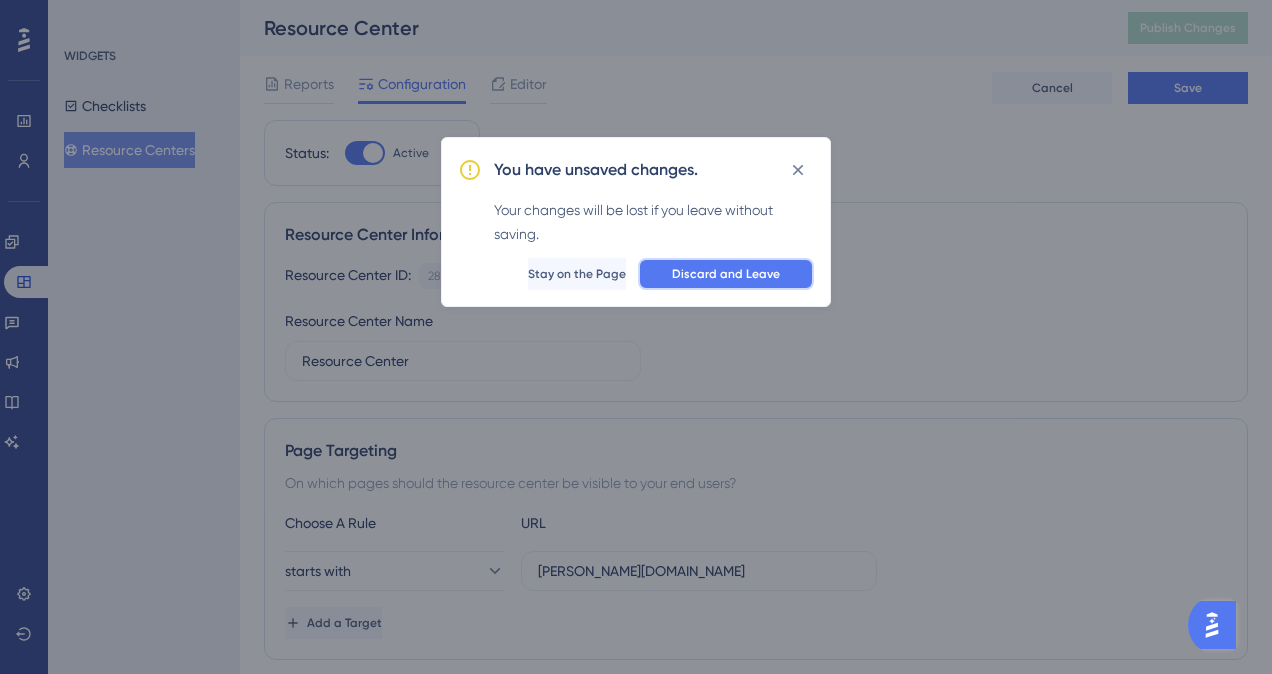 click on "Discard and Leave" at bounding box center [726, 274] 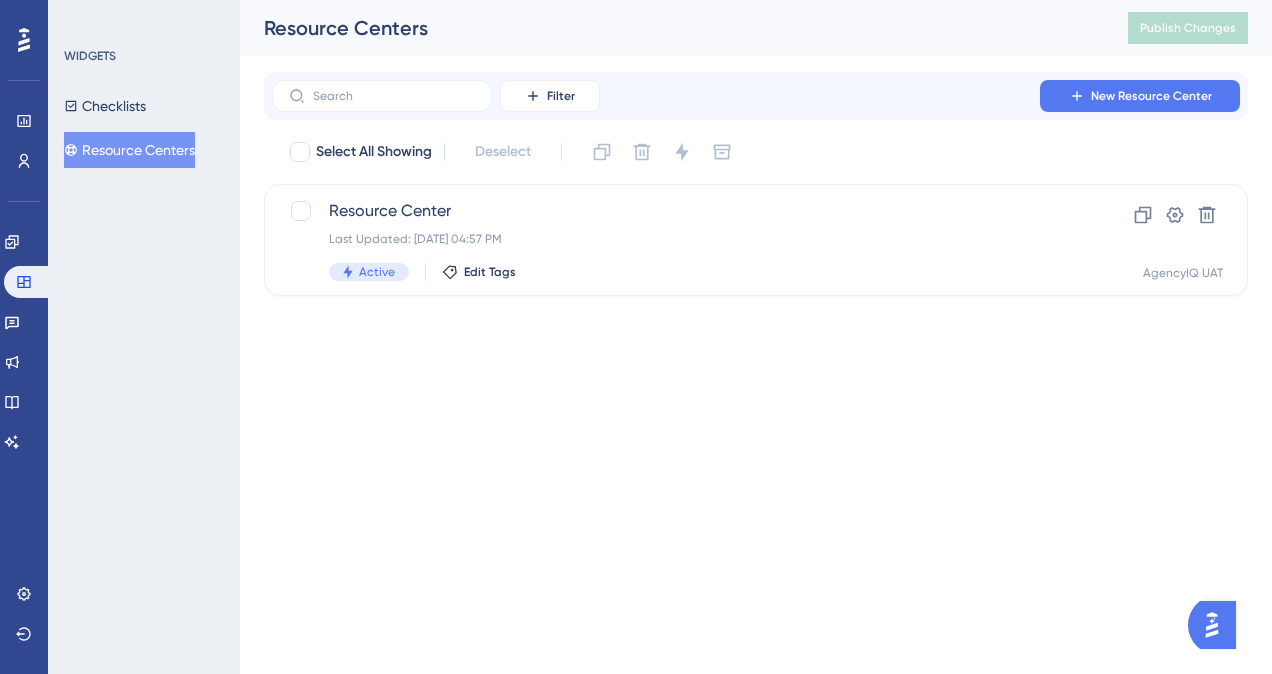 click on "Resource Centers" at bounding box center (129, 150) 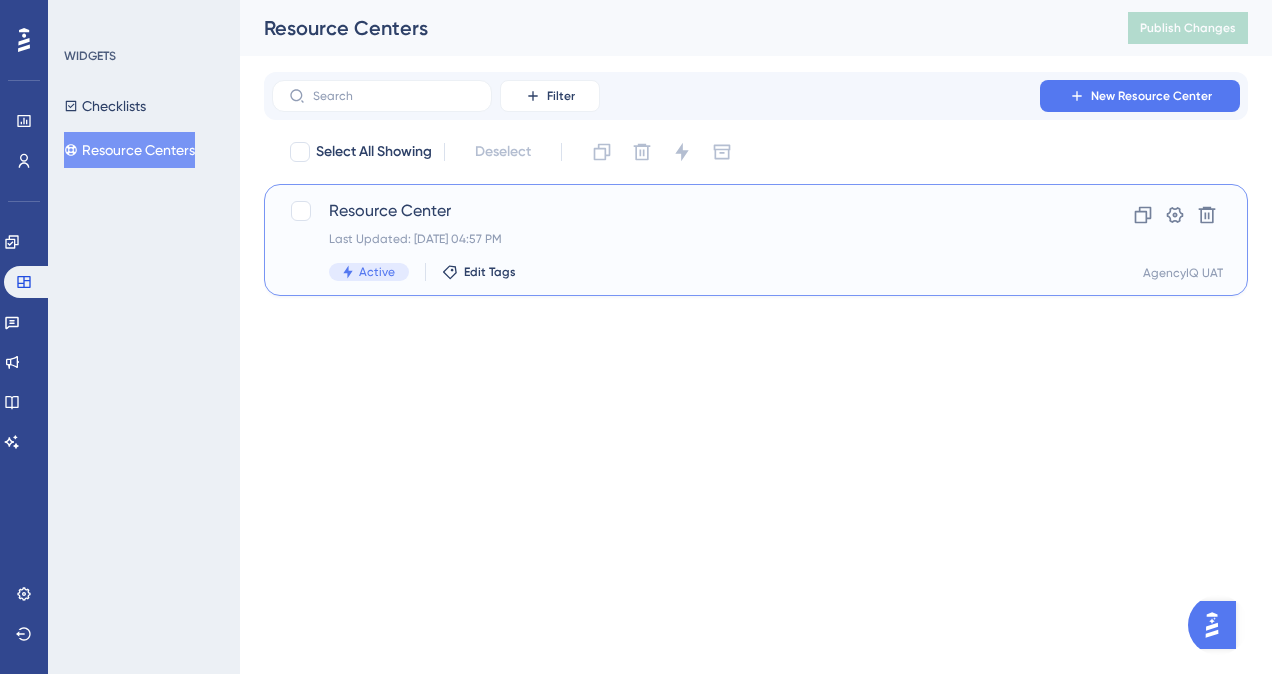 click on "Resource Center Last Updated: [DATE] 04:57 PM Active Edit Tags" at bounding box center [676, 240] 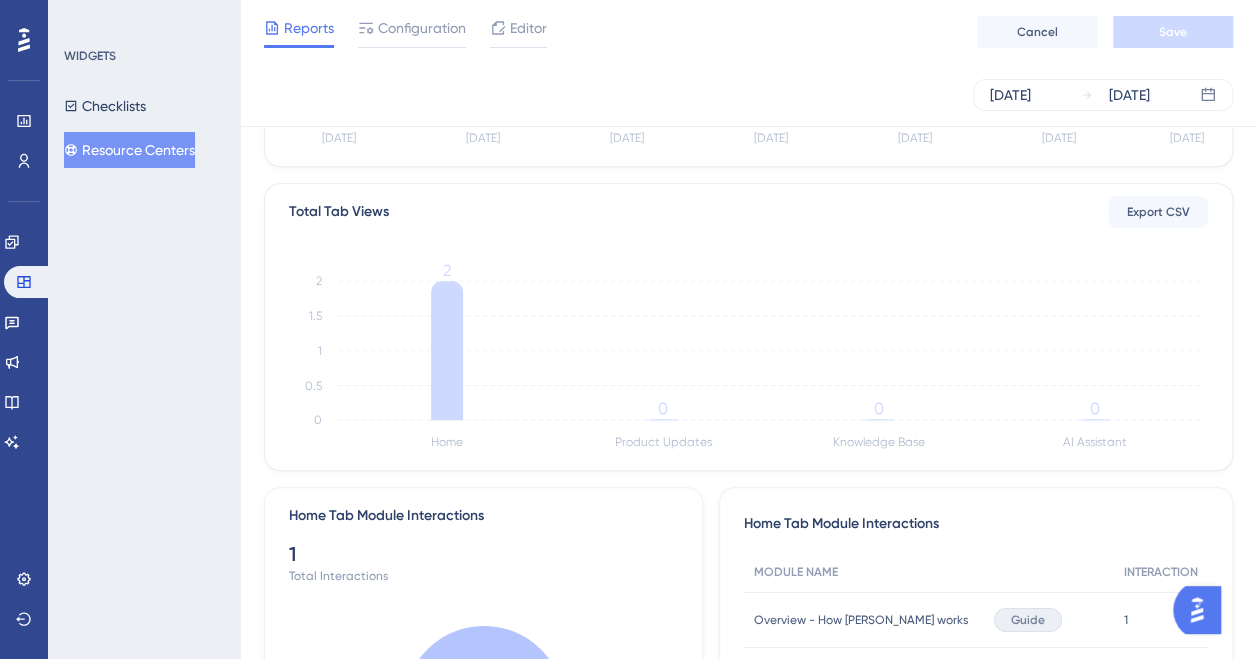 scroll, scrollTop: 0, scrollLeft: 0, axis: both 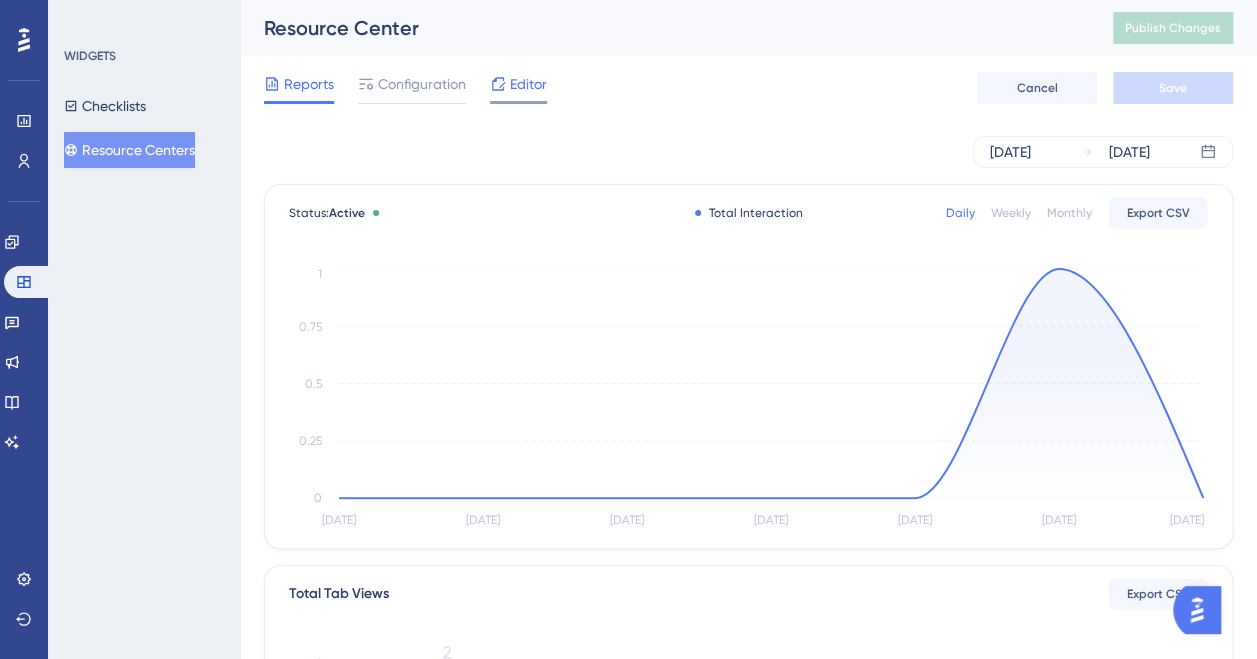 click 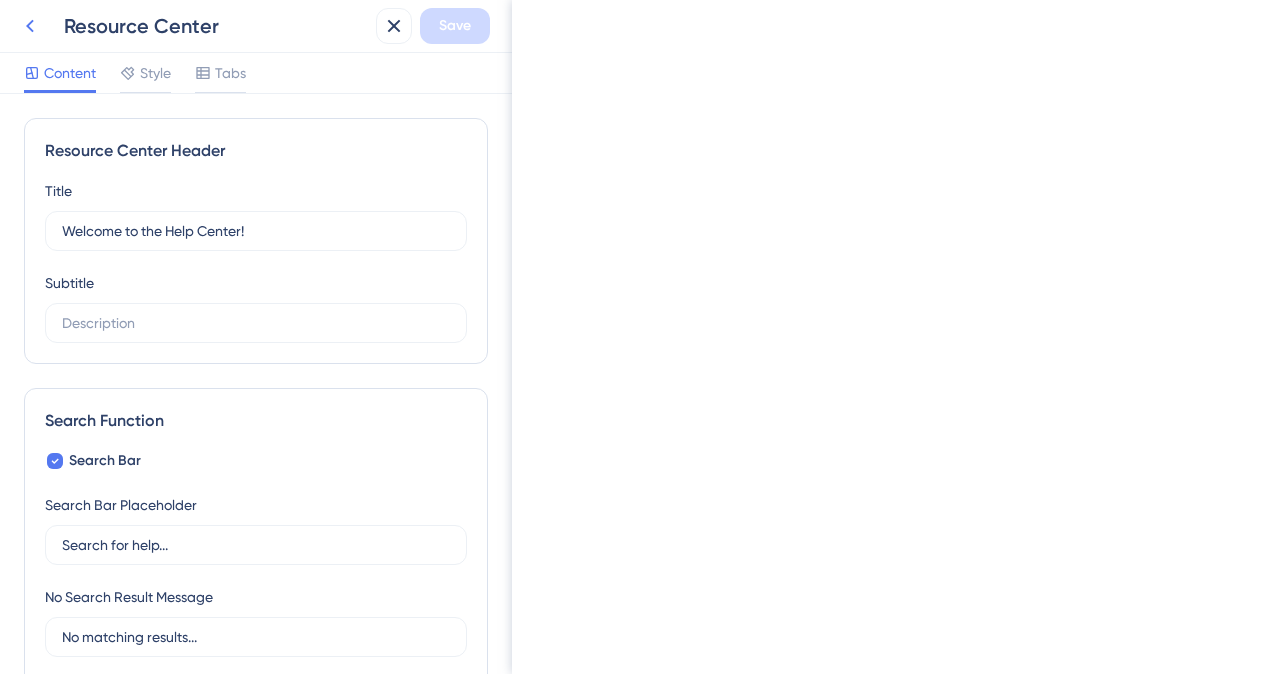 click 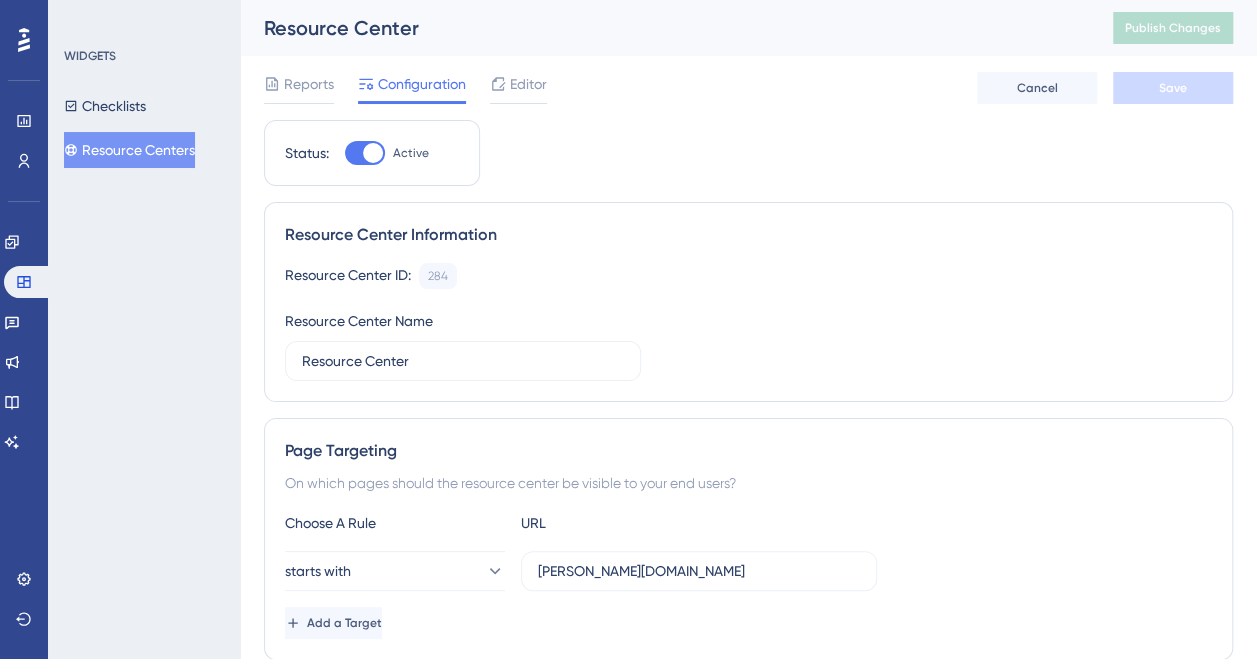 click on "Reports Configuration Editor Cancel Save" at bounding box center [748, 88] 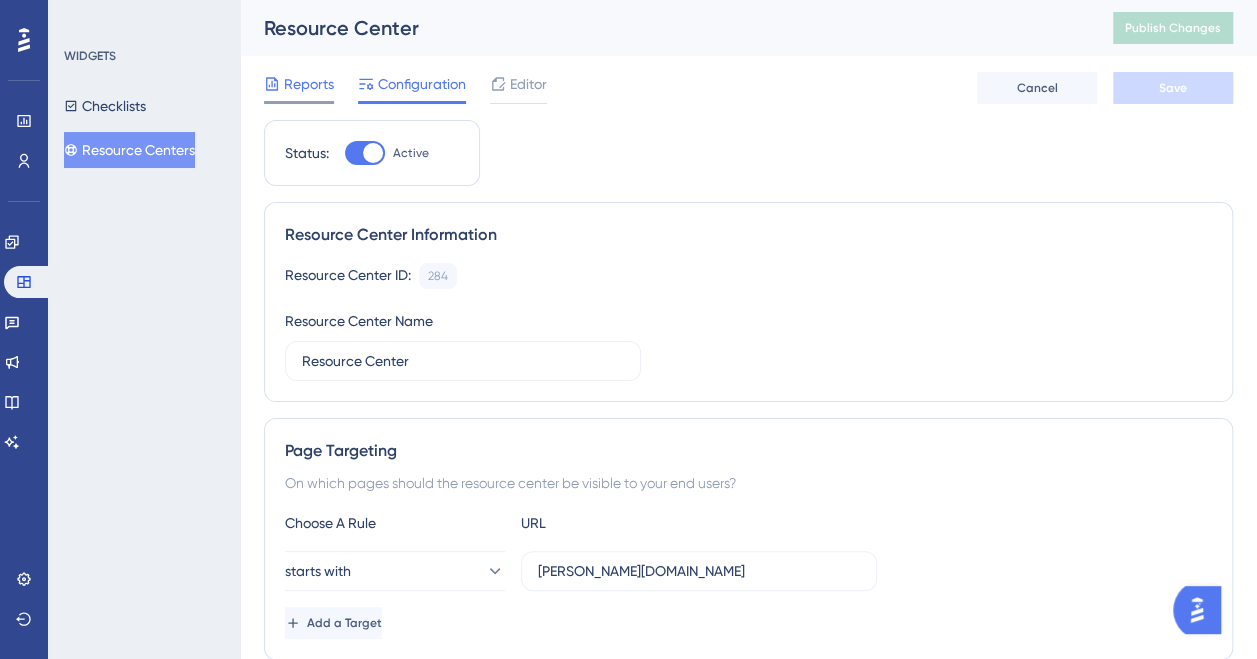 click on "Reports" at bounding box center (309, 84) 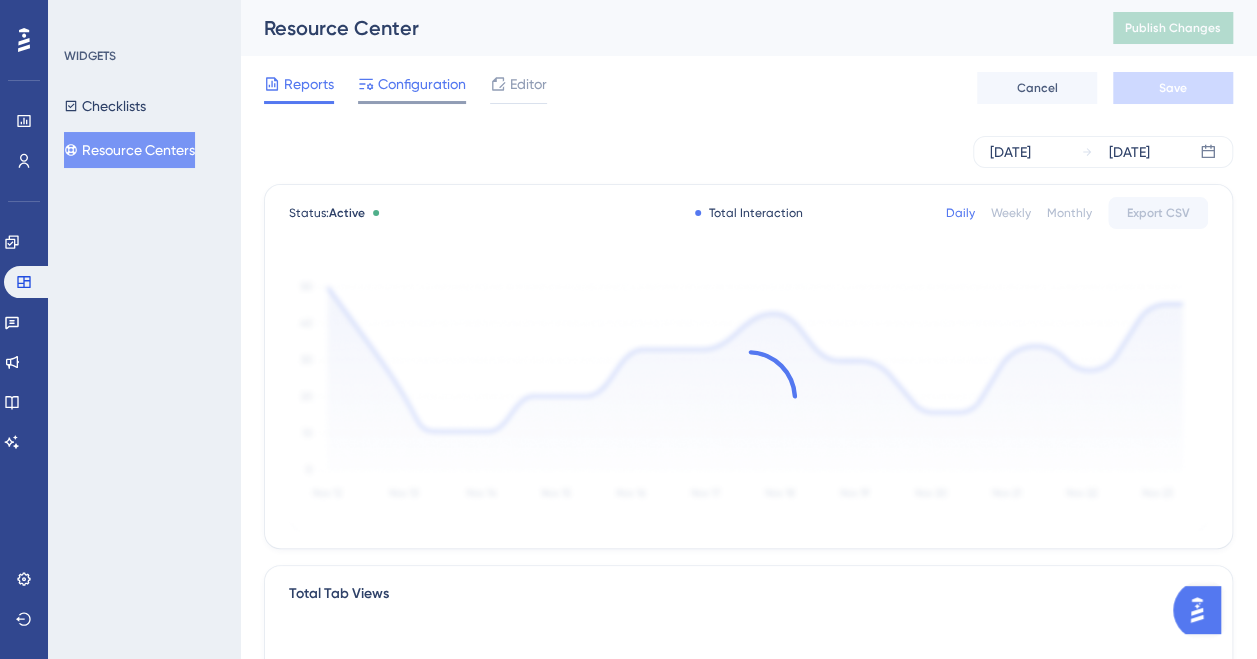 click on "Configuration" at bounding box center [422, 84] 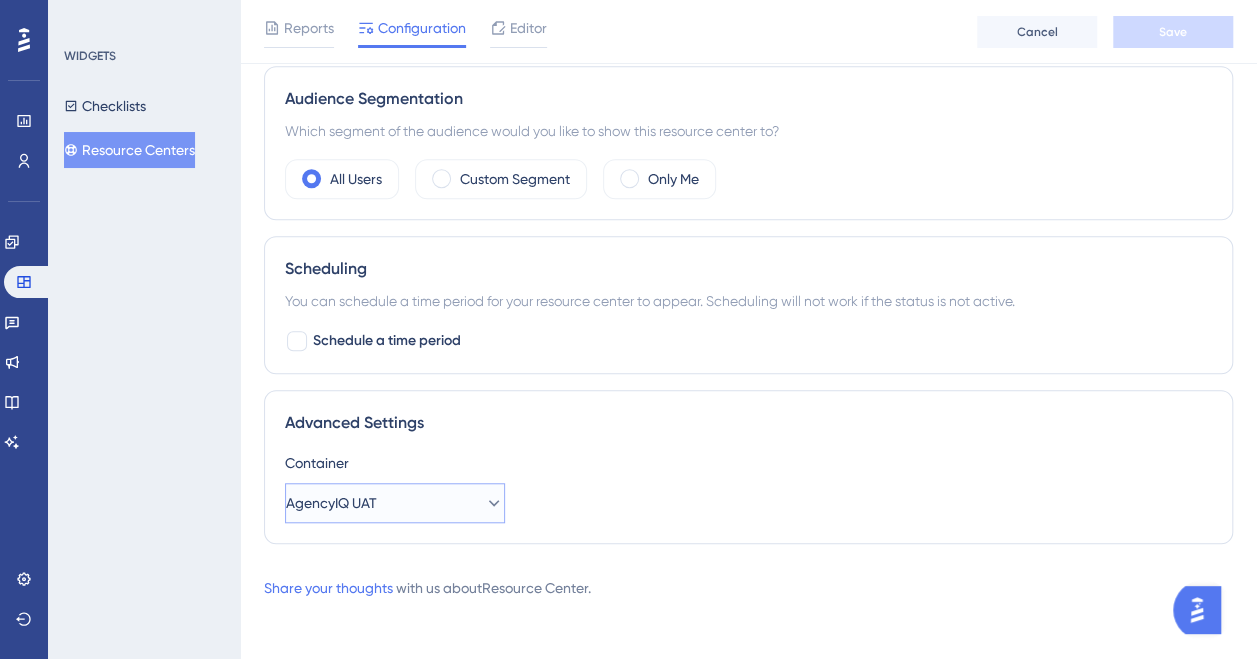 click on "AgencyIQ UAT" at bounding box center (395, 503) 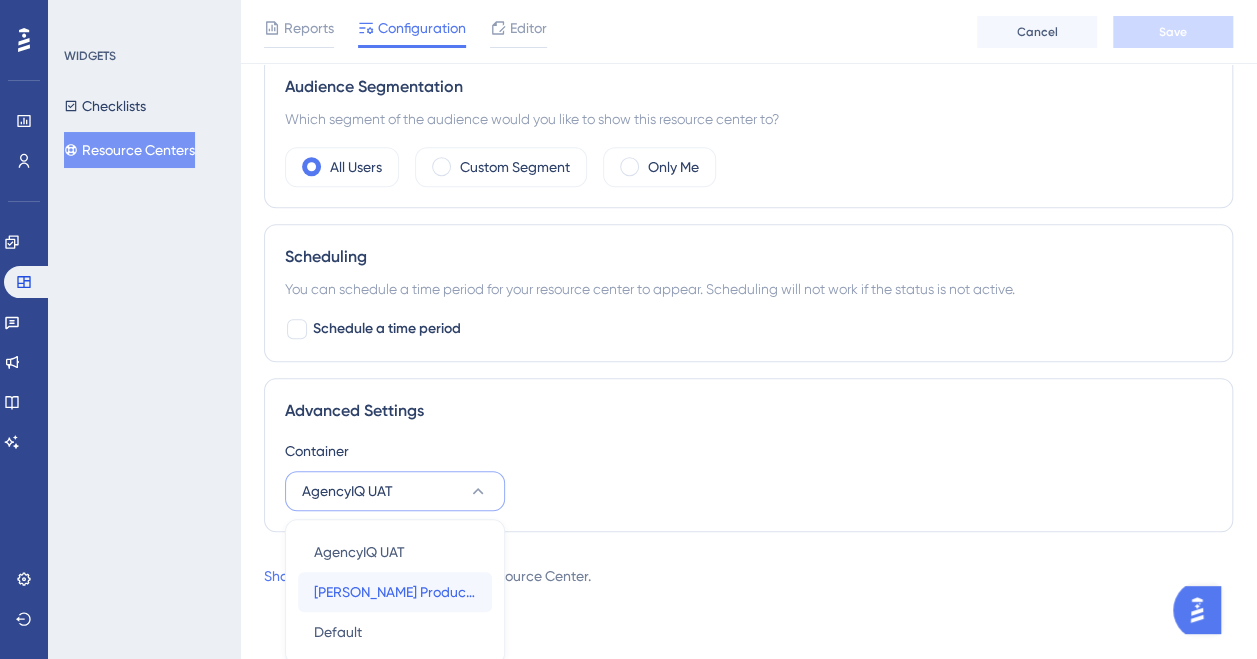 click on "[PERSON_NAME] Production" at bounding box center [395, 592] 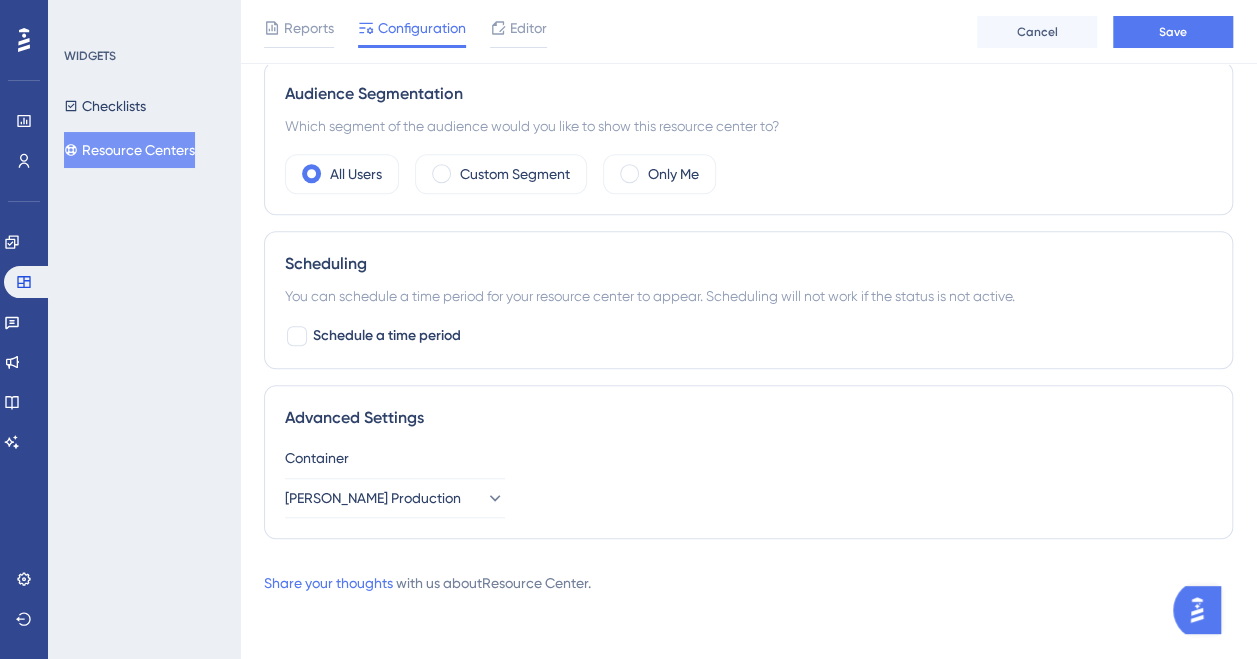scroll, scrollTop: 618, scrollLeft: 0, axis: vertical 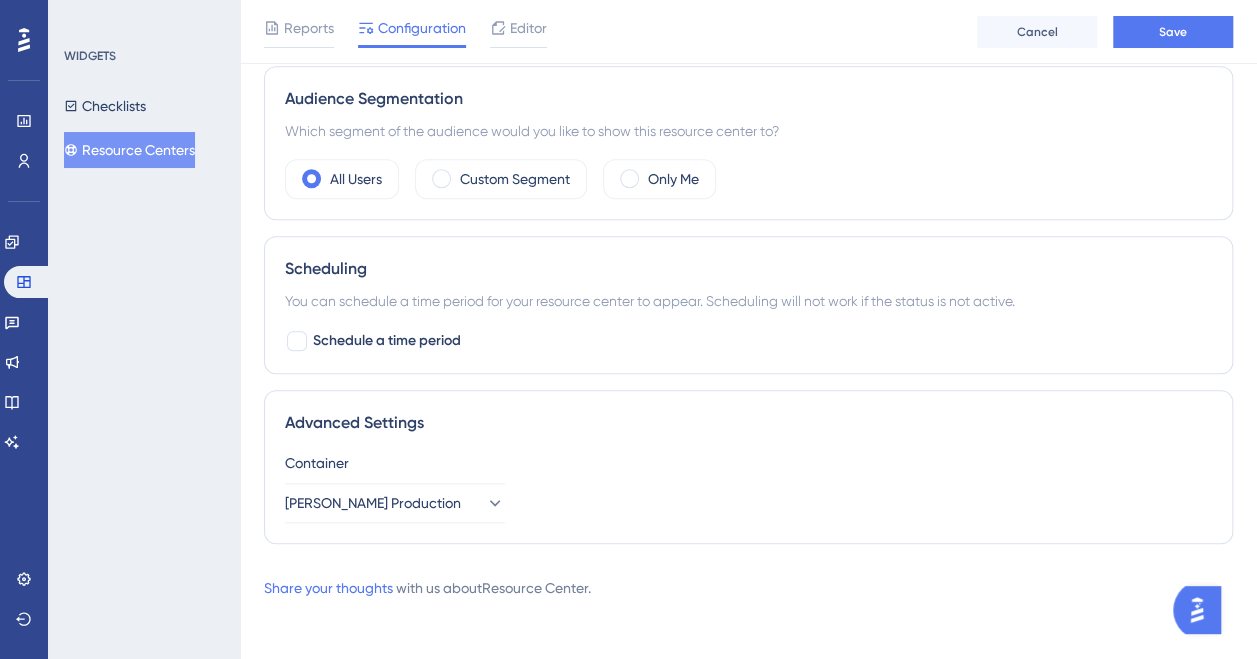 click on "Advanced Settings Container [PERSON_NAME] Production" at bounding box center (748, 467) 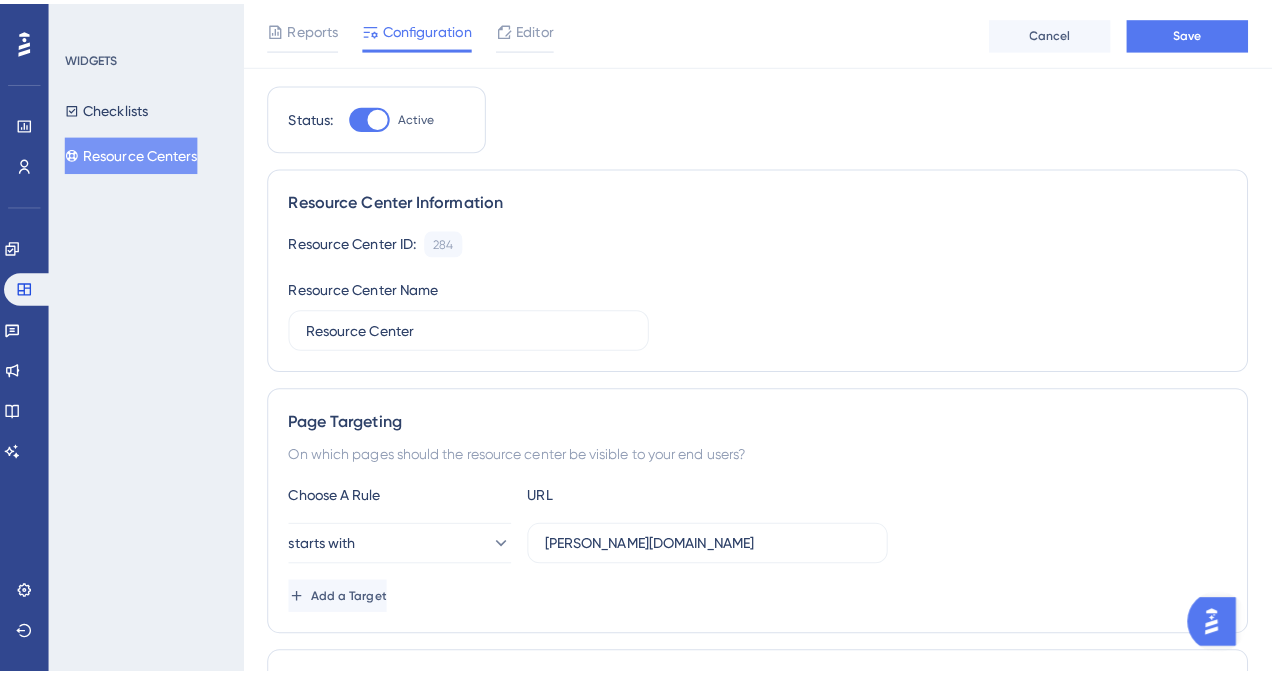 scroll, scrollTop: 0, scrollLeft: 0, axis: both 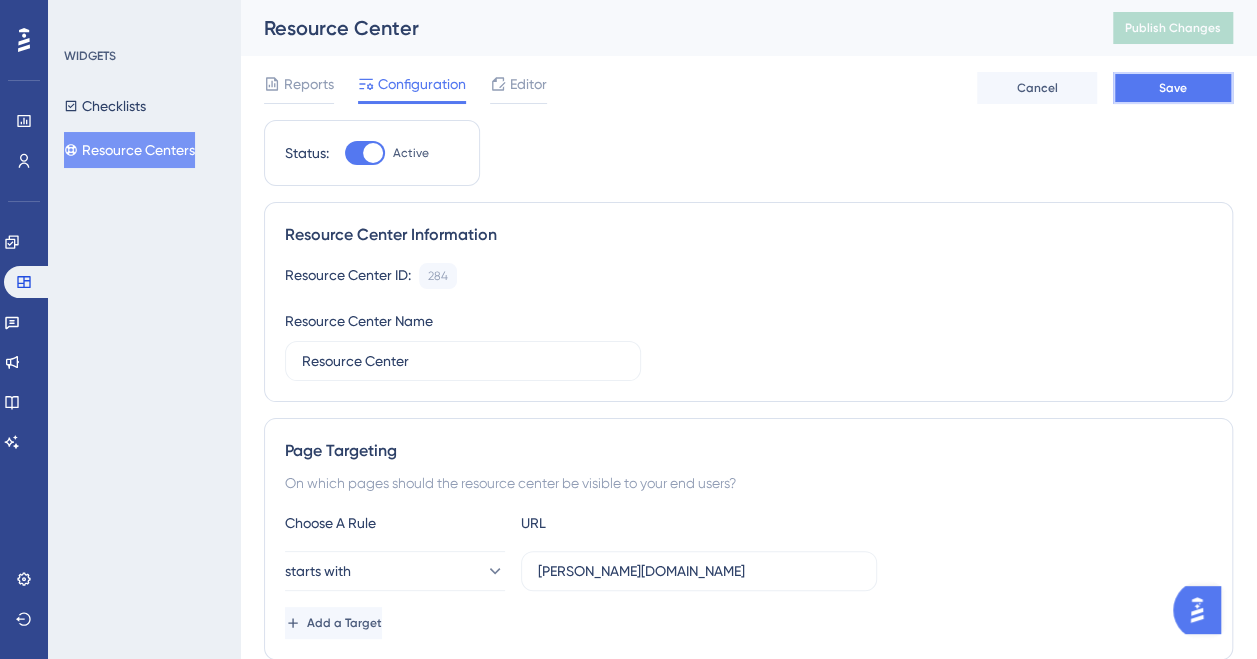 click on "Save" at bounding box center (1173, 88) 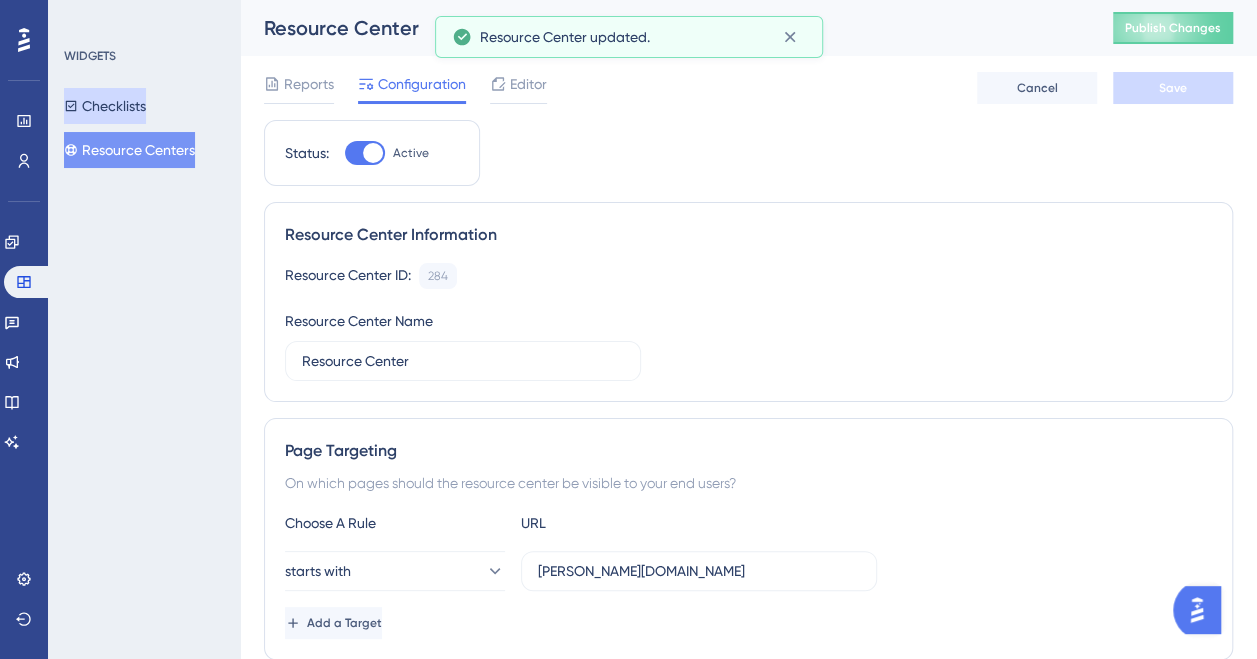 click on "Checklists" at bounding box center (105, 106) 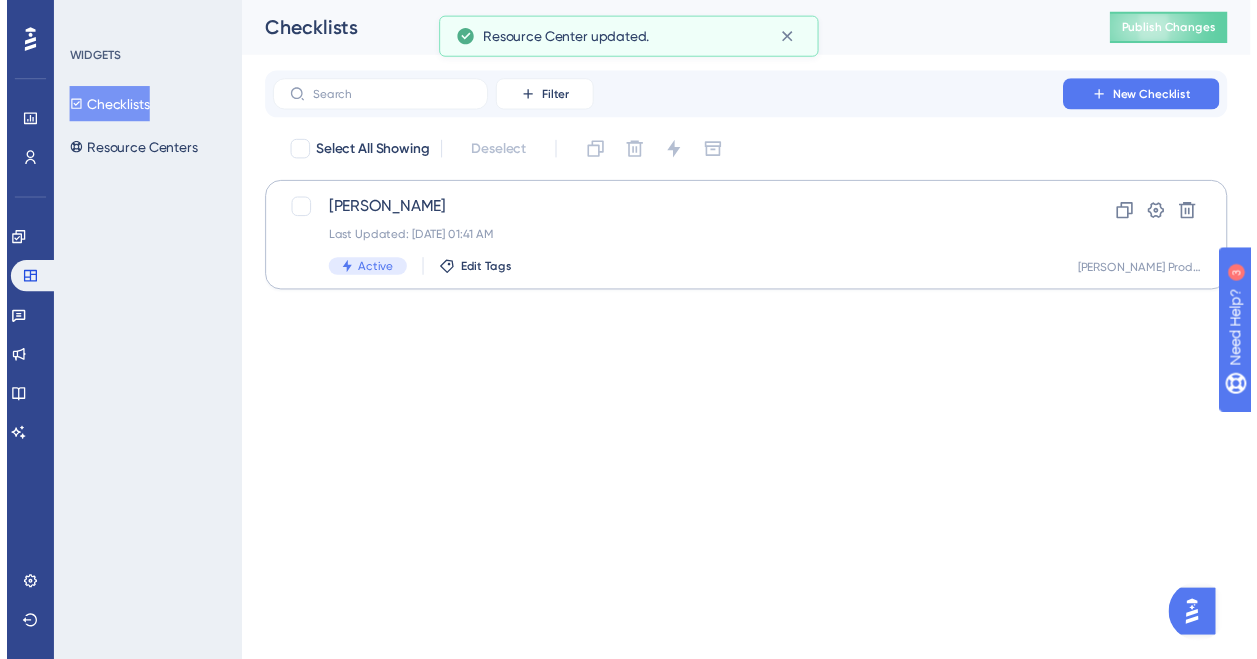 scroll, scrollTop: 0, scrollLeft: 0, axis: both 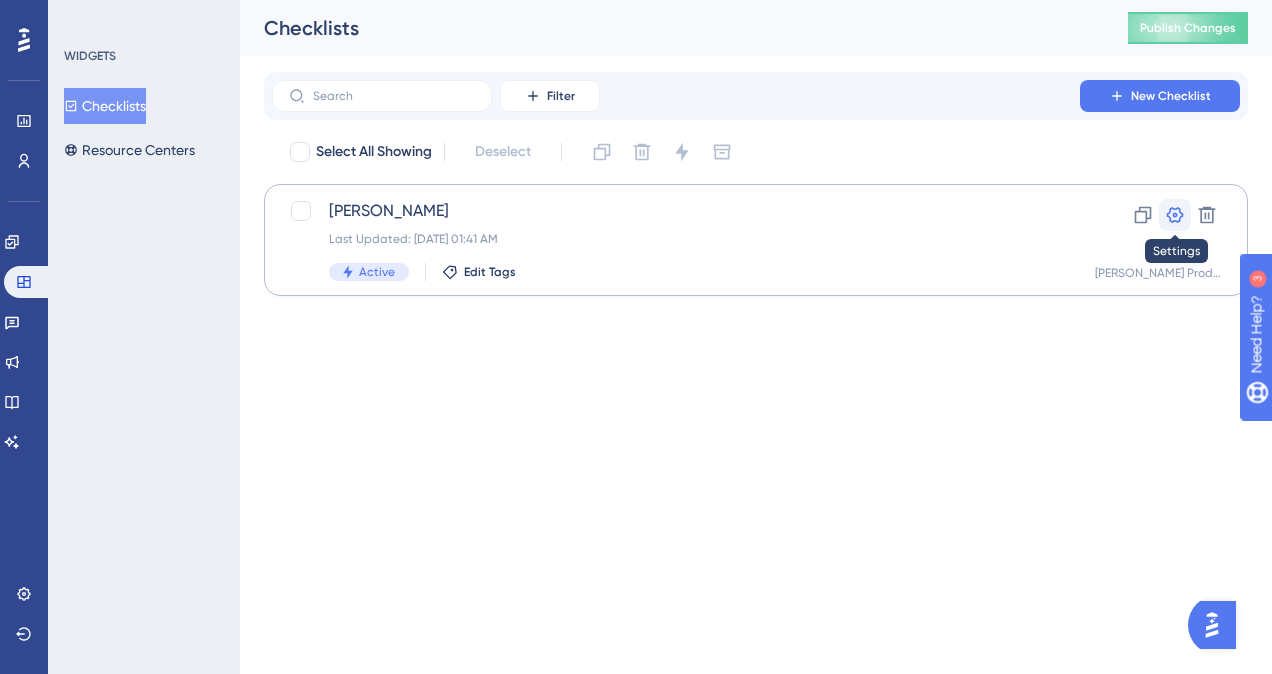 click 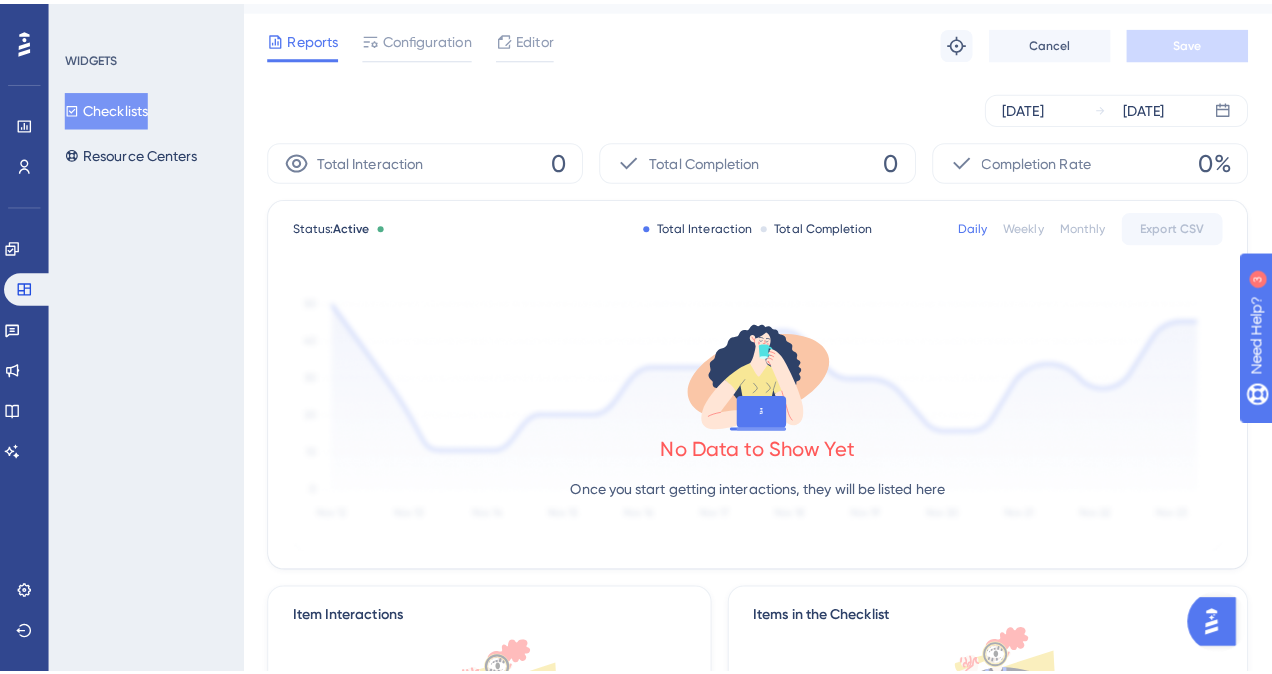 scroll, scrollTop: 0, scrollLeft: 0, axis: both 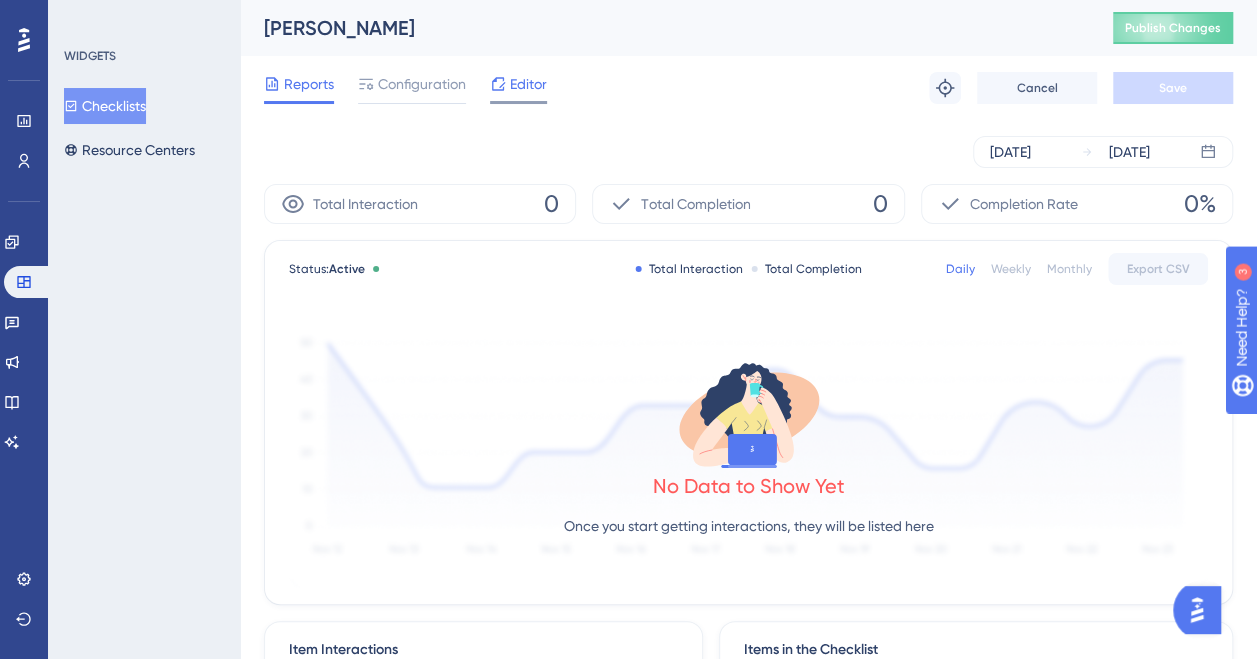 click on "Editor" at bounding box center [528, 84] 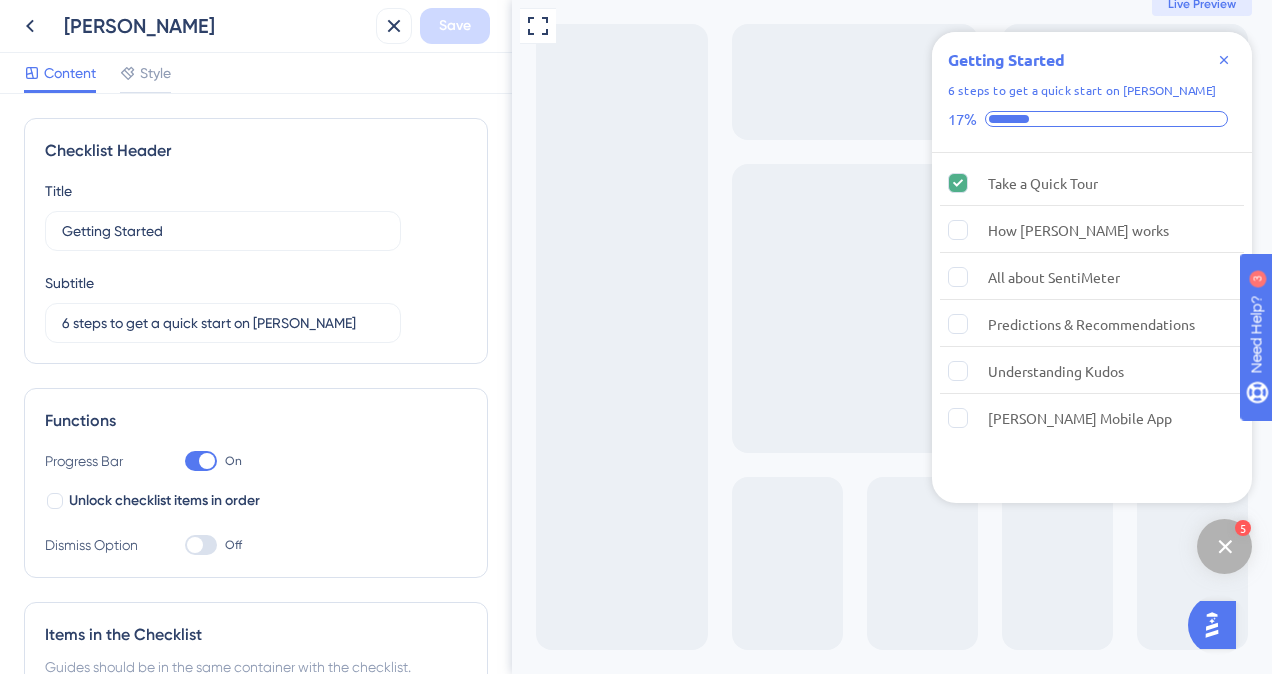 scroll, scrollTop: 0, scrollLeft: 0, axis: both 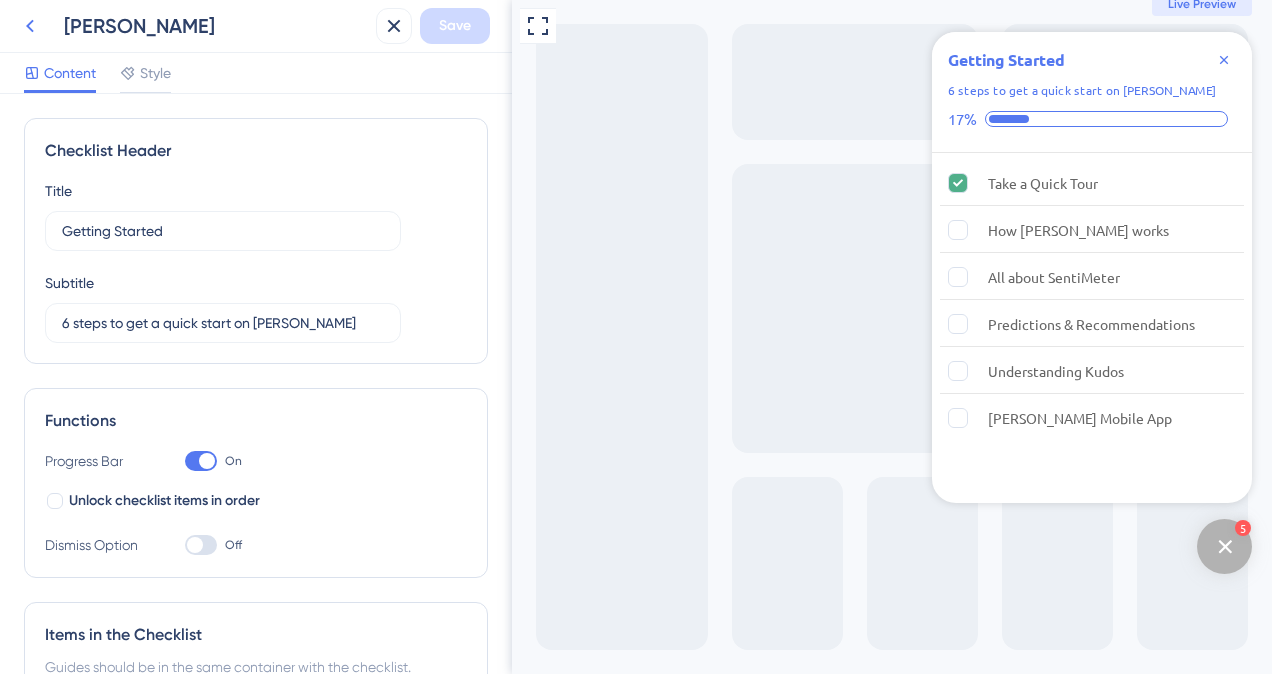 click 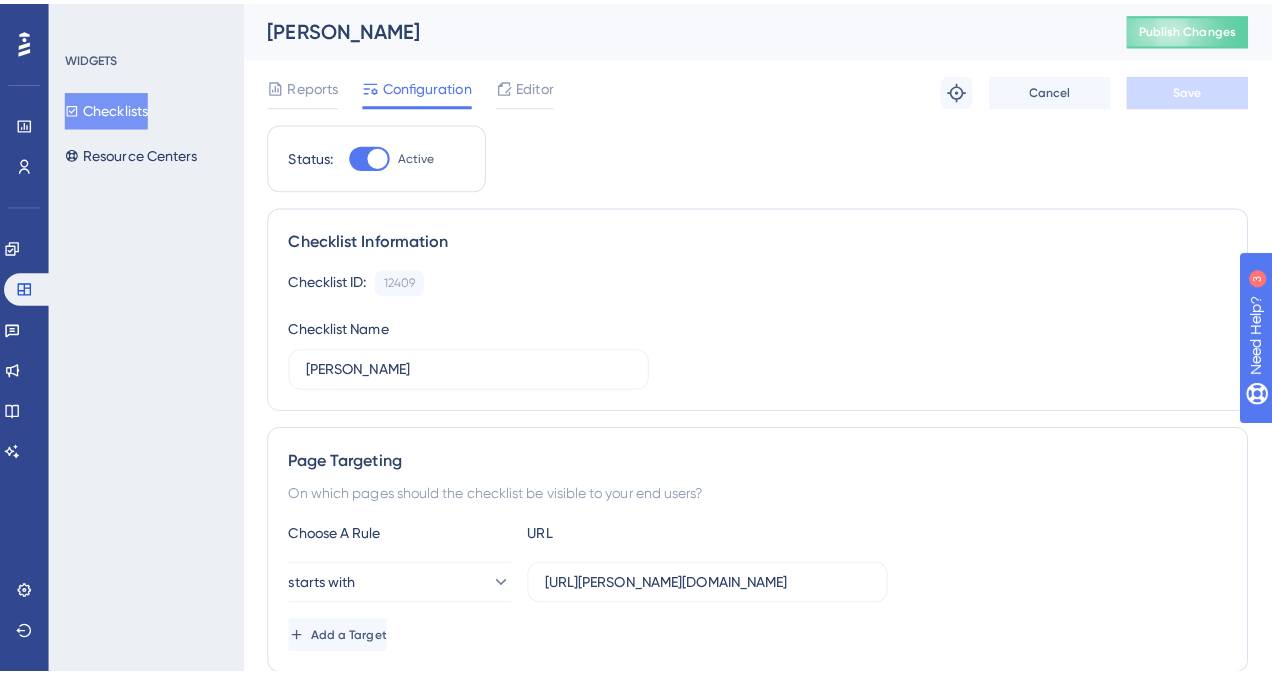 scroll, scrollTop: 0, scrollLeft: 0, axis: both 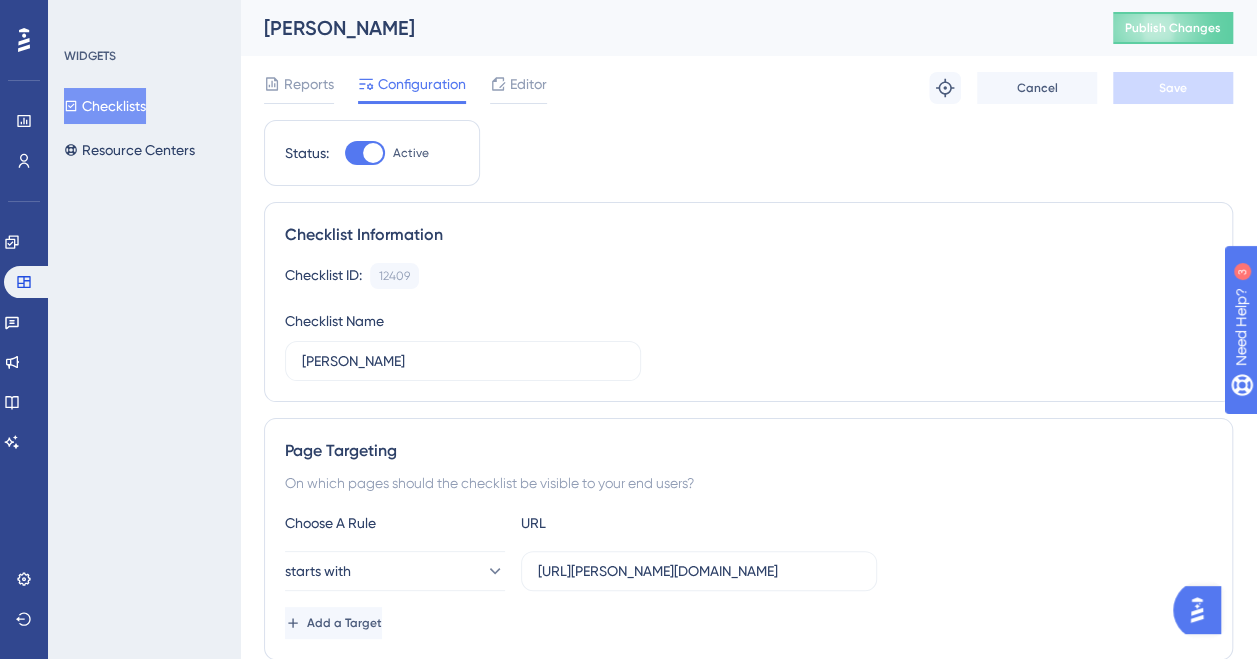 click on "Editor" at bounding box center (528, 84) 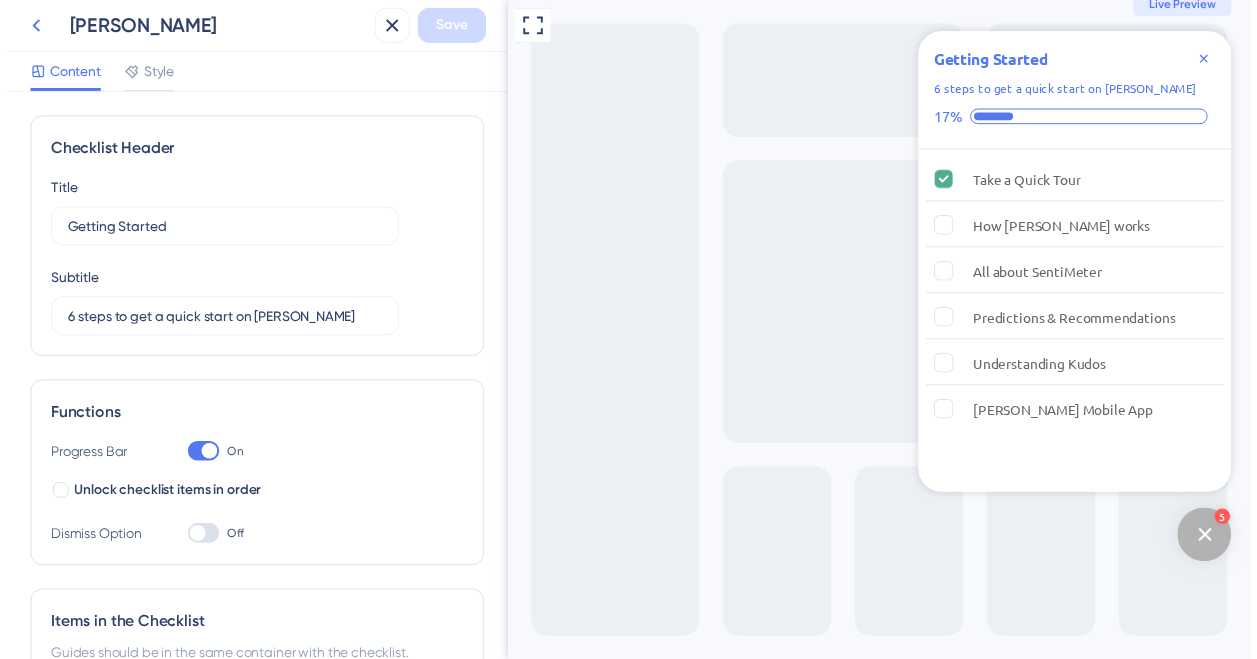 scroll, scrollTop: 0, scrollLeft: 0, axis: both 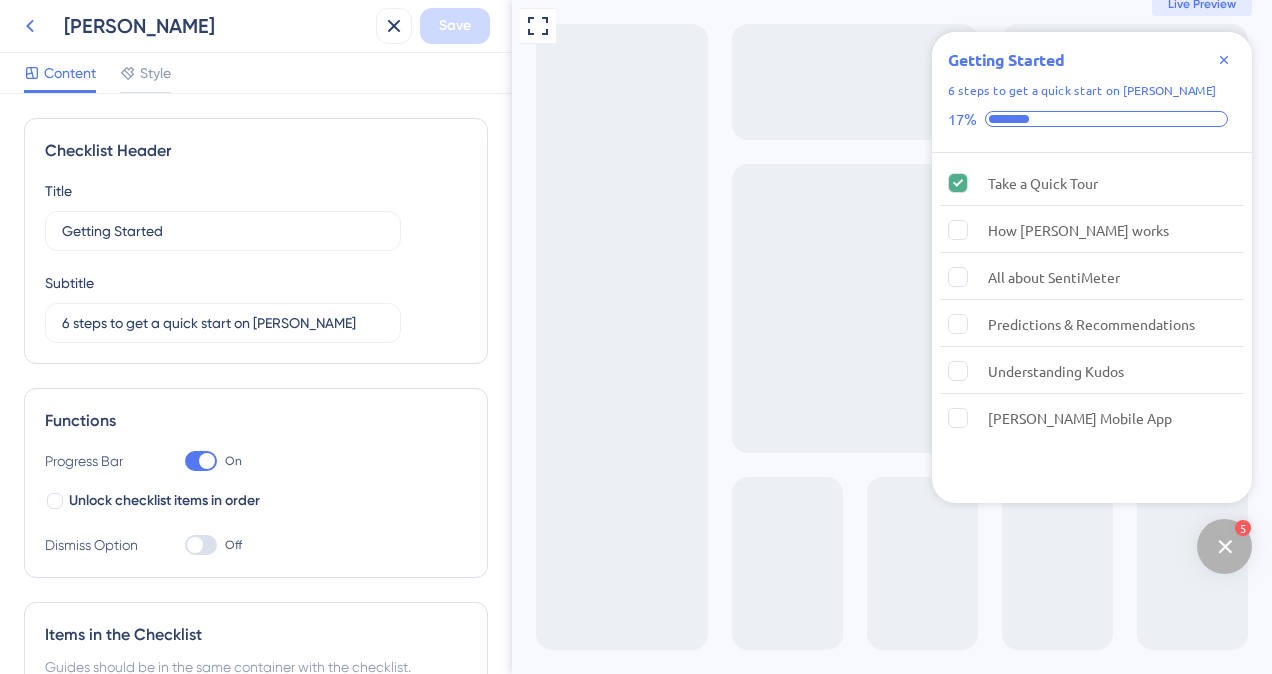 click 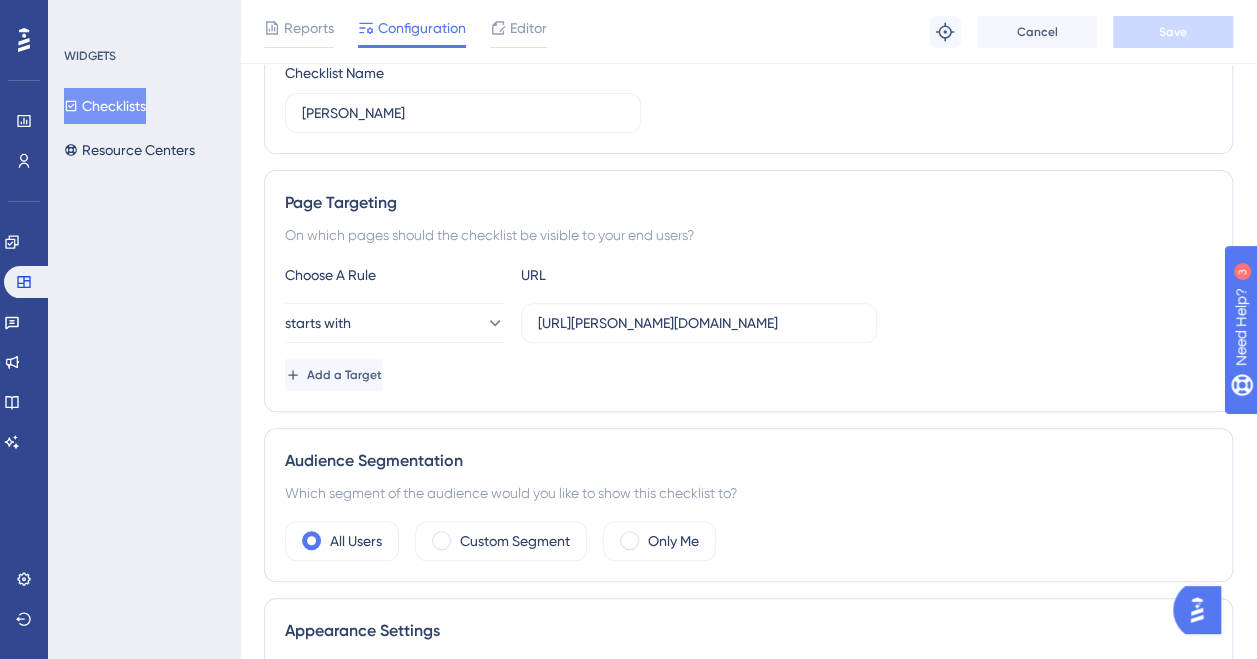 scroll, scrollTop: 400, scrollLeft: 0, axis: vertical 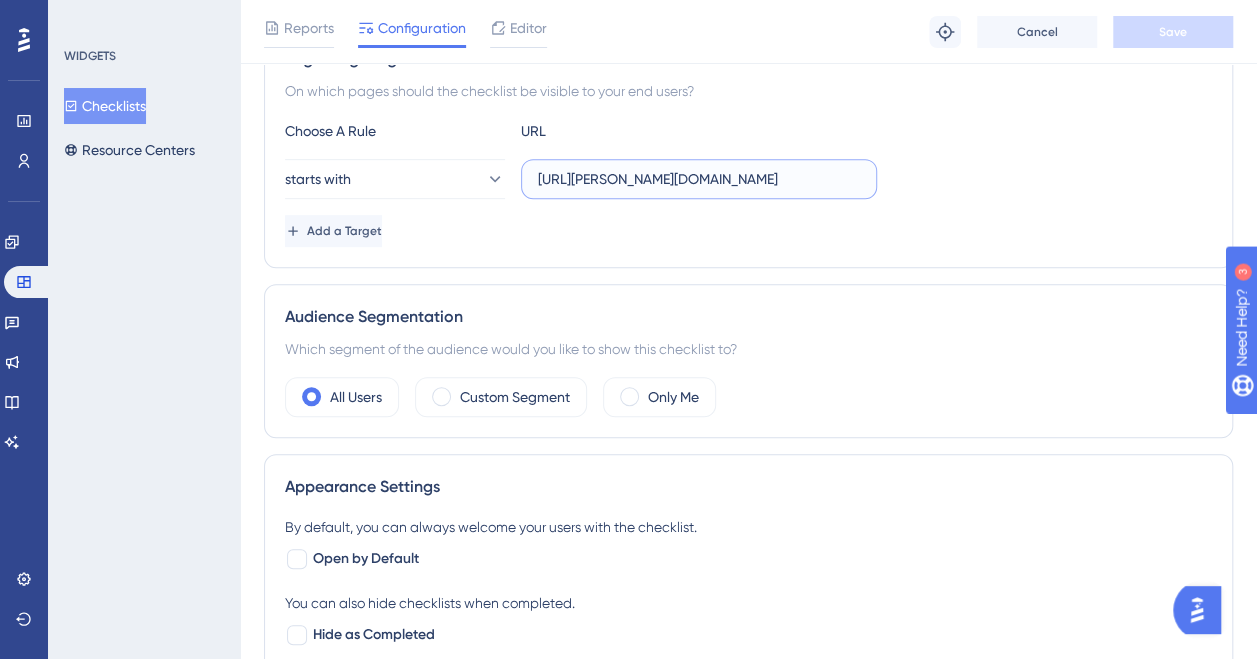 click on "[URL][PERSON_NAME][DOMAIN_NAME]" at bounding box center (699, 179) 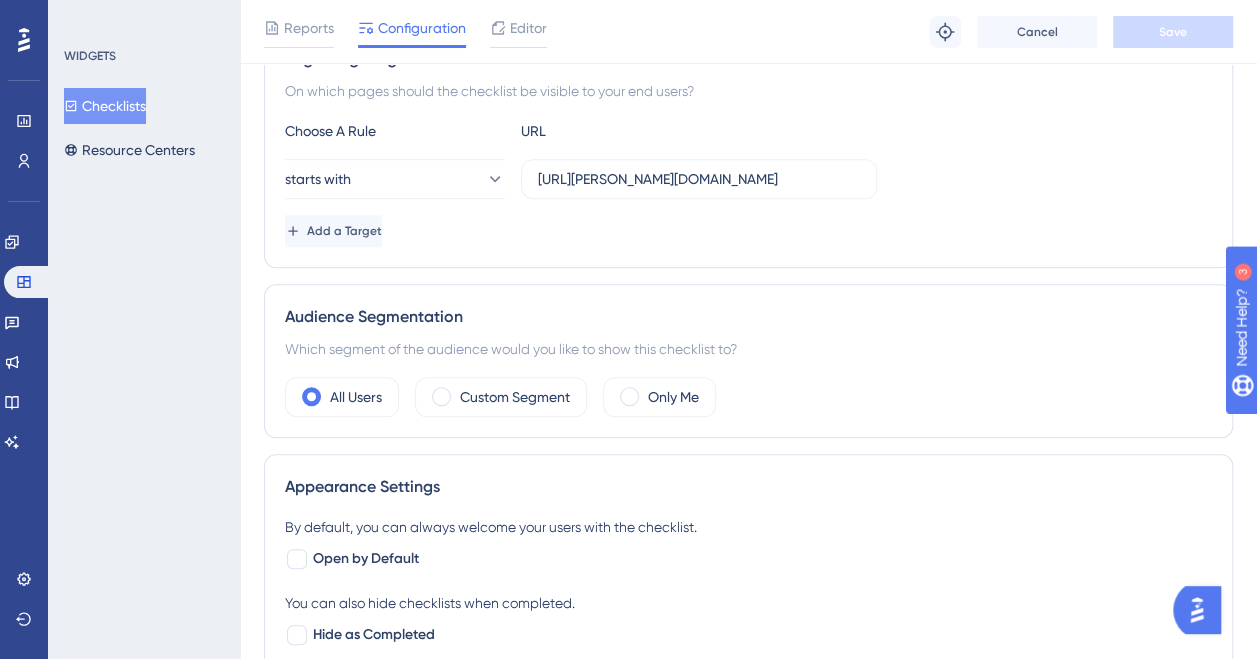 click on "Add a Target" at bounding box center [748, 231] 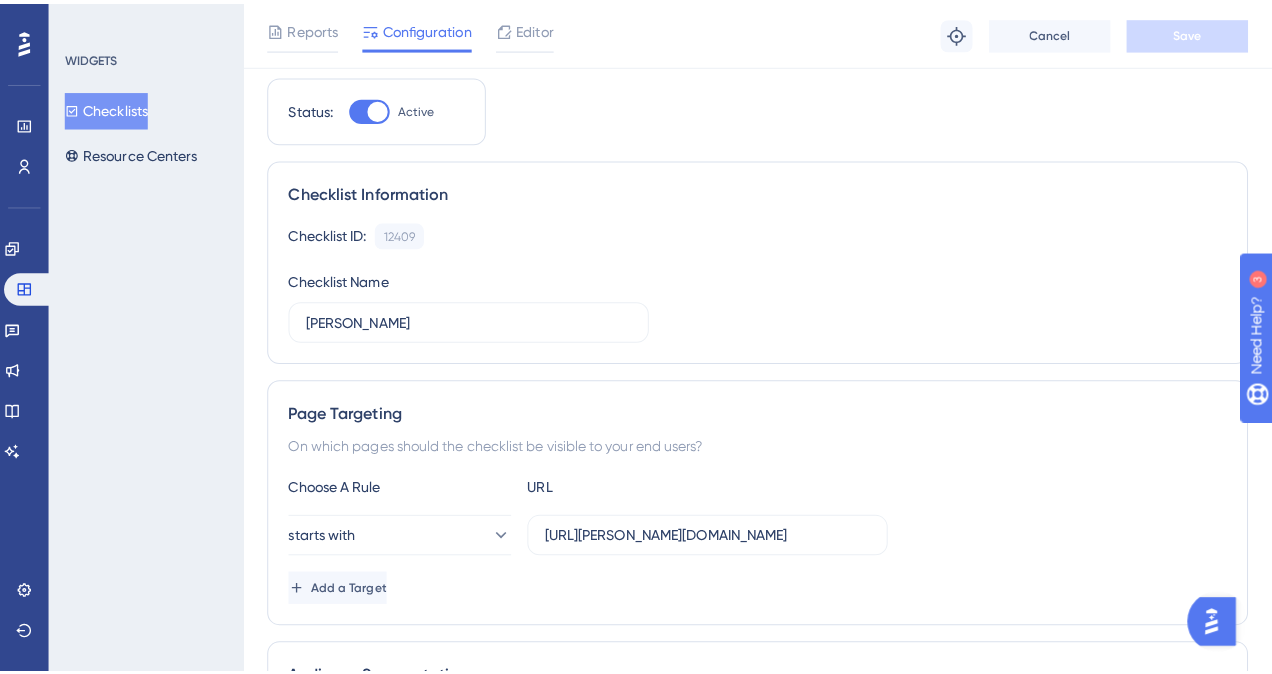 scroll, scrollTop: 0, scrollLeft: 0, axis: both 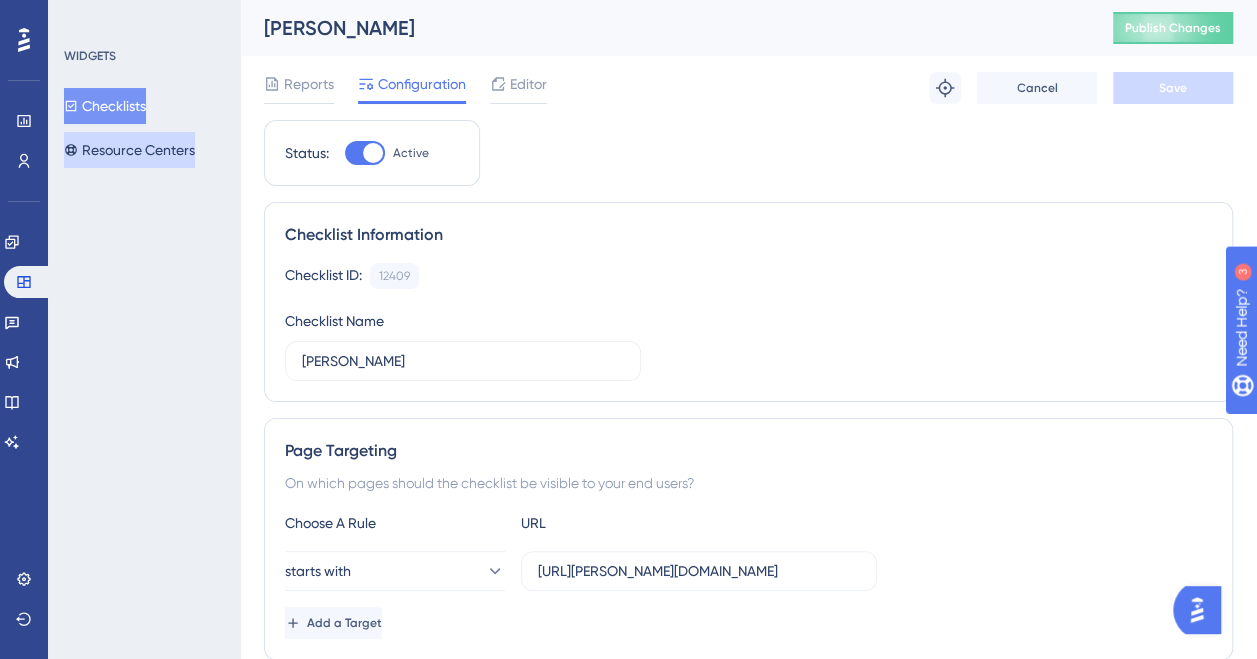 click on "Resource Centers" at bounding box center [129, 150] 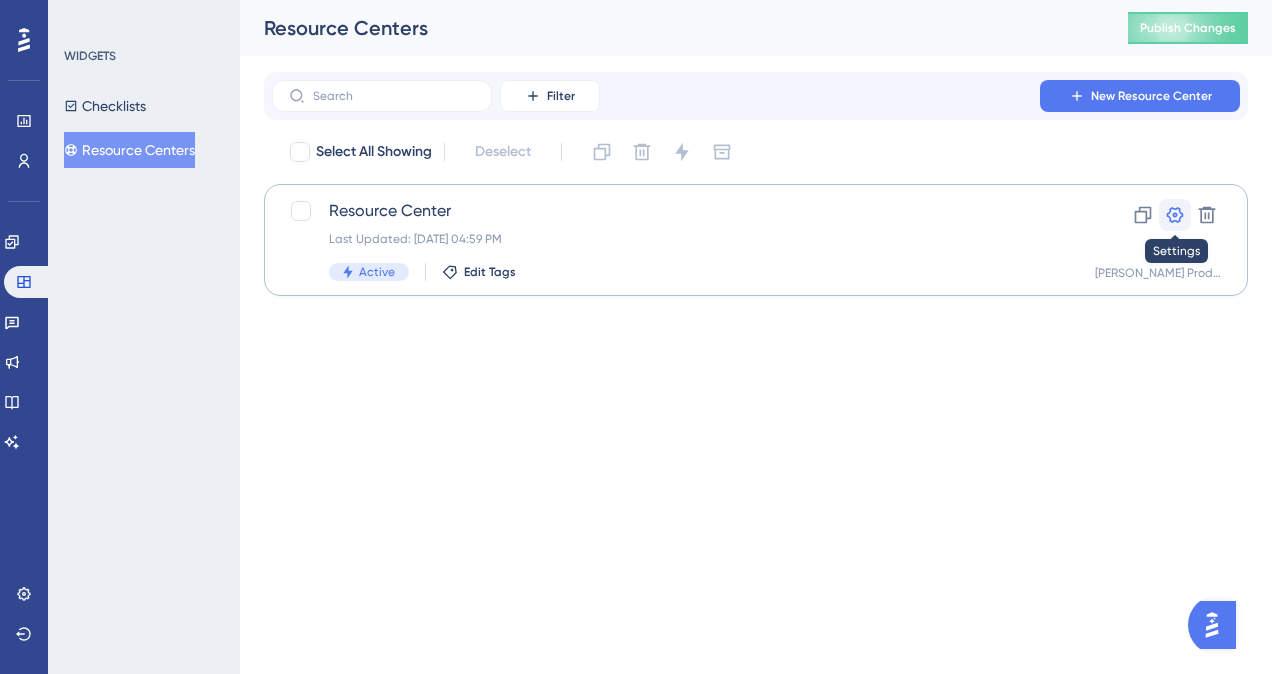 click 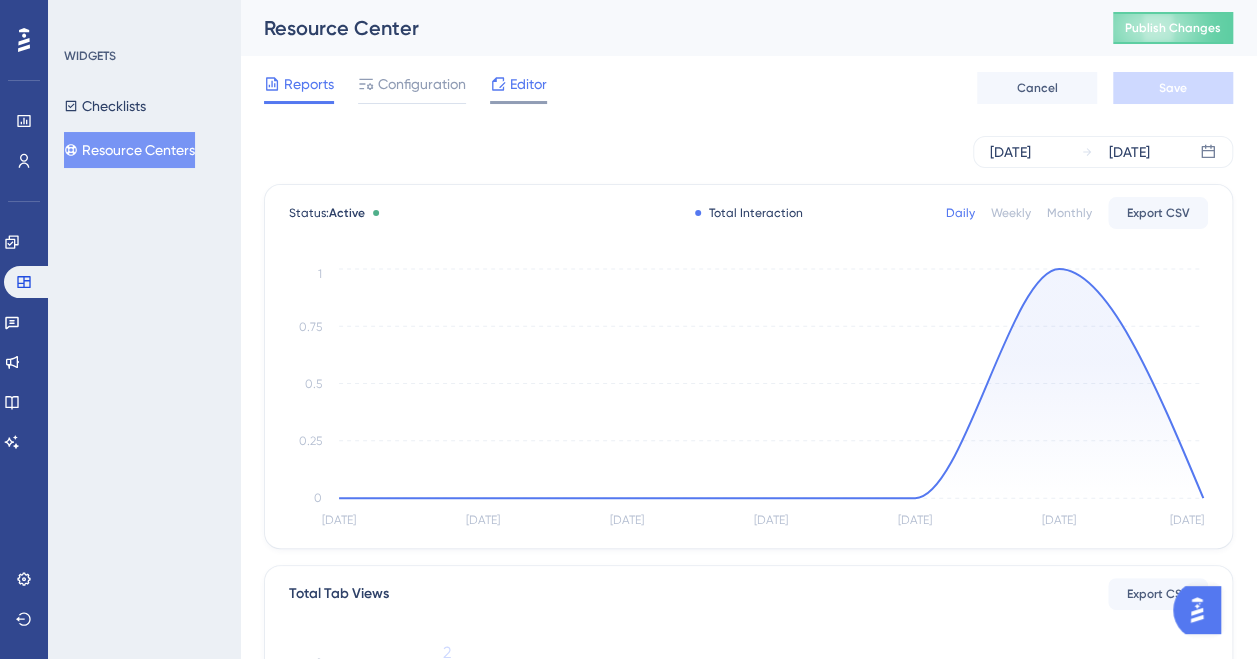 click 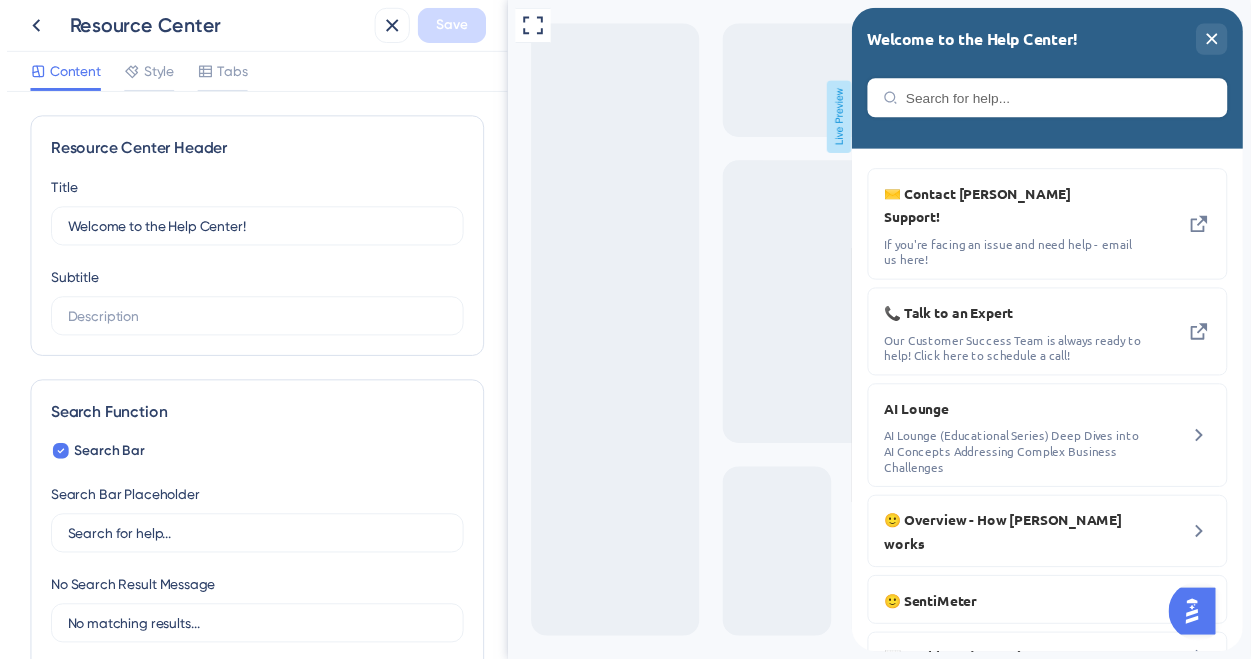 scroll, scrollTop: 0, scrollLeft: 0, axis: both 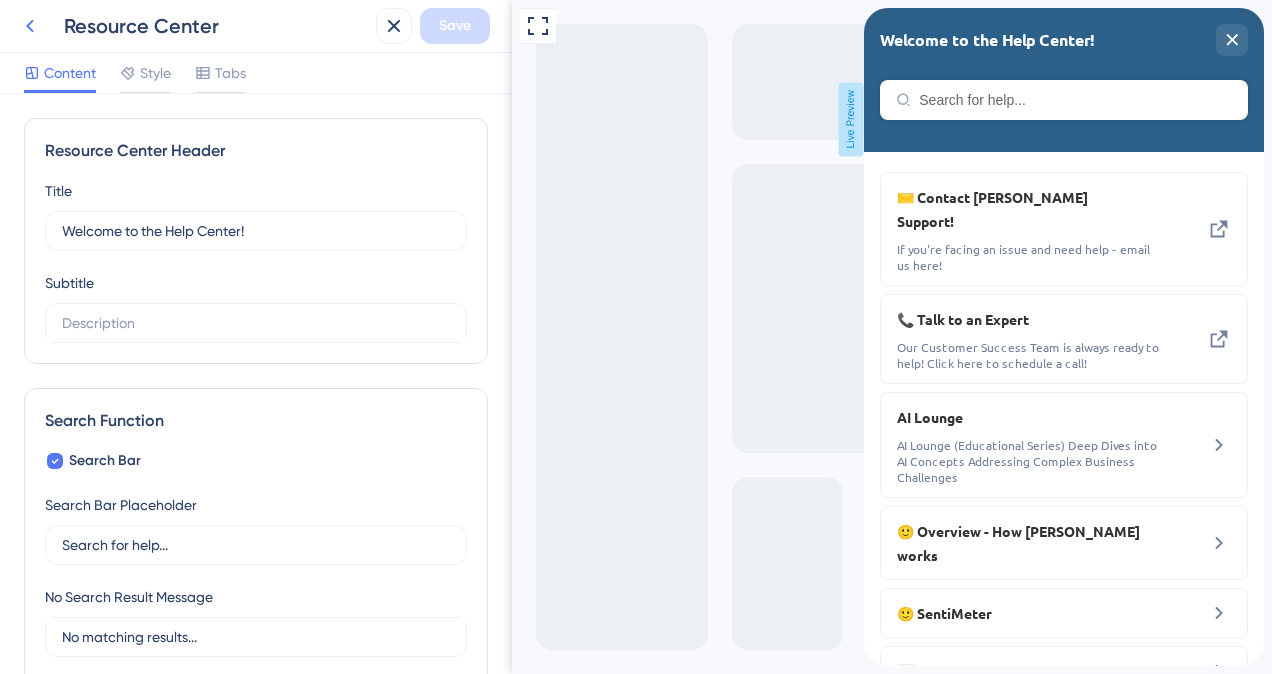 click 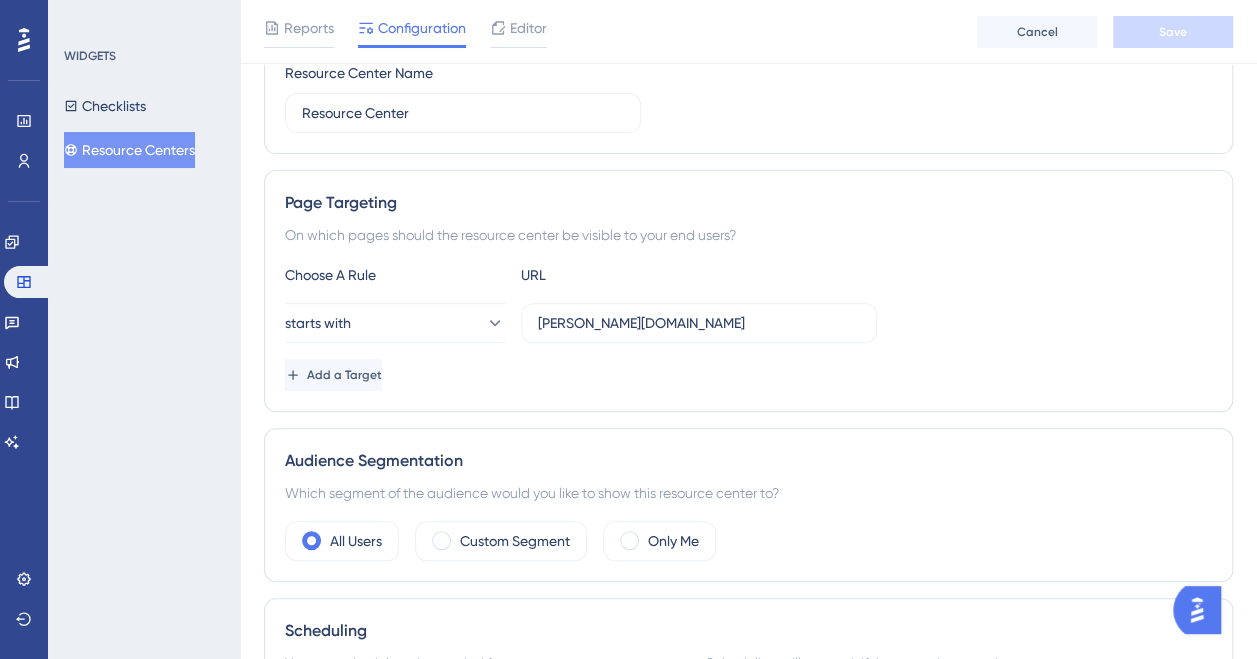 scroll, scrollTop: 500, scrollLeft: 0, axis: vertical 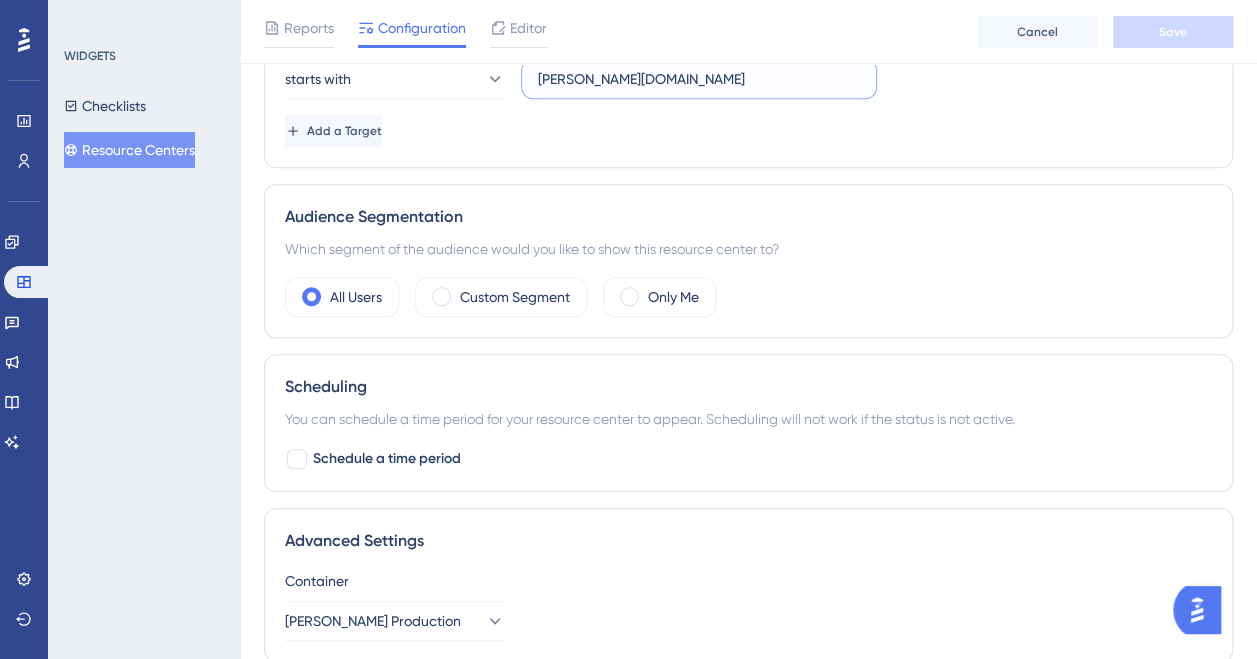click on "[PERSON_NAME][DOMAIN_NAME]" at bounding box center [699, 79] 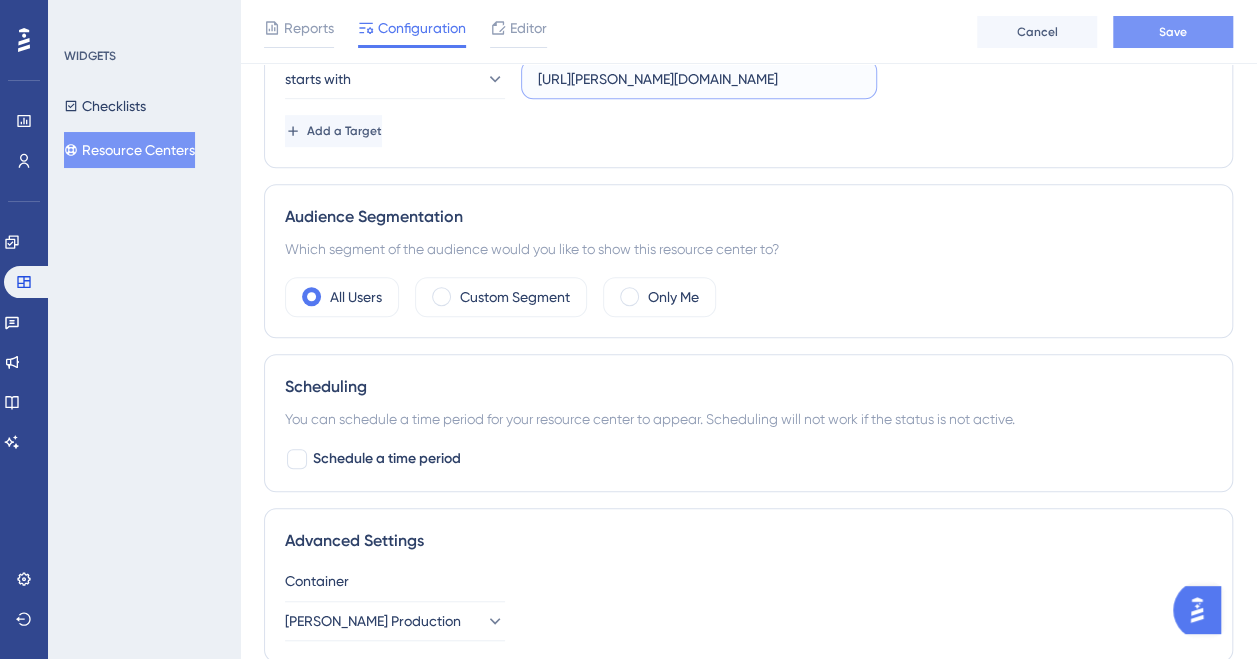 type on "[URL][PERSON_NAME][DOMAIN_NAME]" 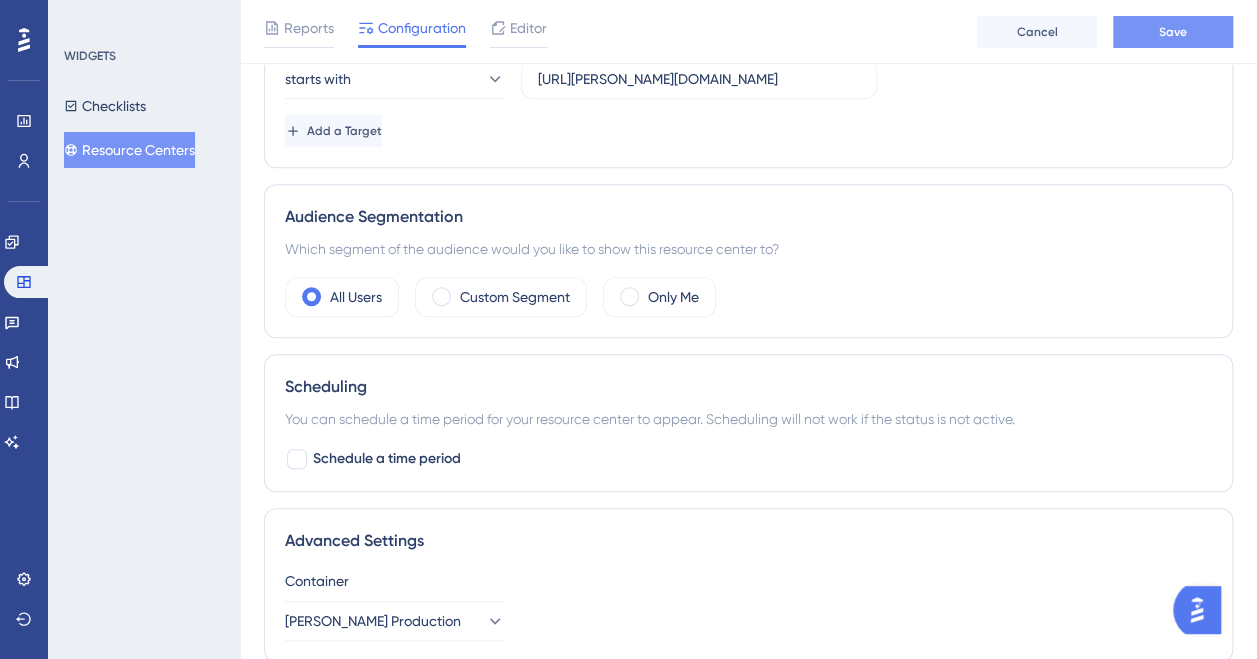 click on "Save" at bounding box center (1173, 32) 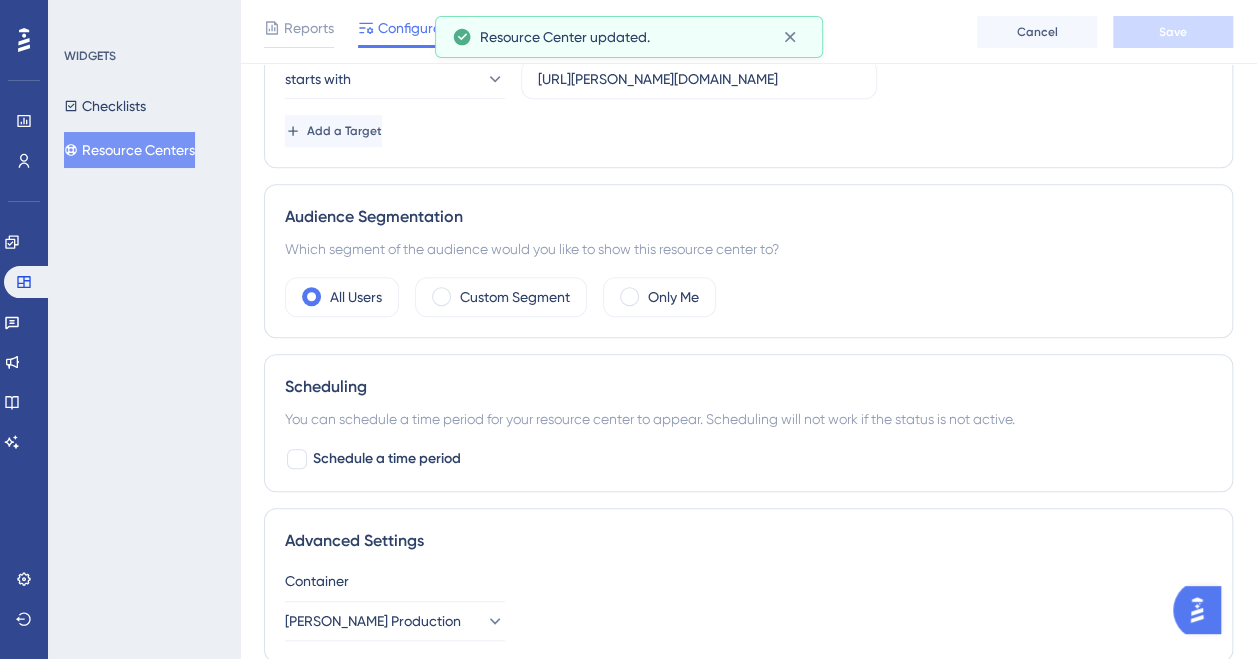 scroll 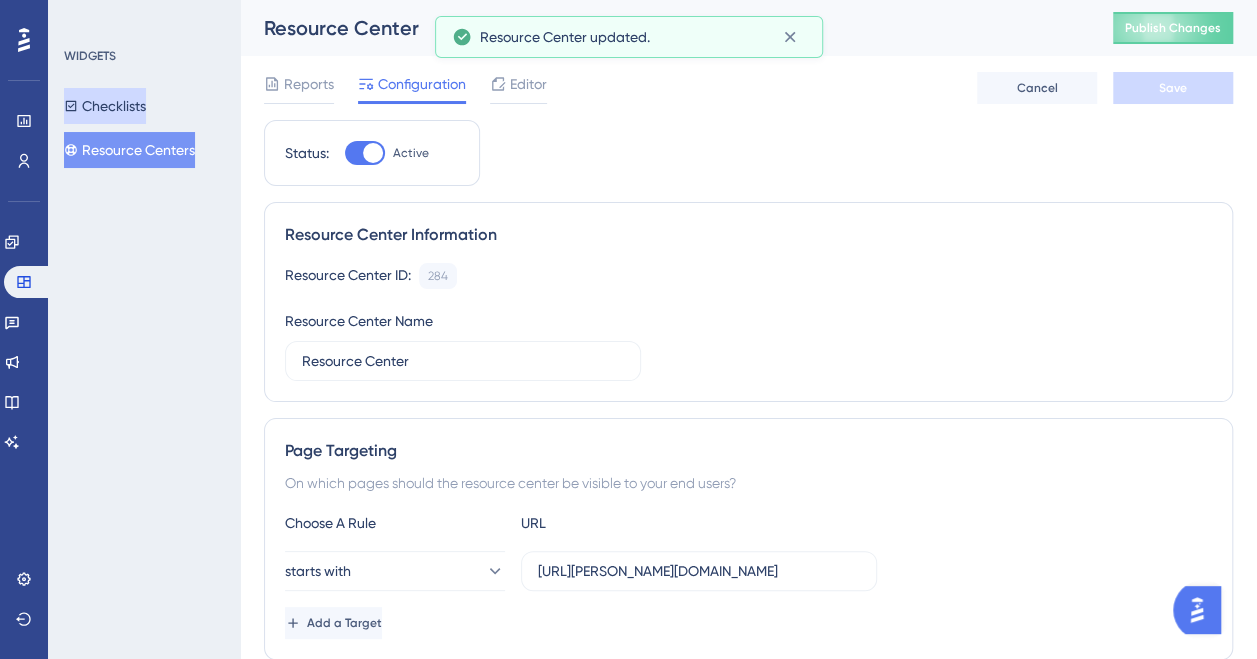 click on "Checklists" at bounding box center (105, 106) 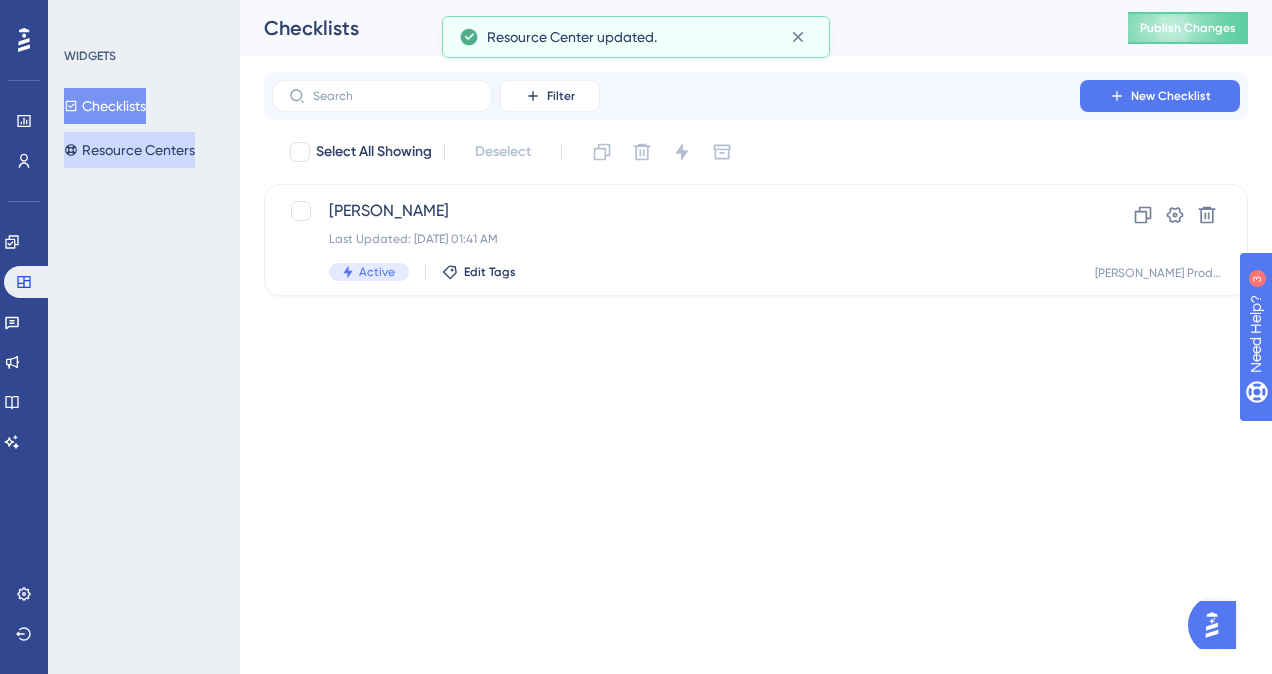 click on "Resource Centers" at bounding box center [129, 150] 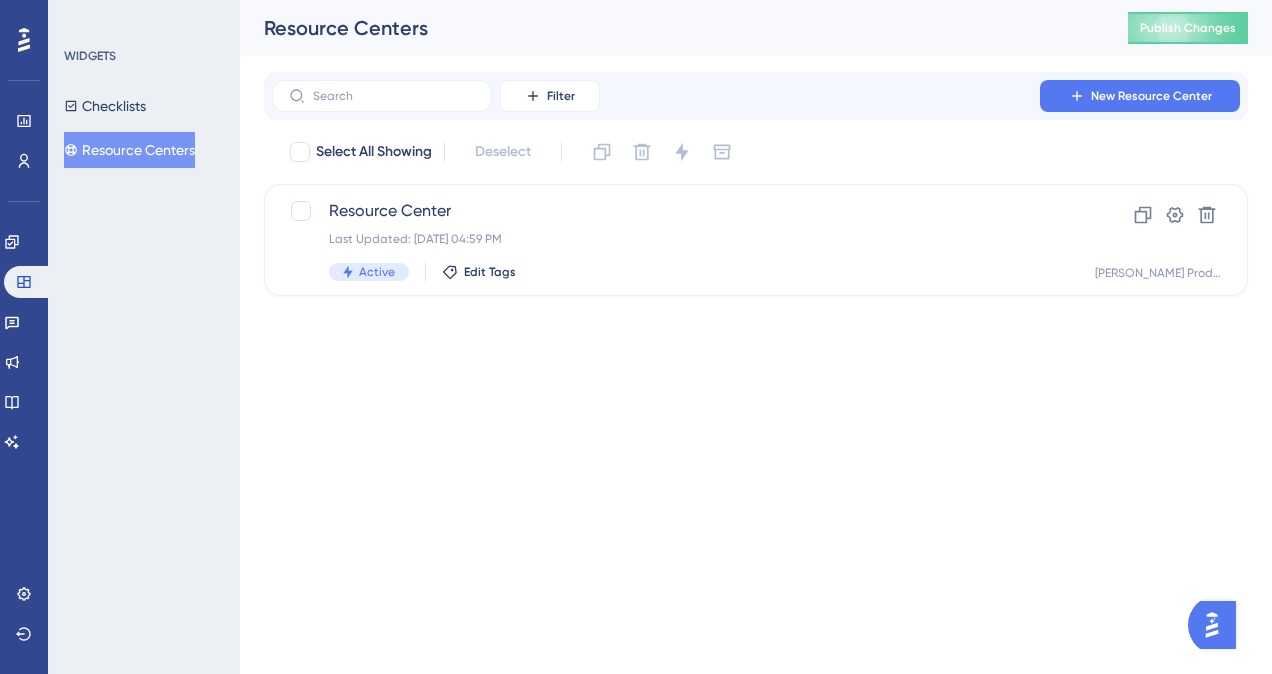 click on "Performance Users Engagement Widgets Feedback Product Updates Knowledge Base AI Assistant Settings Logout WIDGETS Checklists Resource Centers Resource Centers Publish Changes Filter New Resource Center Select All Showing Deselect Resource Center Last Updated: [DATE] 04:59 PM Active Edit Tags Clone Settings Delete [PERSON_NAME] Production
Assistant" at bounding box center (636, 0) 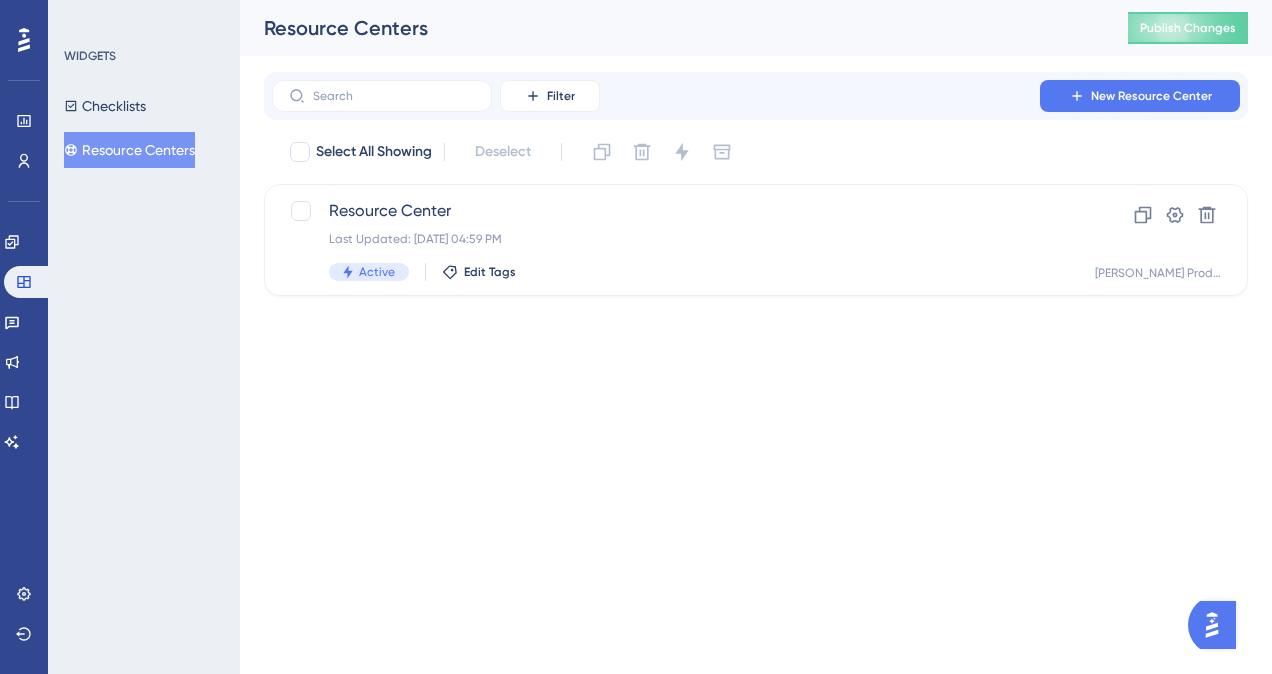 click on "Performance Users Engagement Widgets Feedback Product Updates Knowledge Base AI Assistant Settings Logout WIDGETS Checklists Resource Centers Resource Centers Publish Changes Filter New Resource Center Select All Showing Deselect Resource Center Last Updated: [DATE] 04:59 PM Active Edit Tags Clone Settings Delete [PERSON_NAME] Production
Assistant" at bounding box center [636, 0] 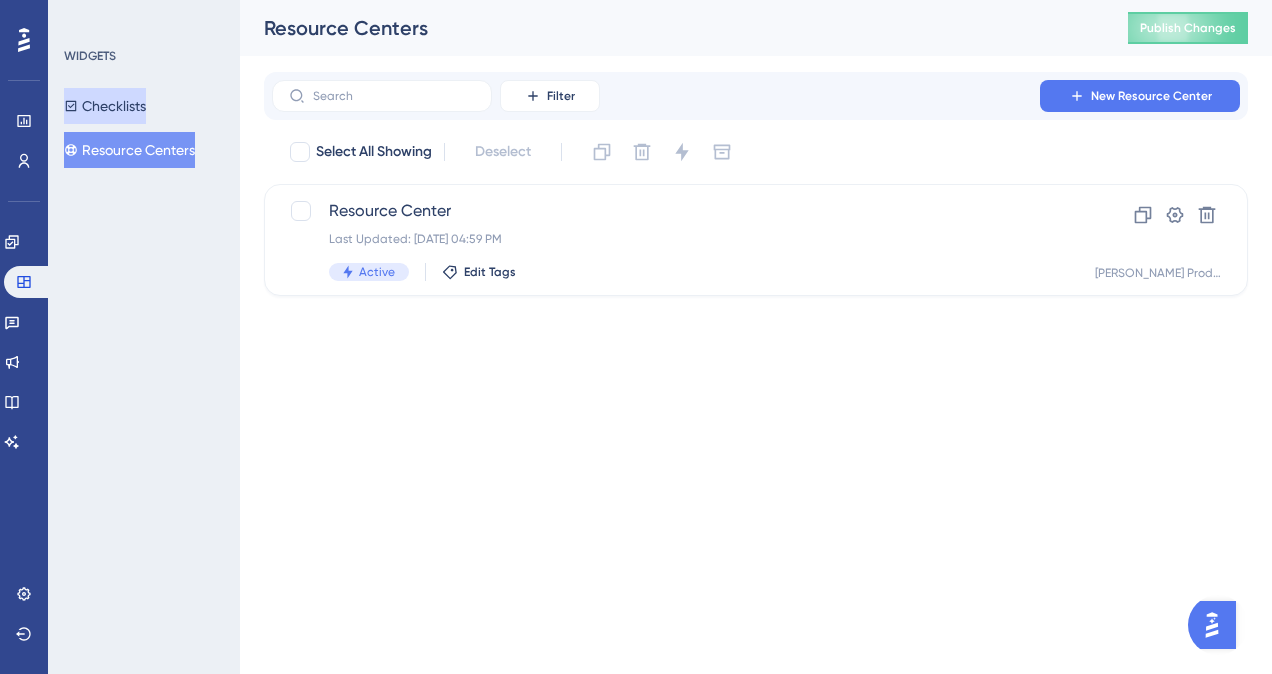 click on "Checklists" at bounding box center [105, 106] 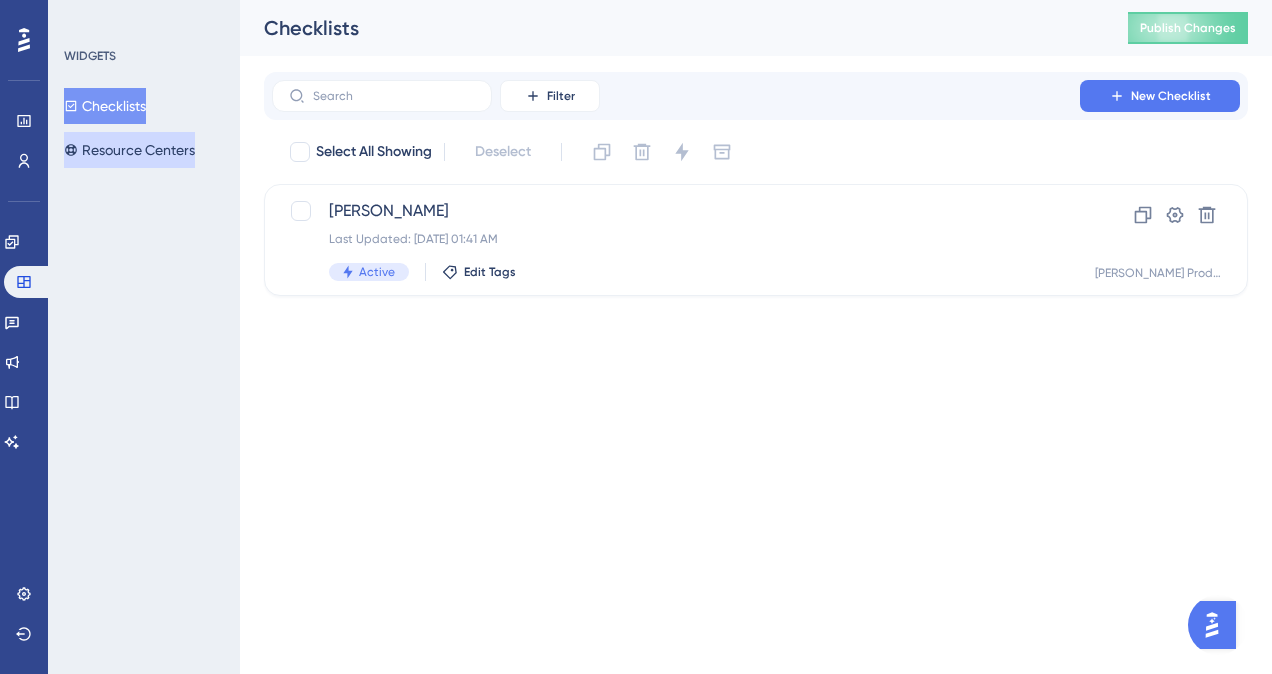 click on "Resource Centers" at bounding box center [129, 150] 